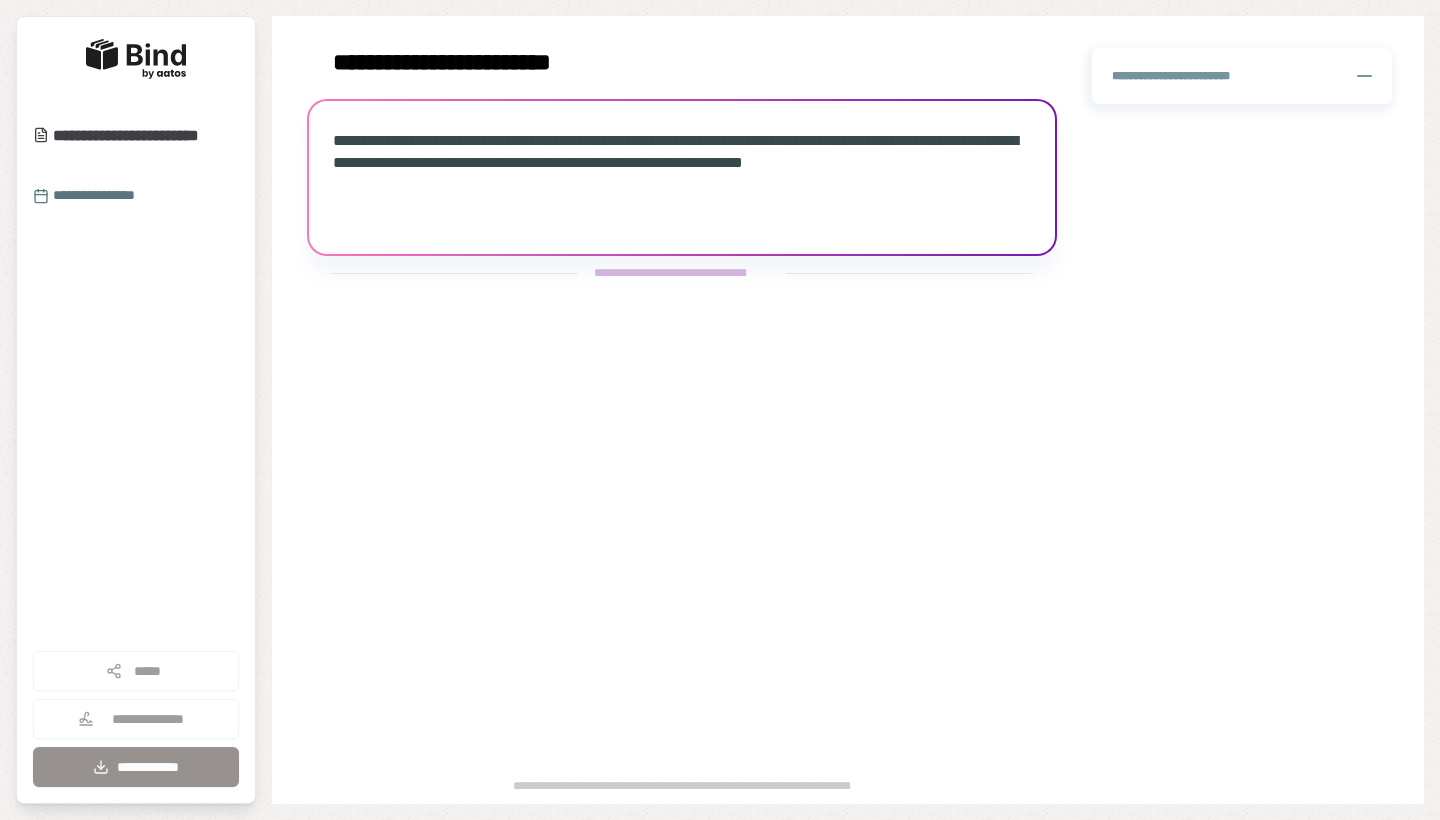 scroll, scrollTop: 0, scrollLeft: 0, axis: both 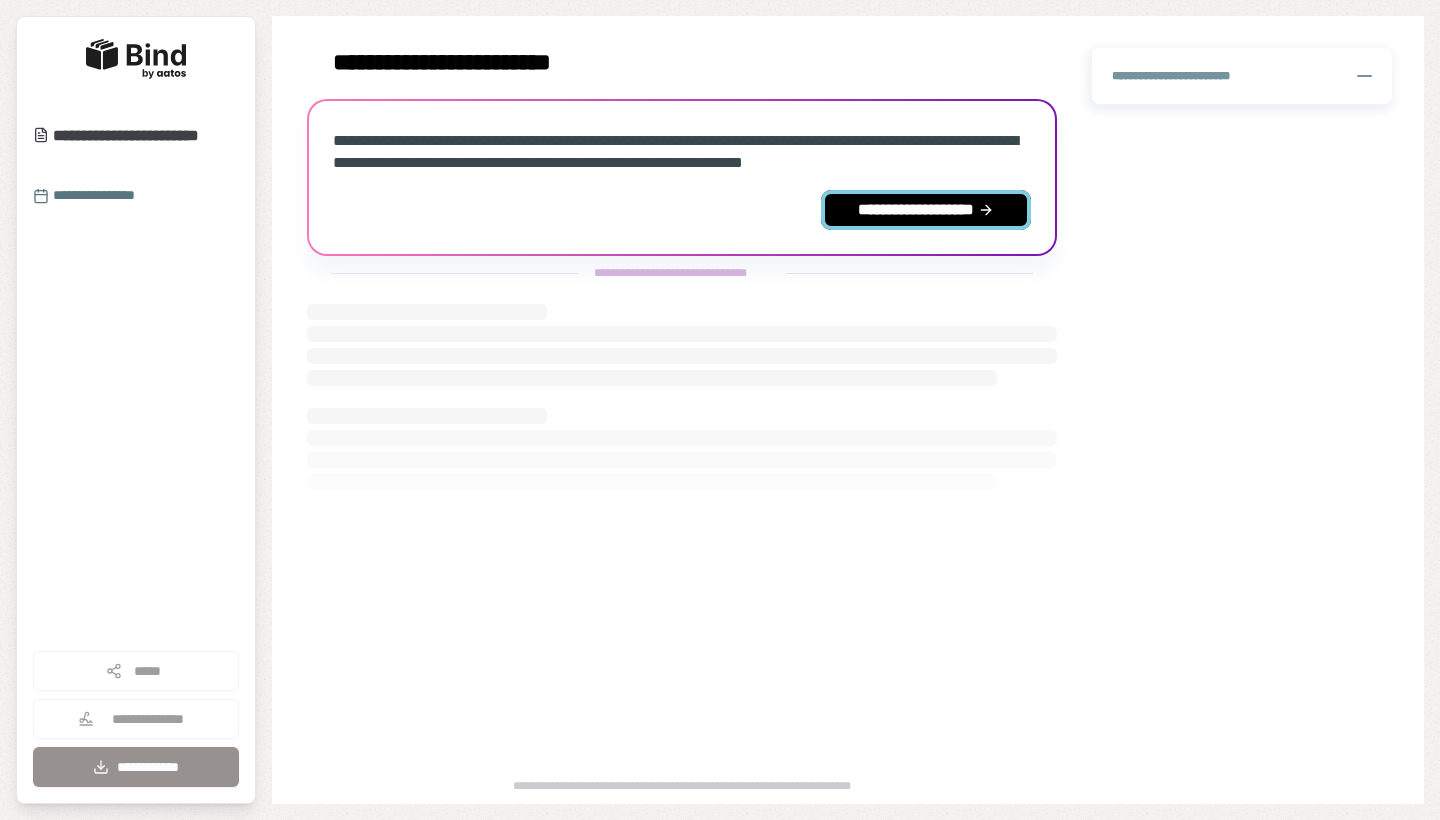 click on "**********" at bounding box center (926, 210) 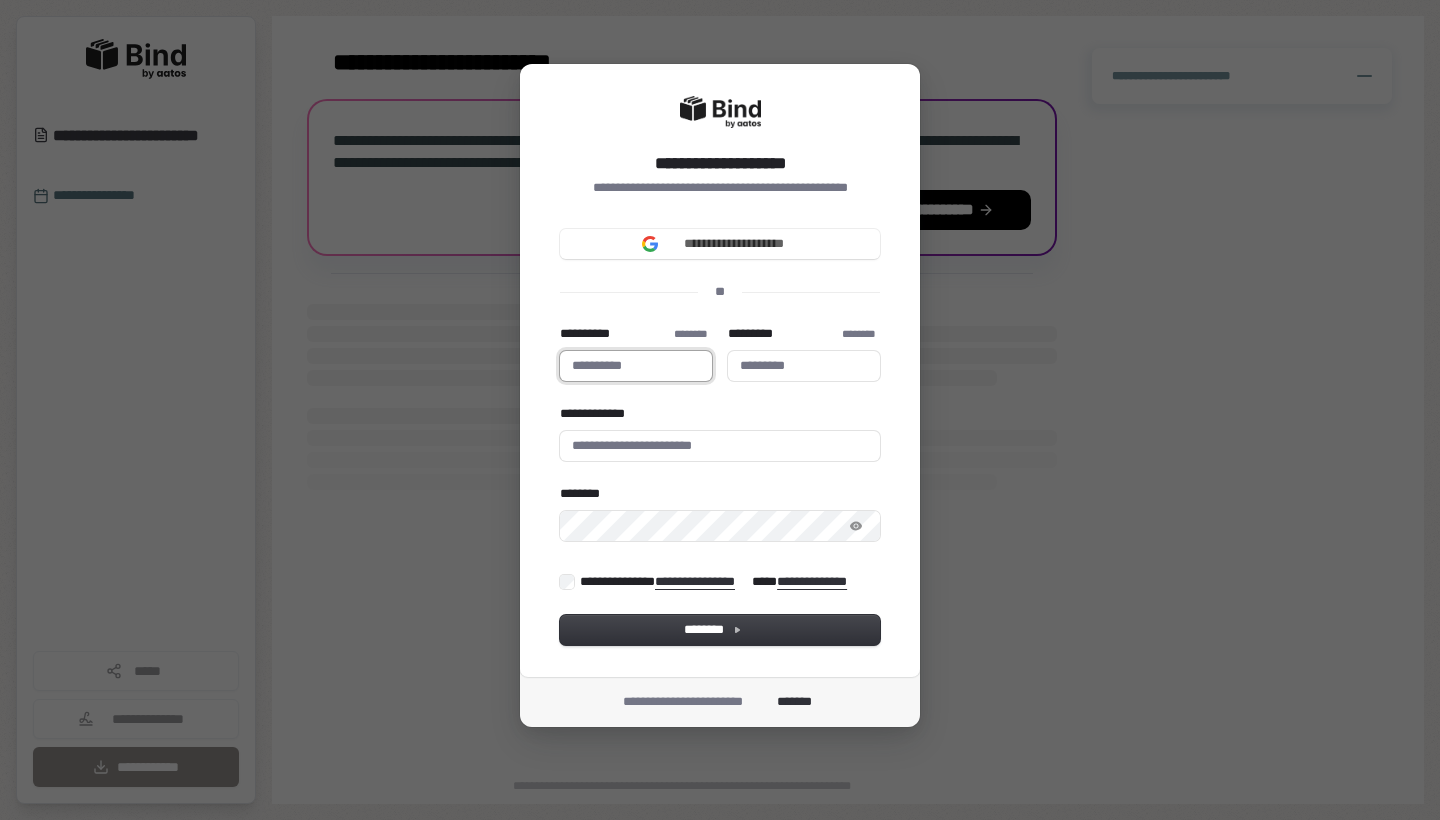 type 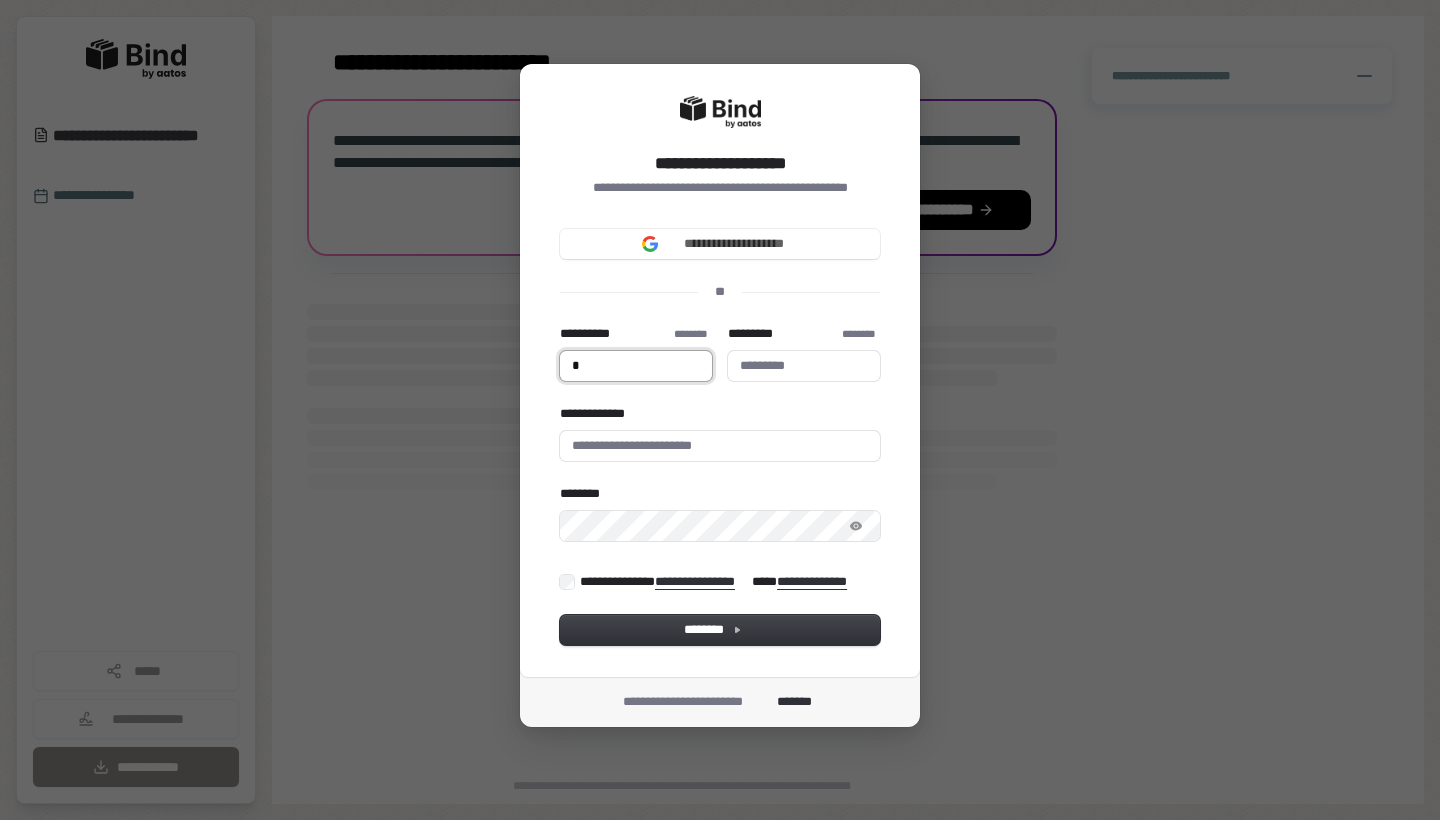 type on "**" 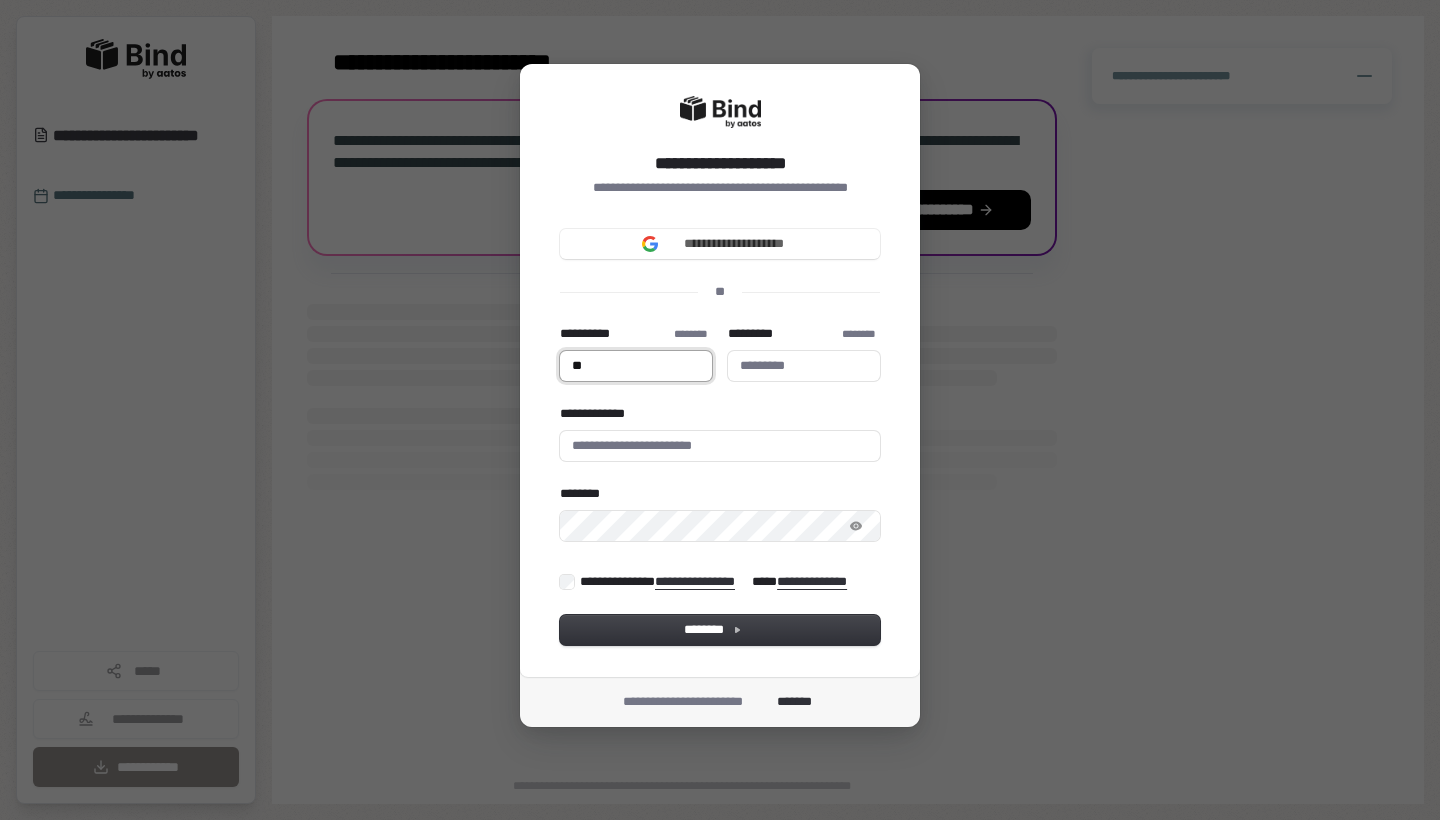 type on "***" 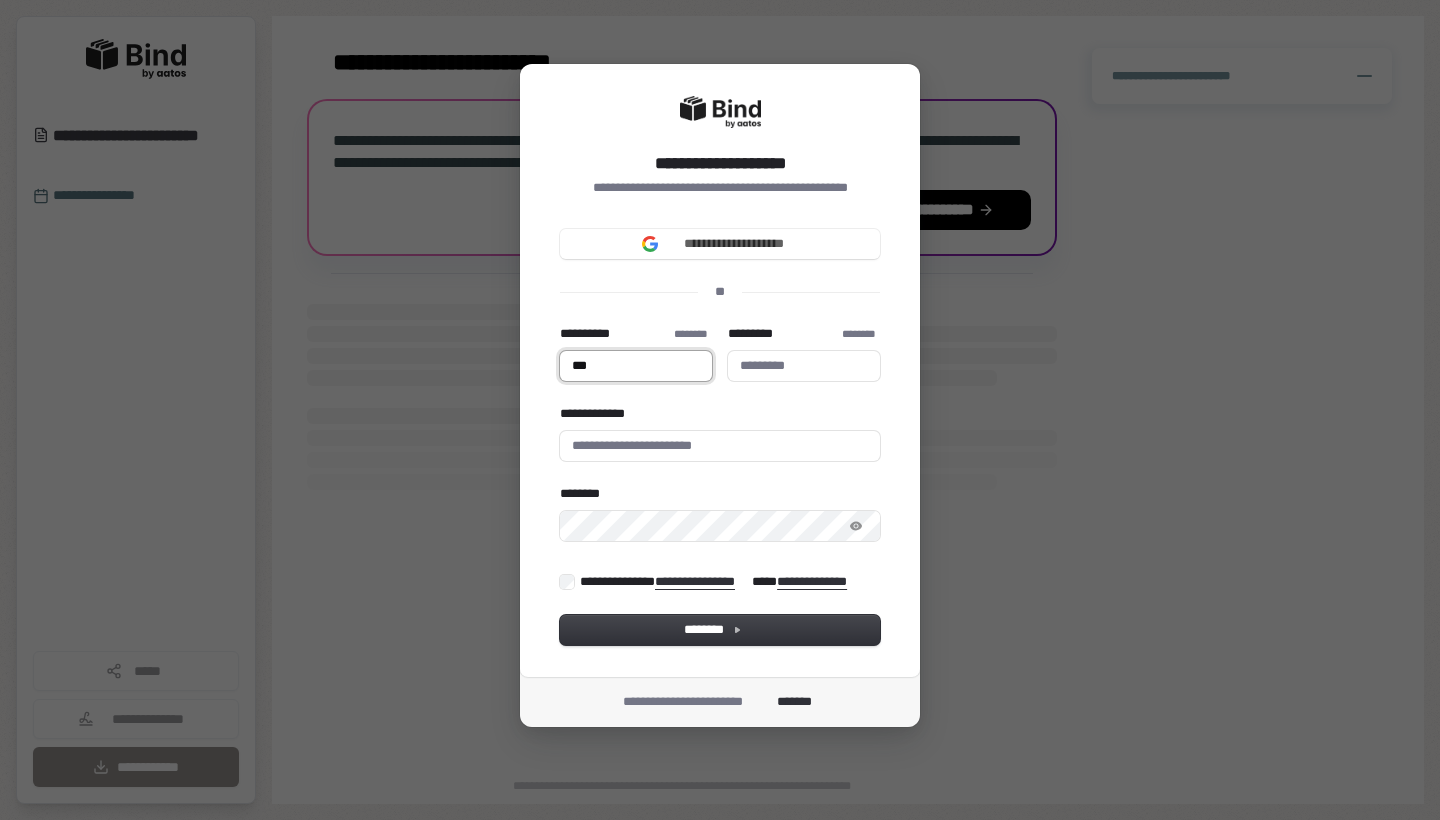 type on "****" 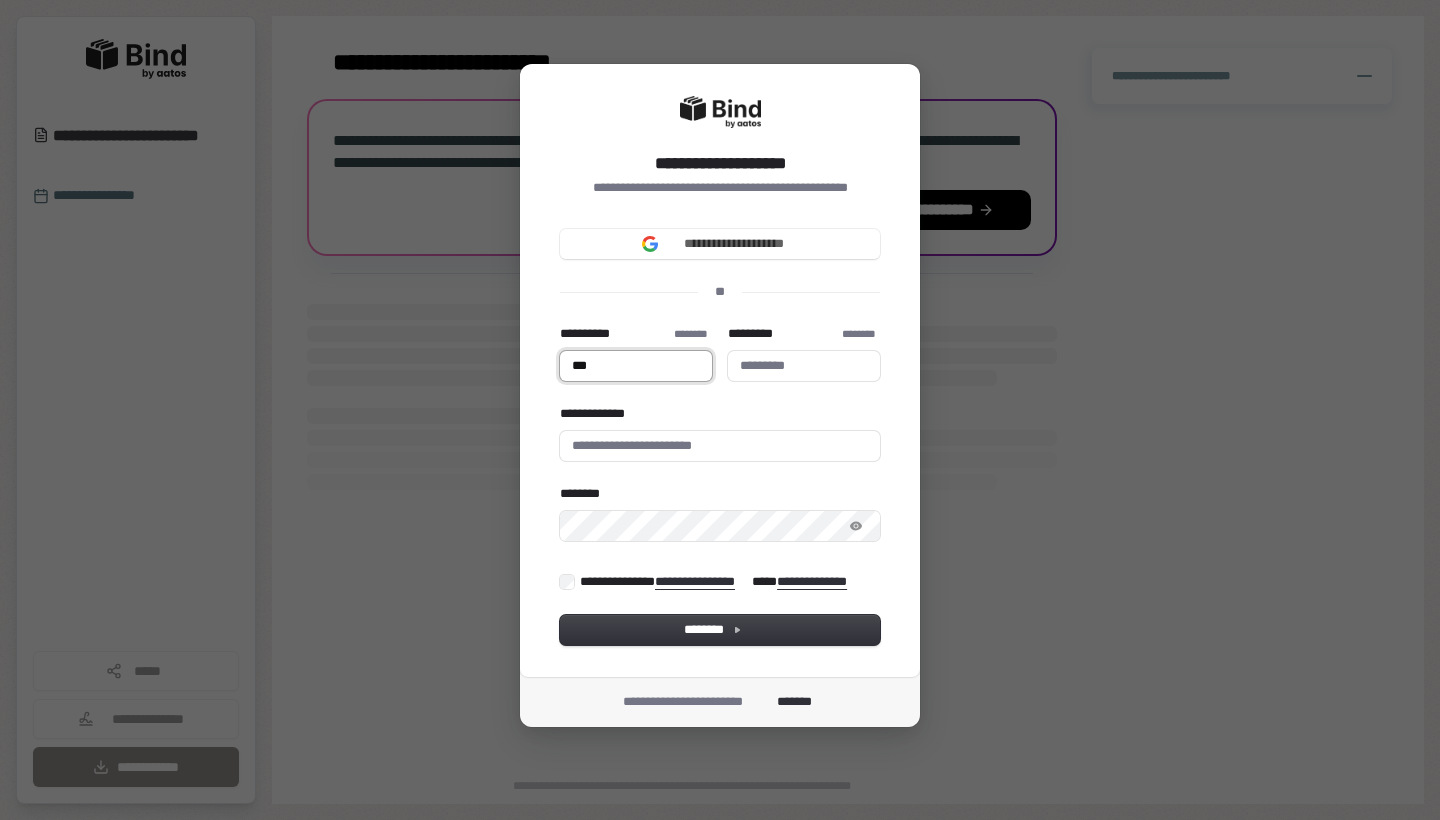 type 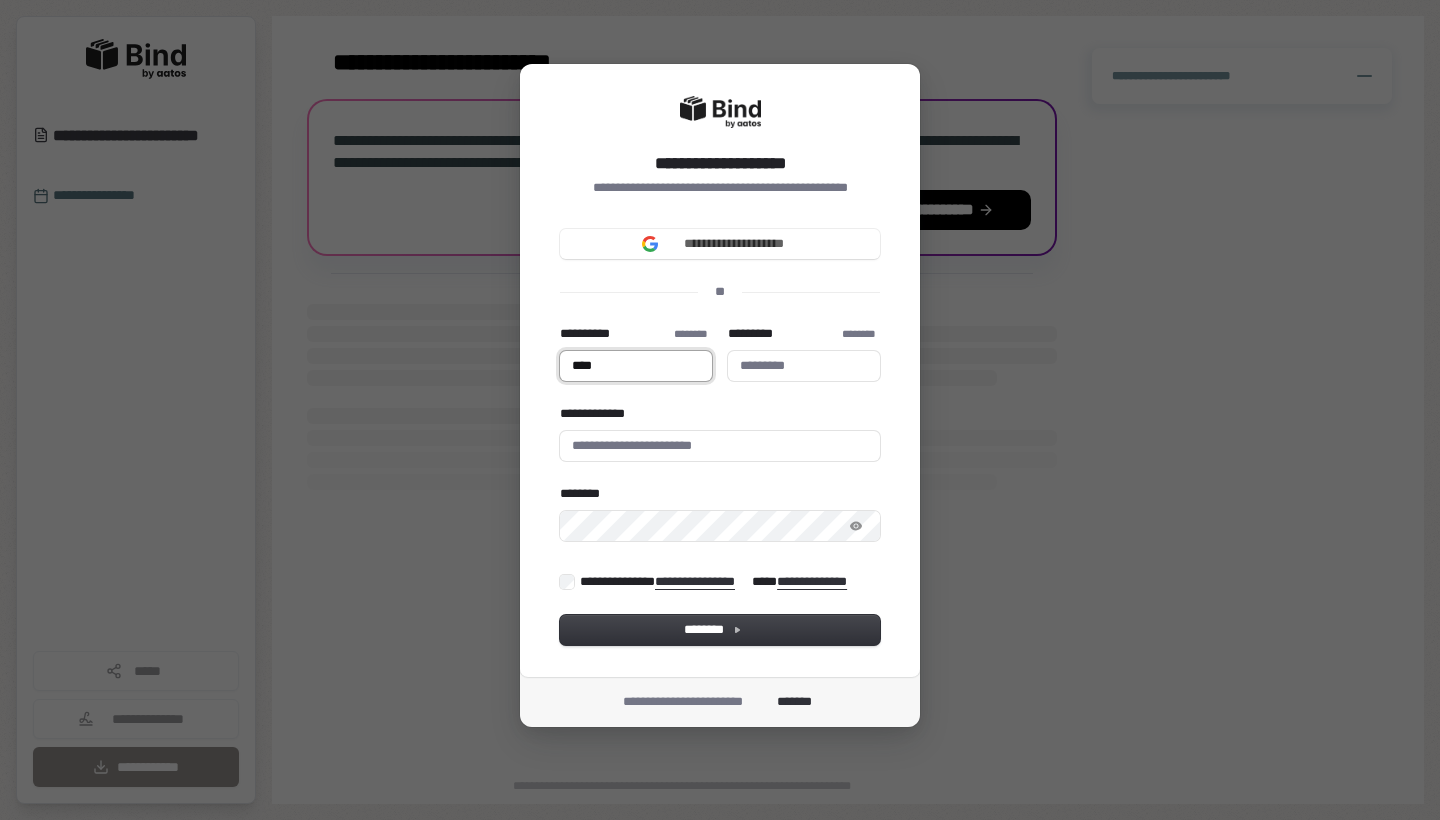 type on "*****" 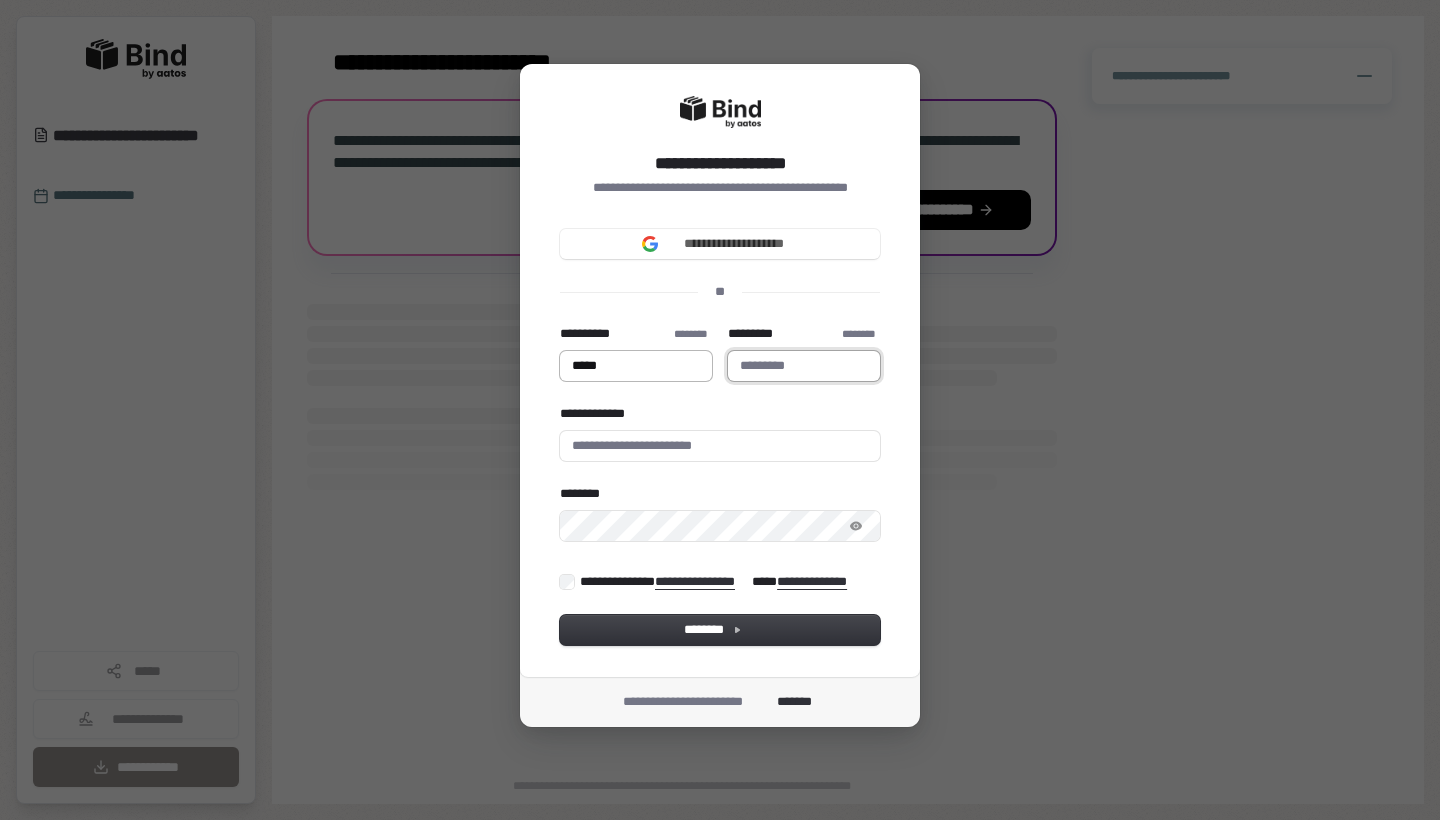 type on "*****" 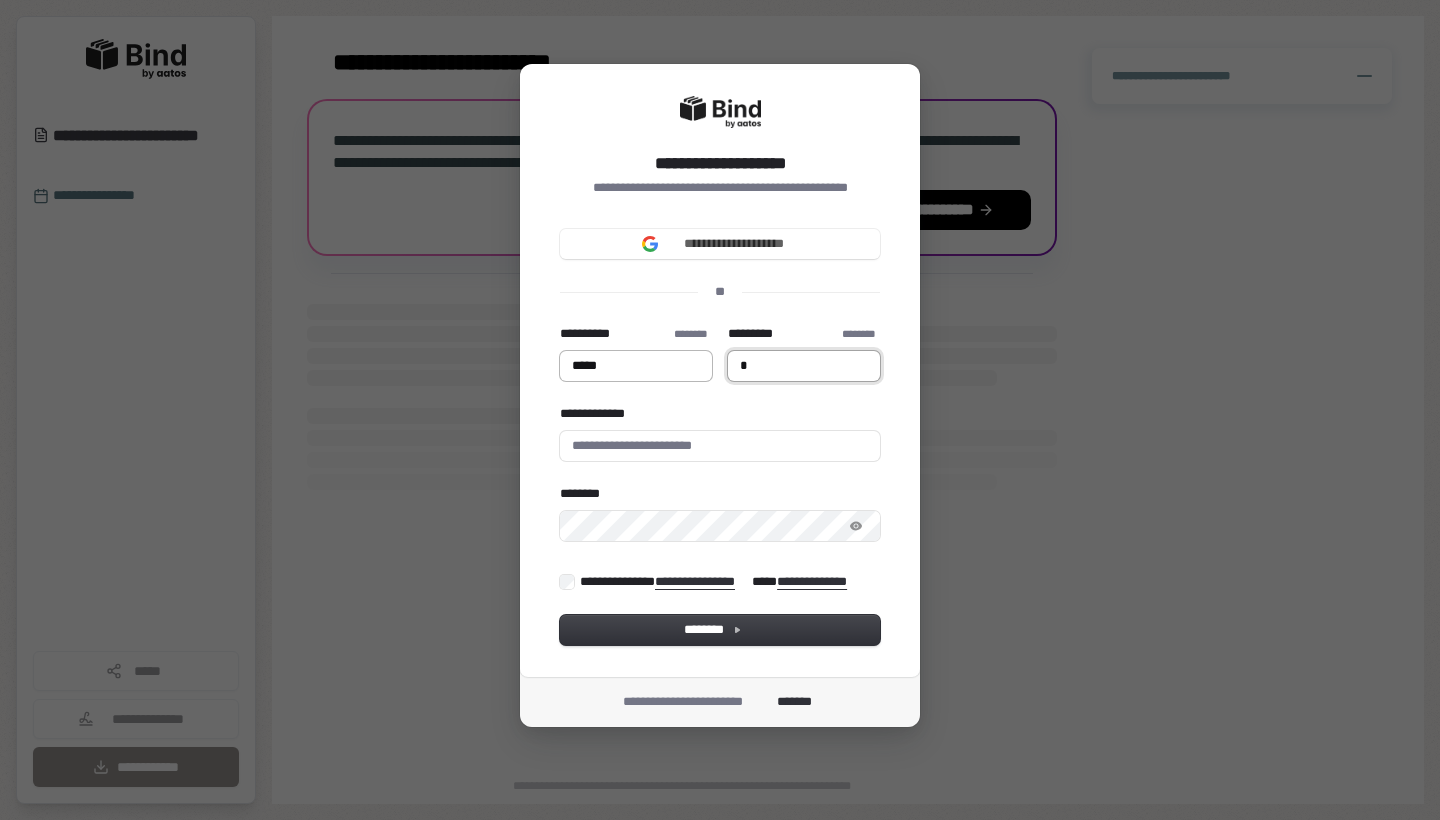 type on "*****" 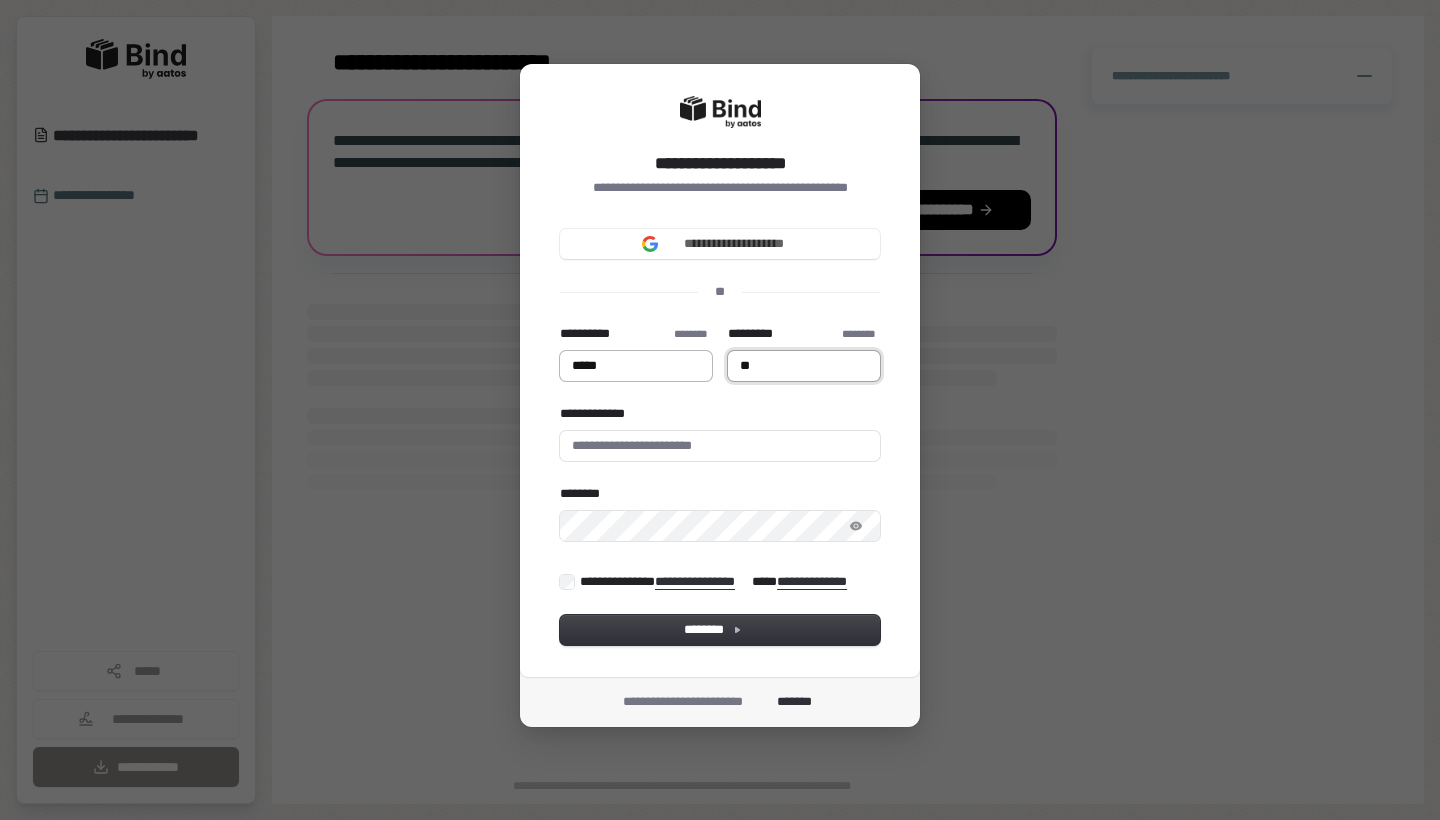 type on "*****" 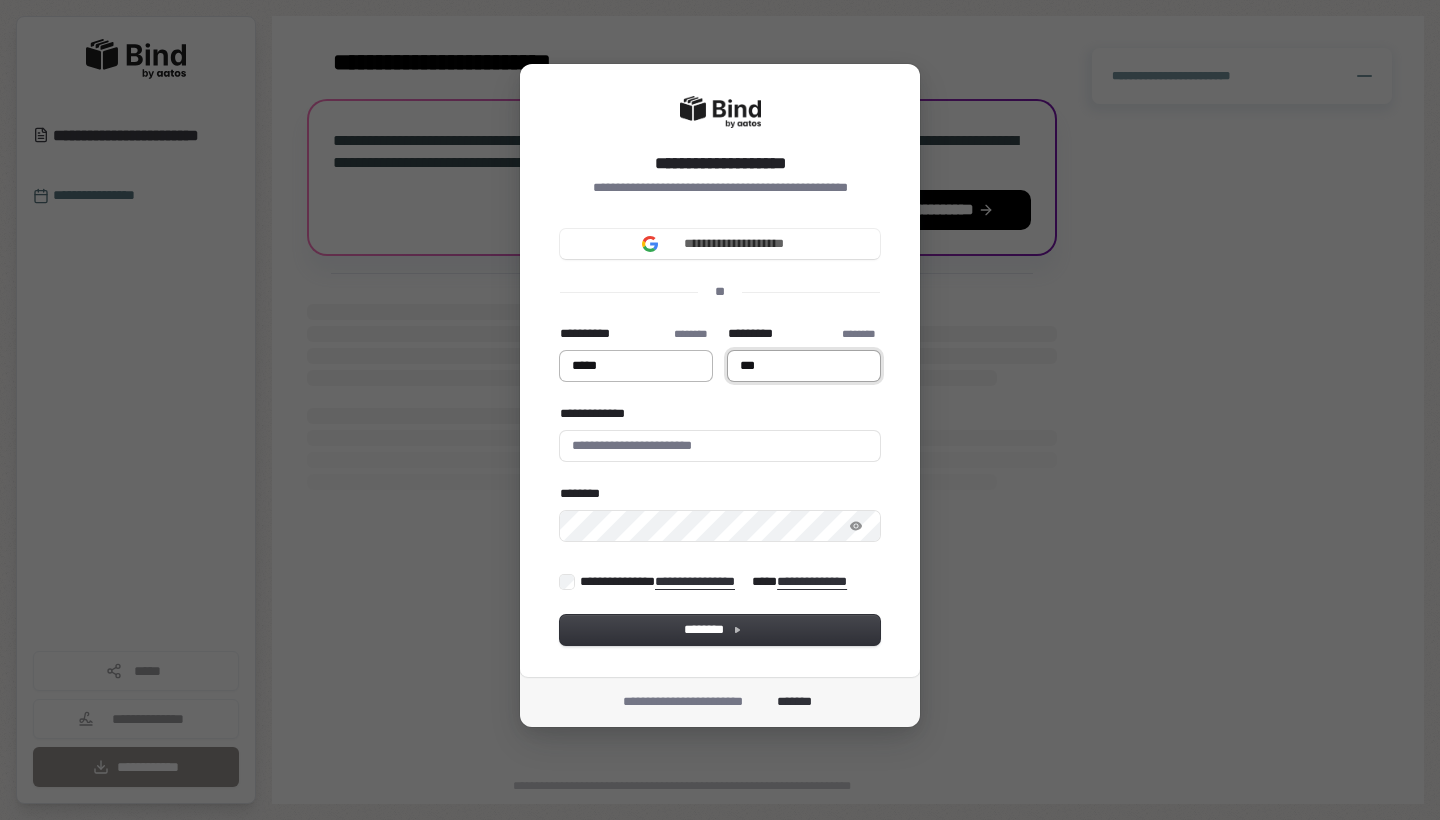 type on "*****" 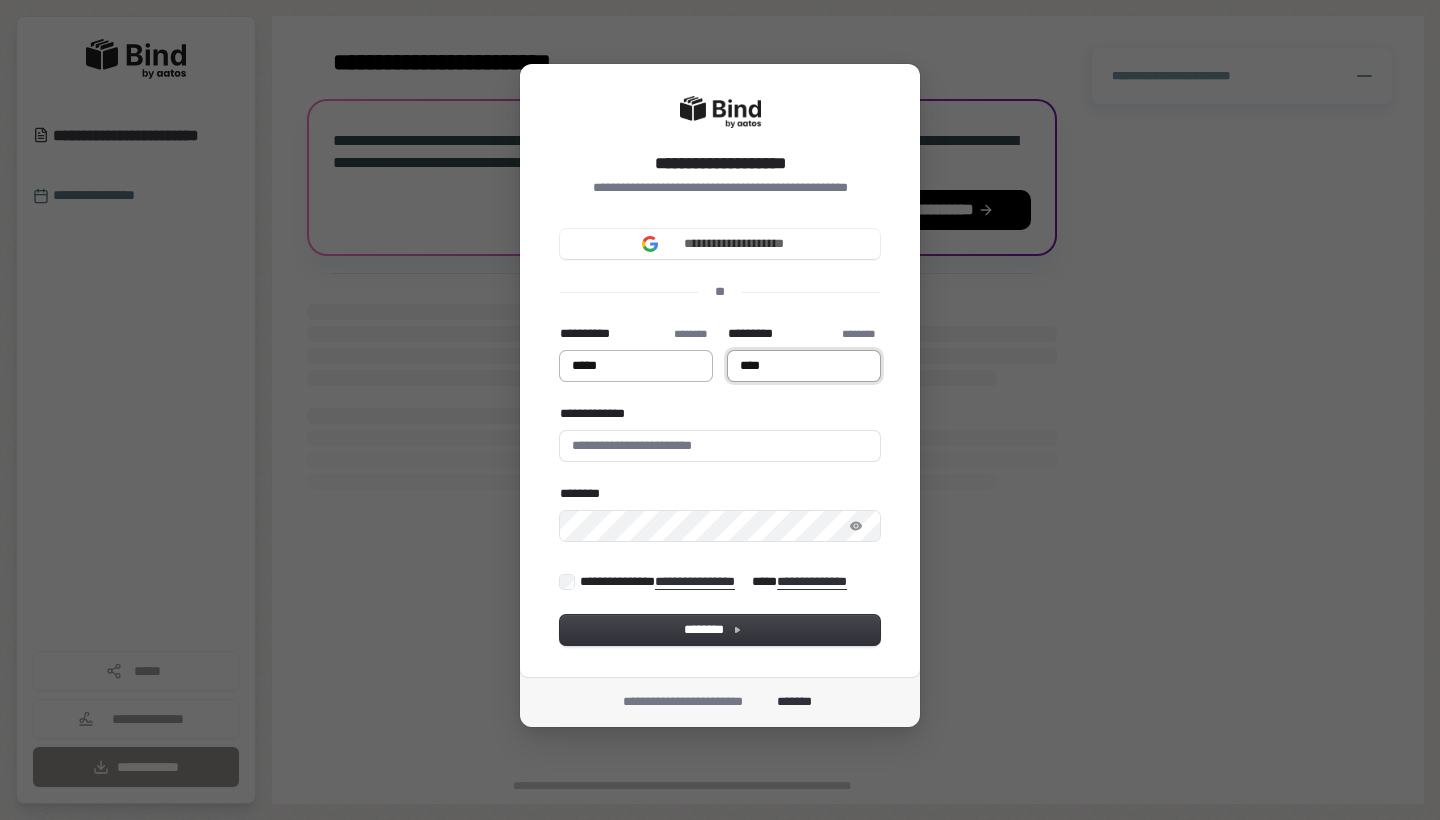 type on "*****" 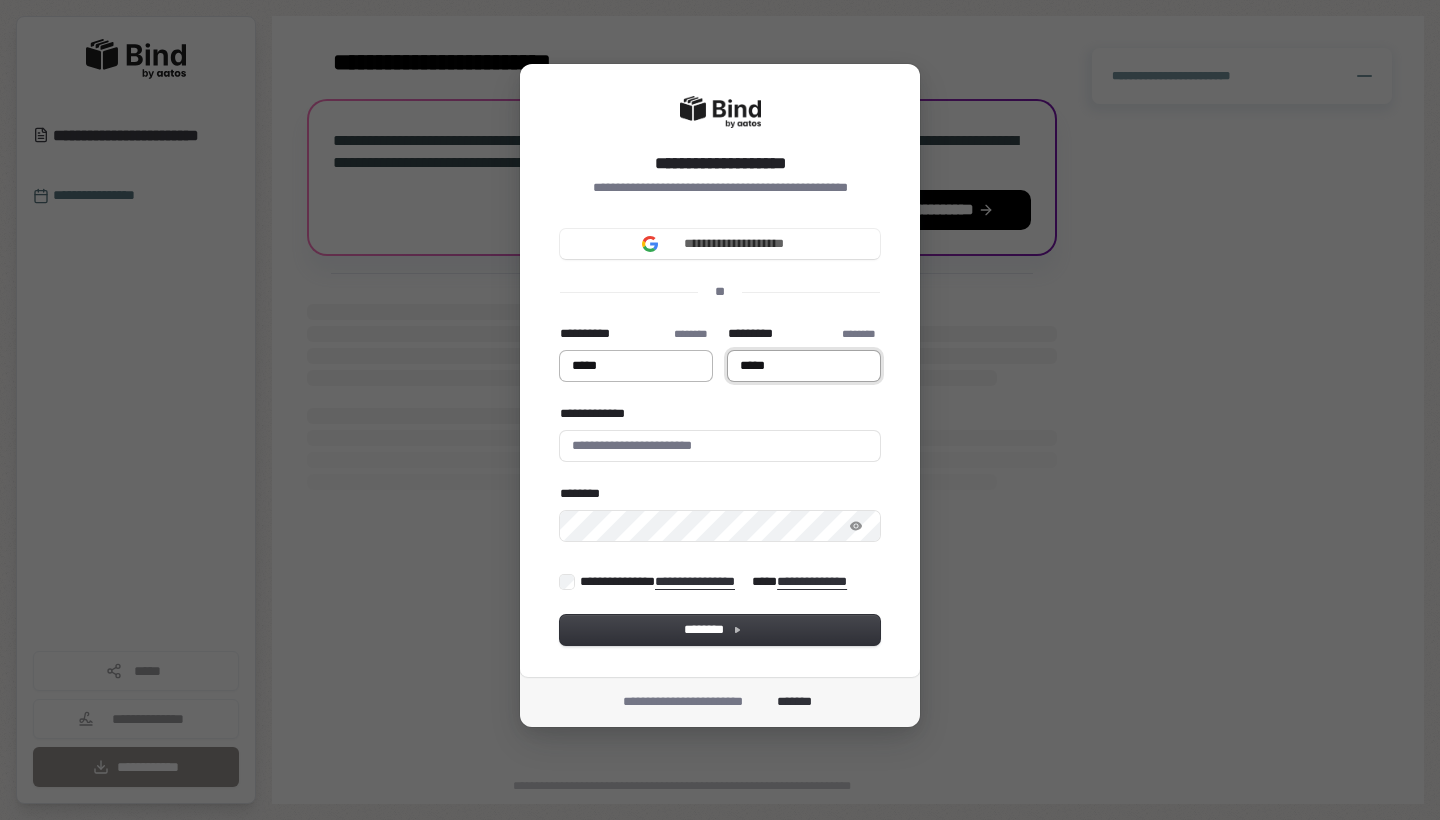 type on "*****" 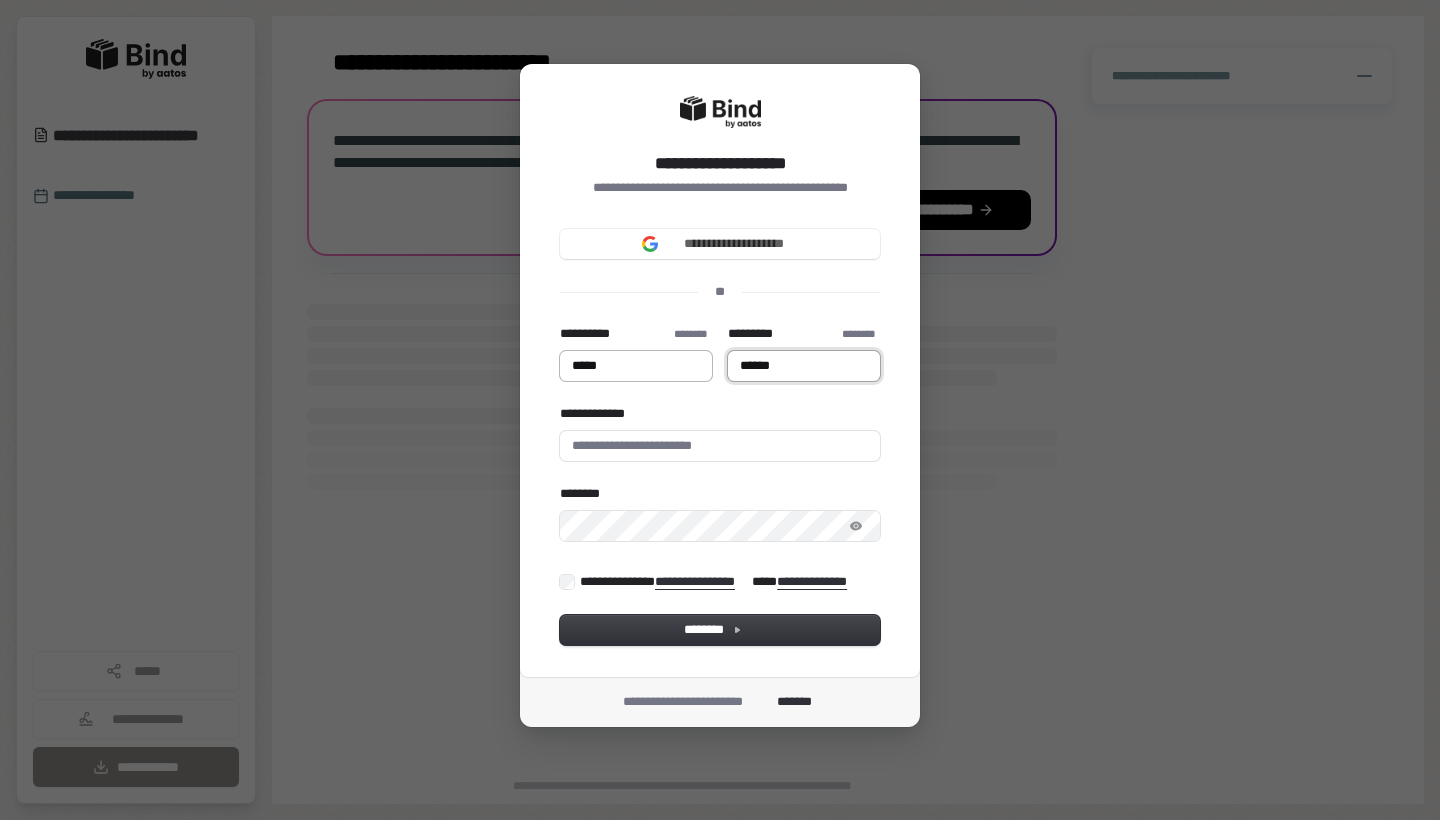 type on "*****" 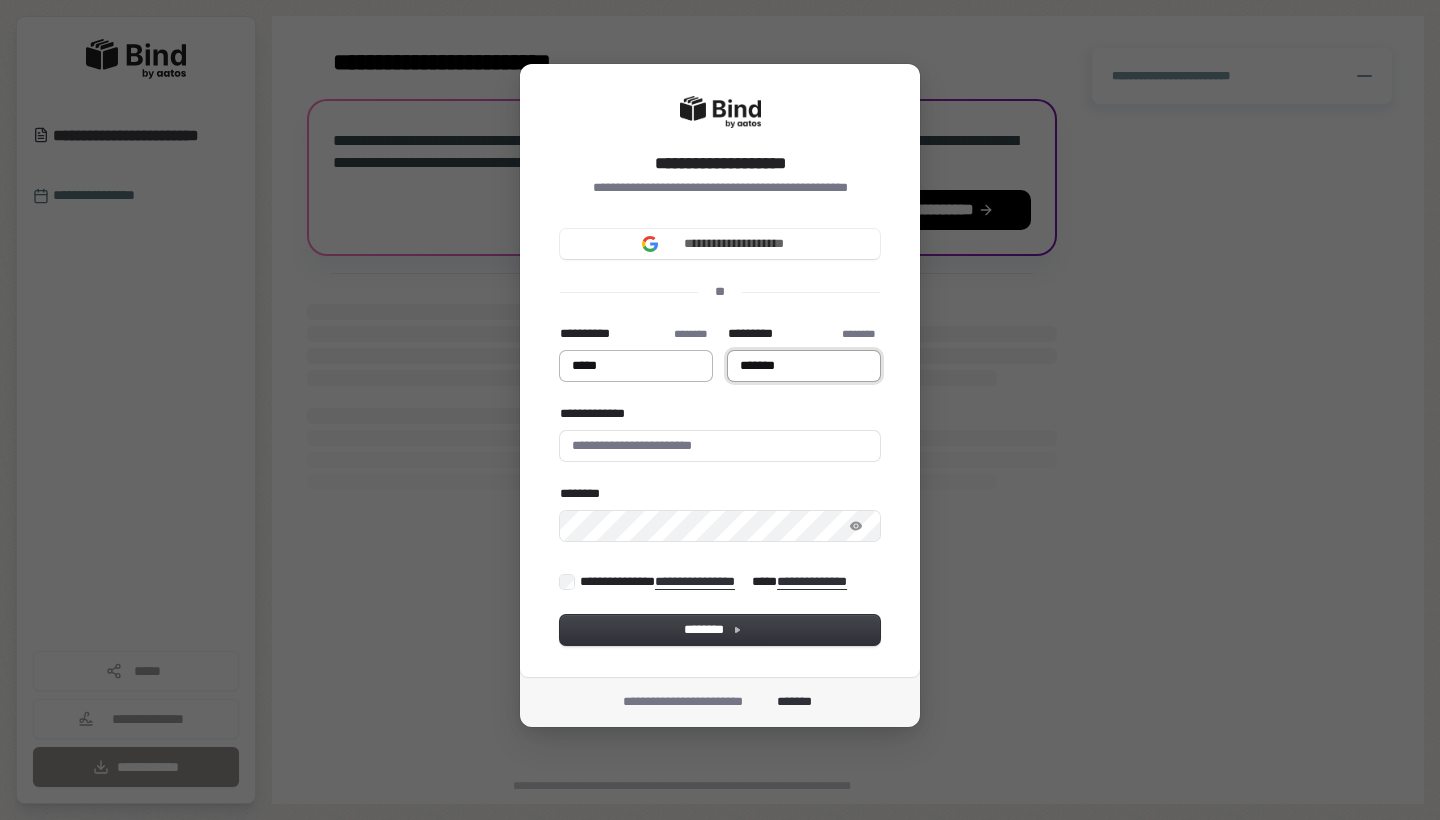 type on "*****" 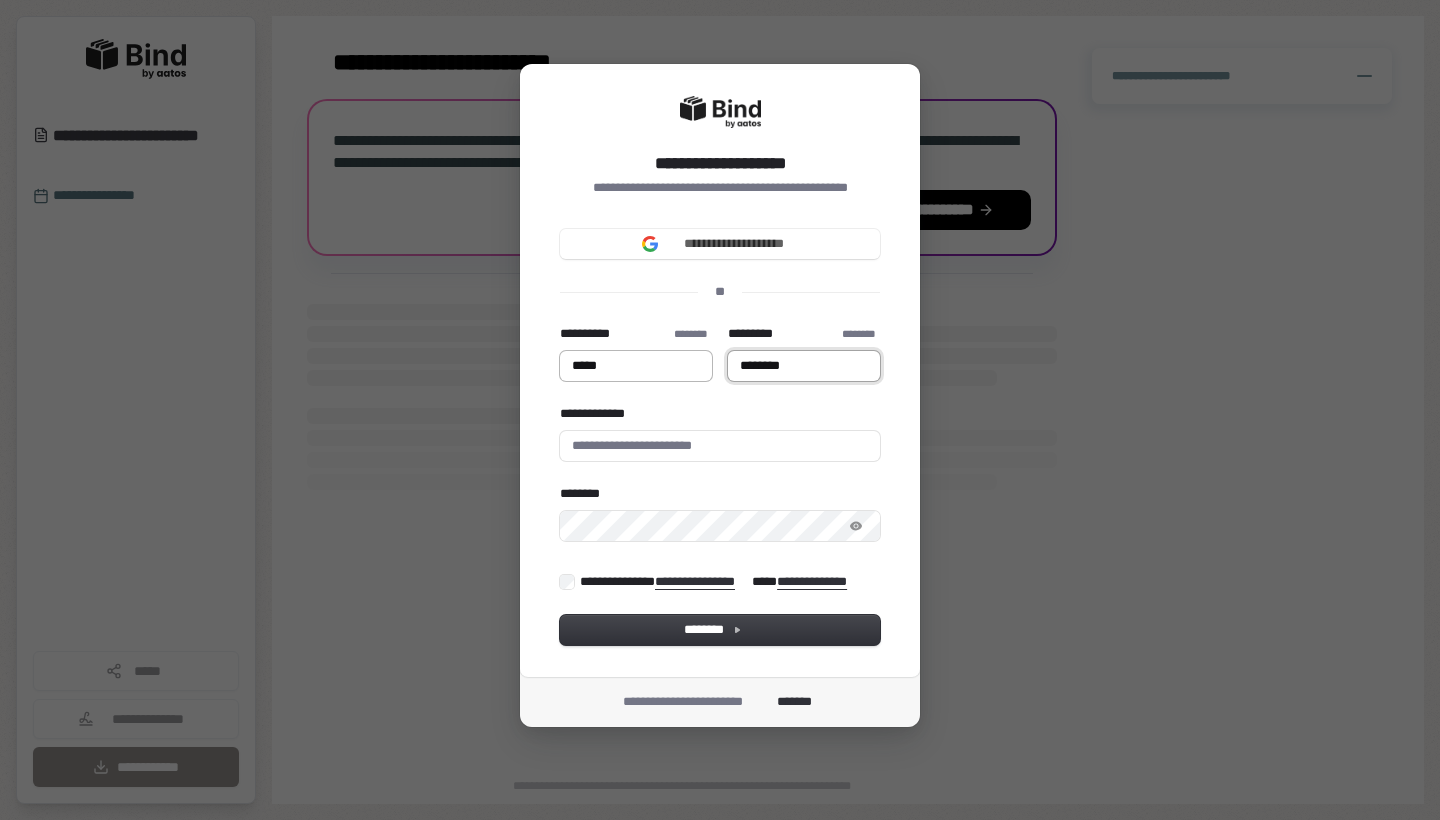 type on "********" 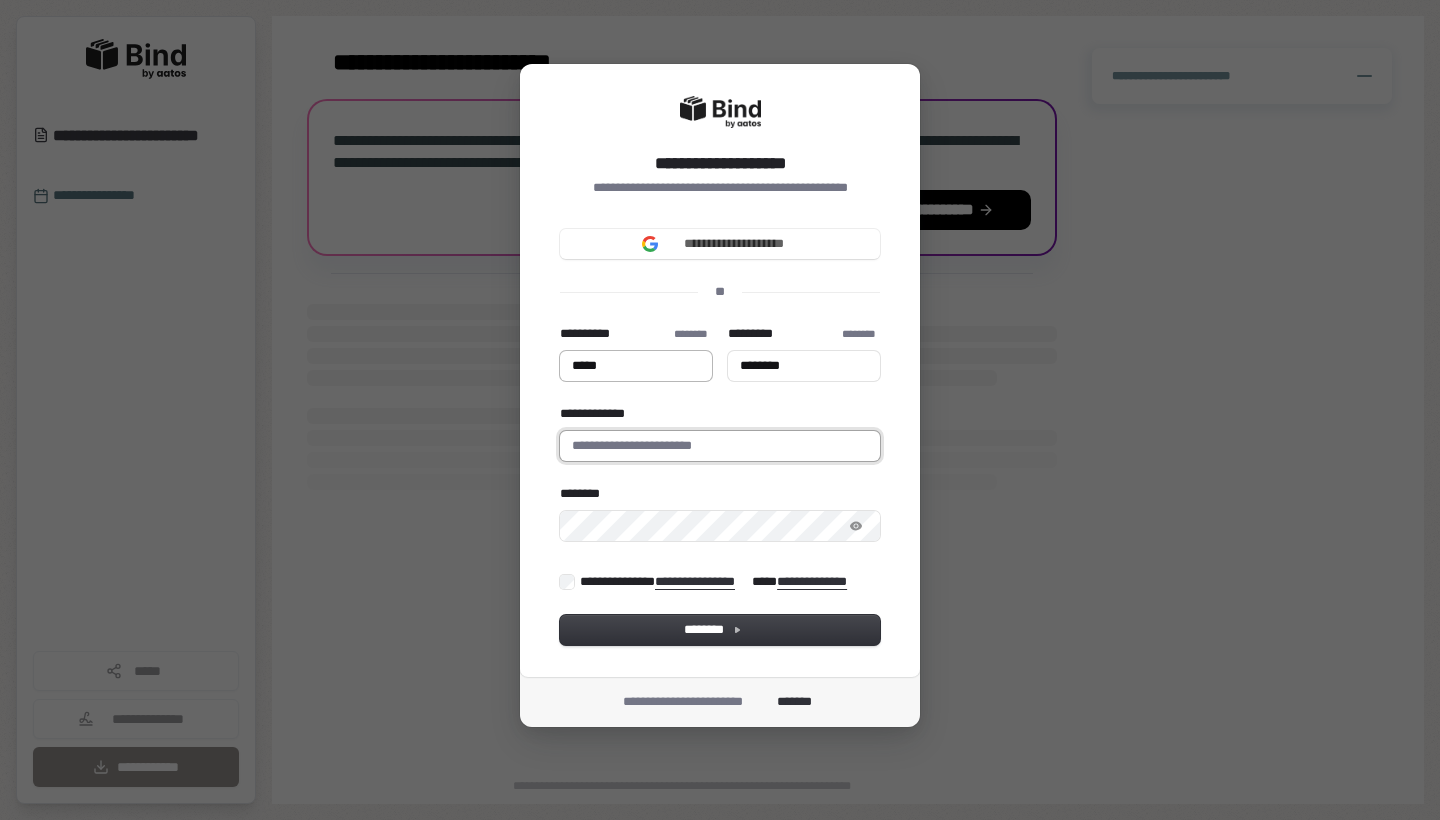 type on "*****" 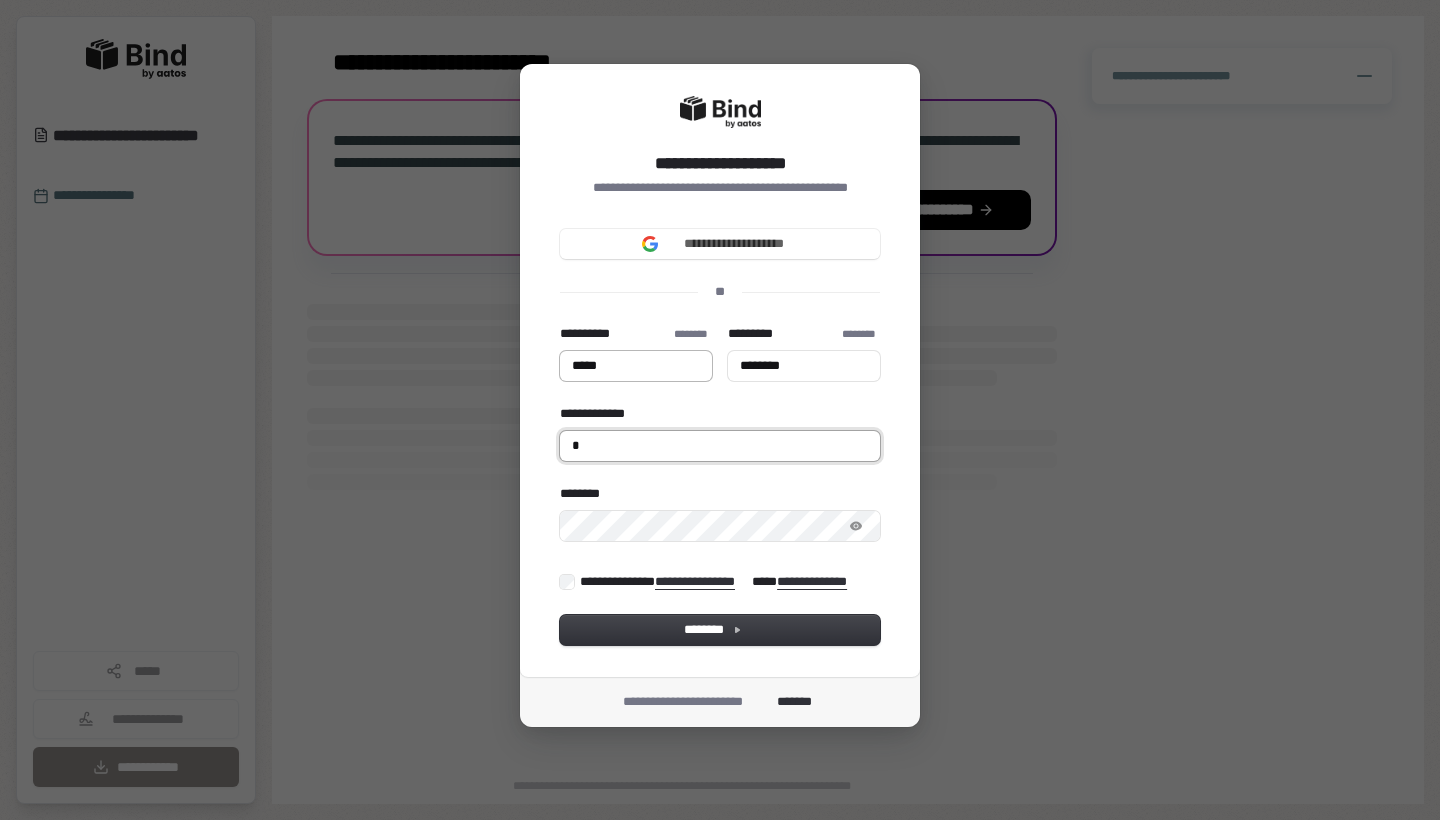 type on "*****" 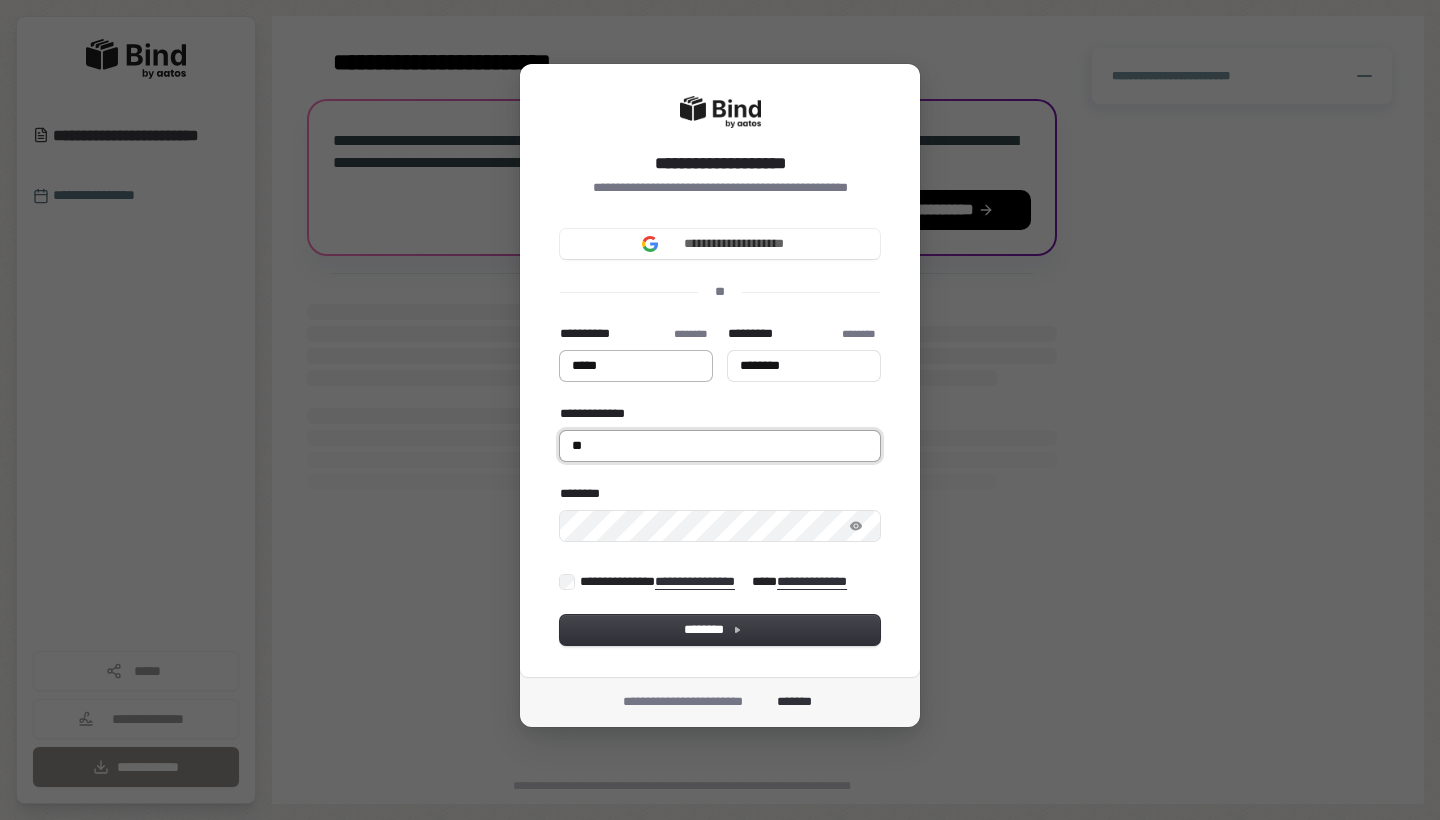 type on "*****" 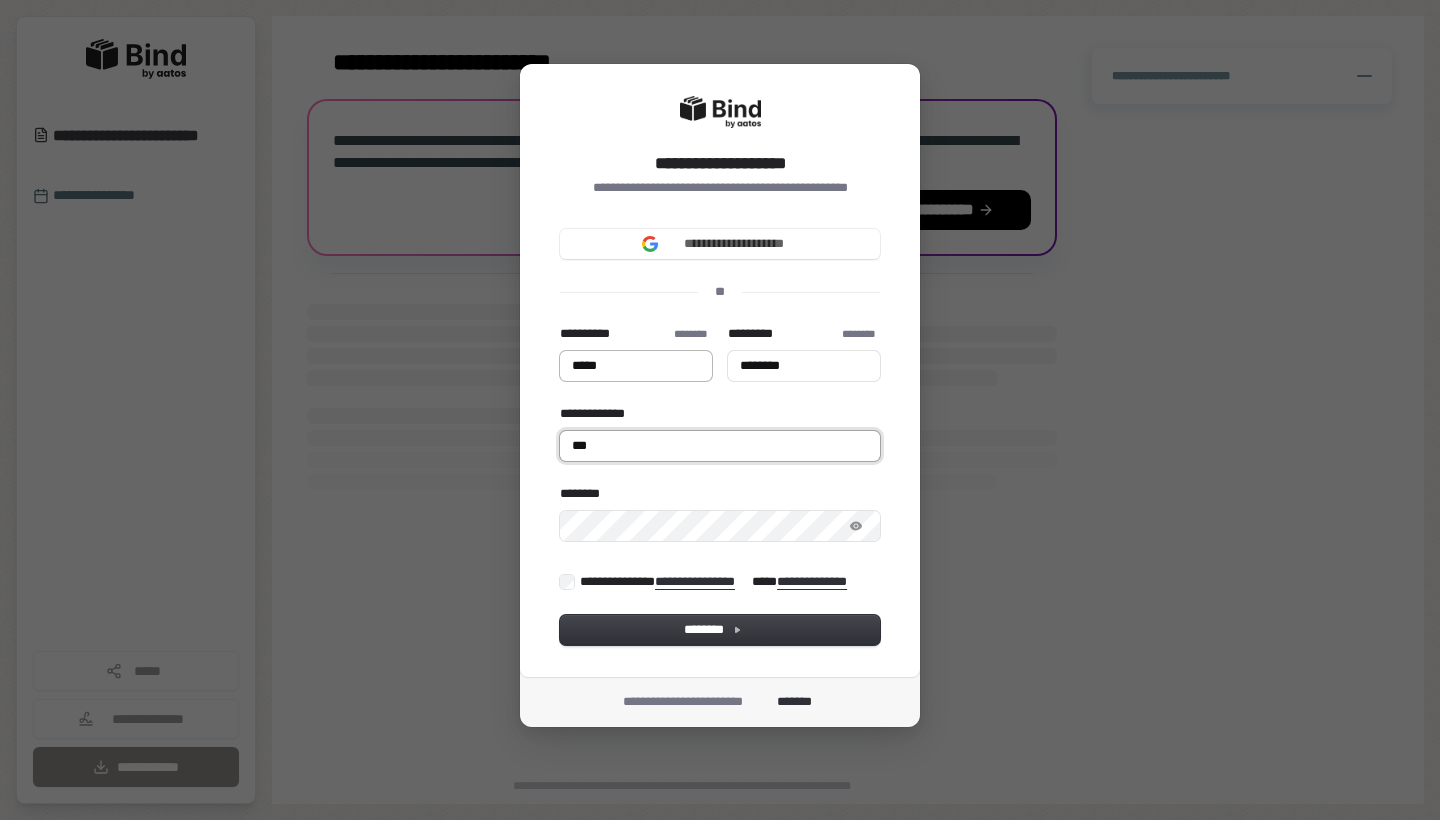 type on "*****" 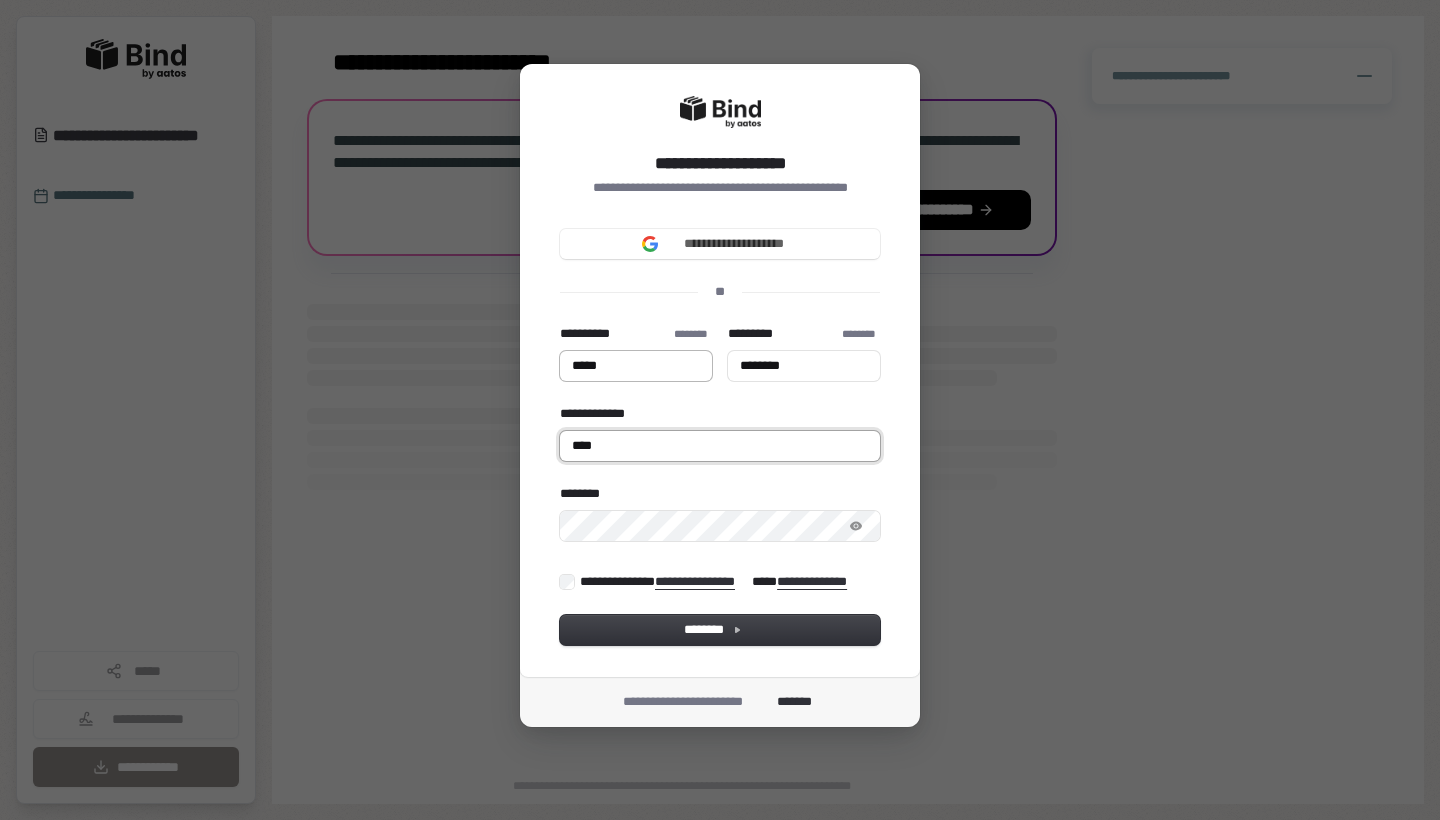 type on "*****" 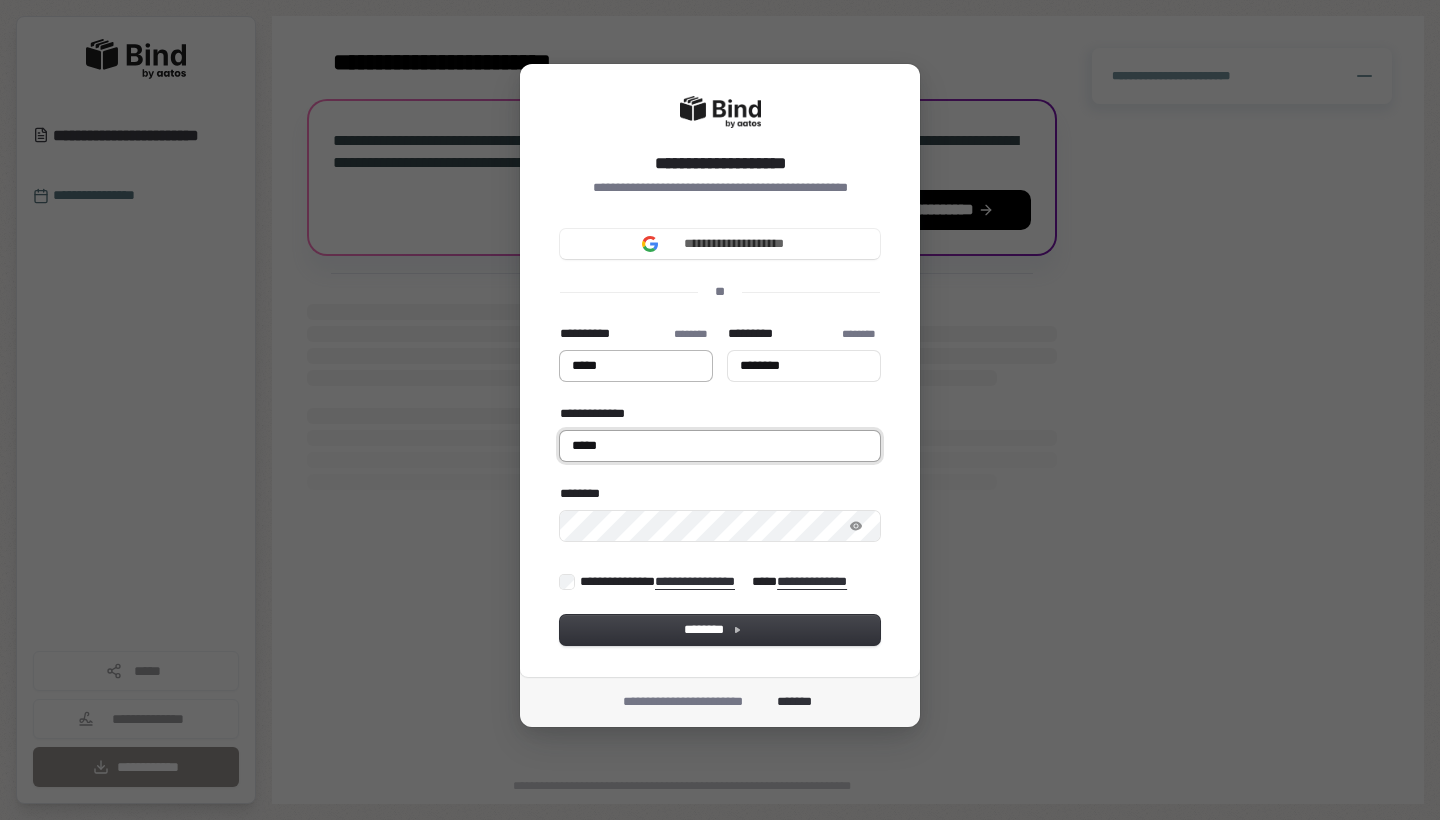 type on "*****" 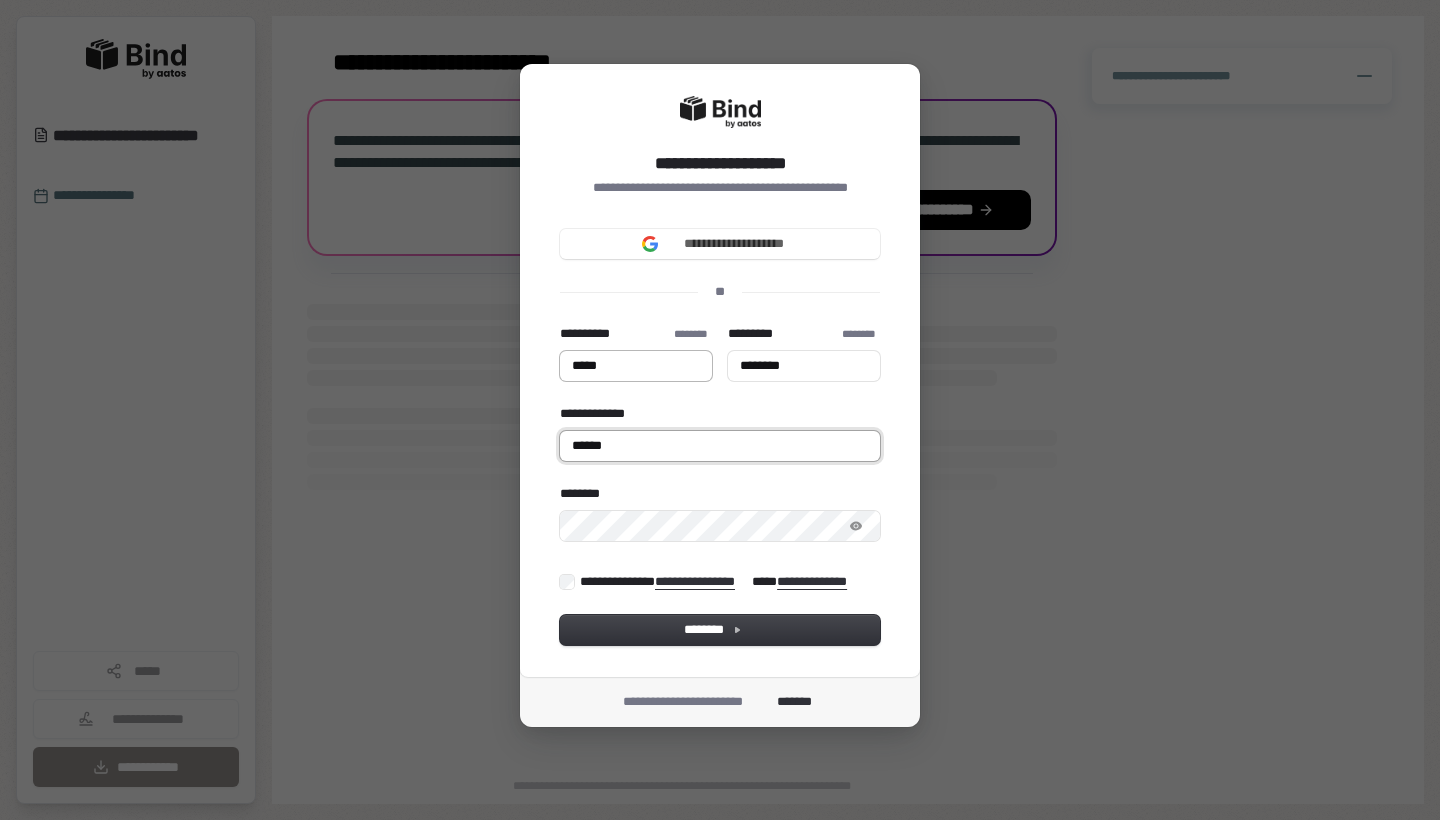 type on "*****" 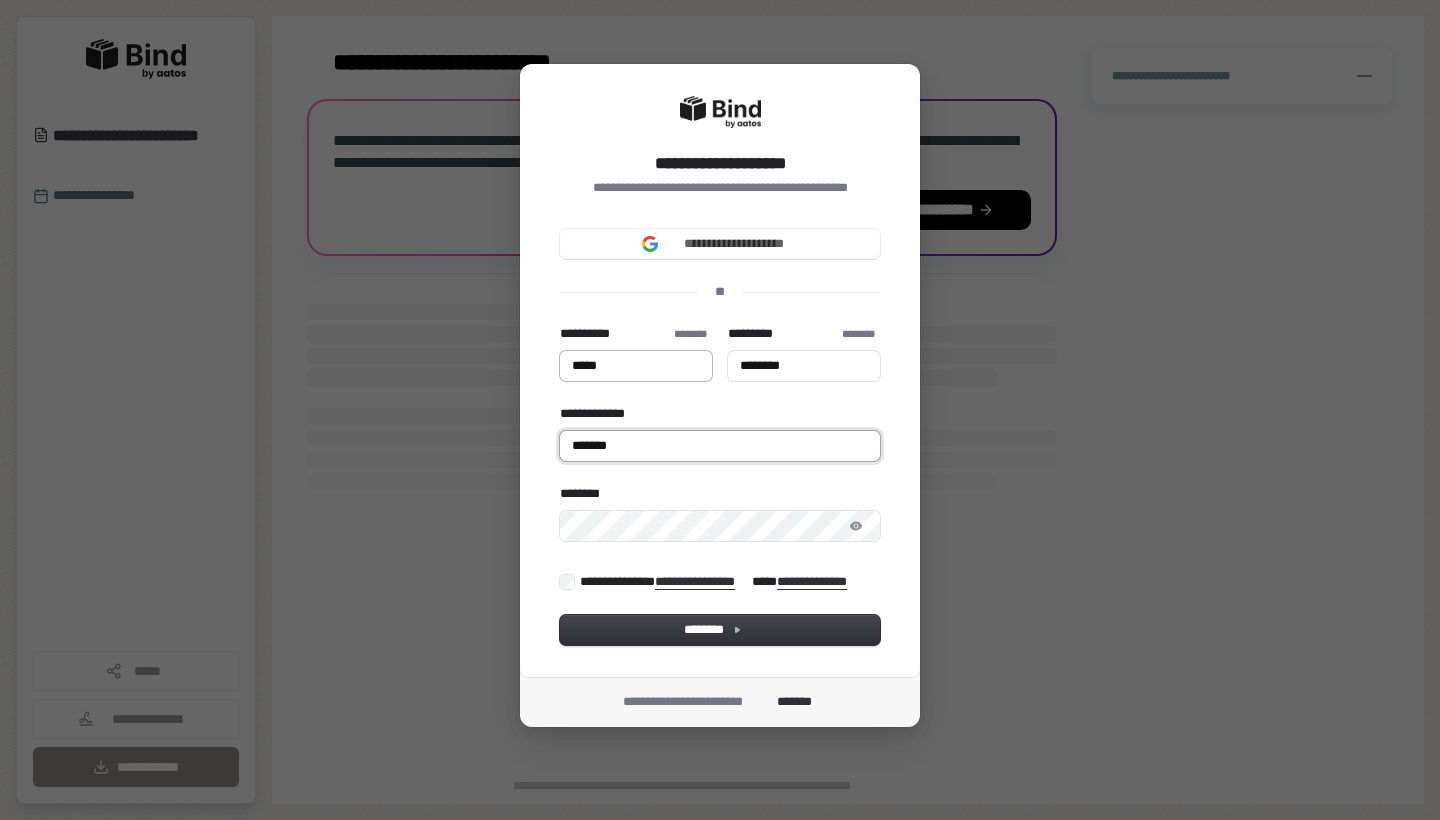 type on "*****" 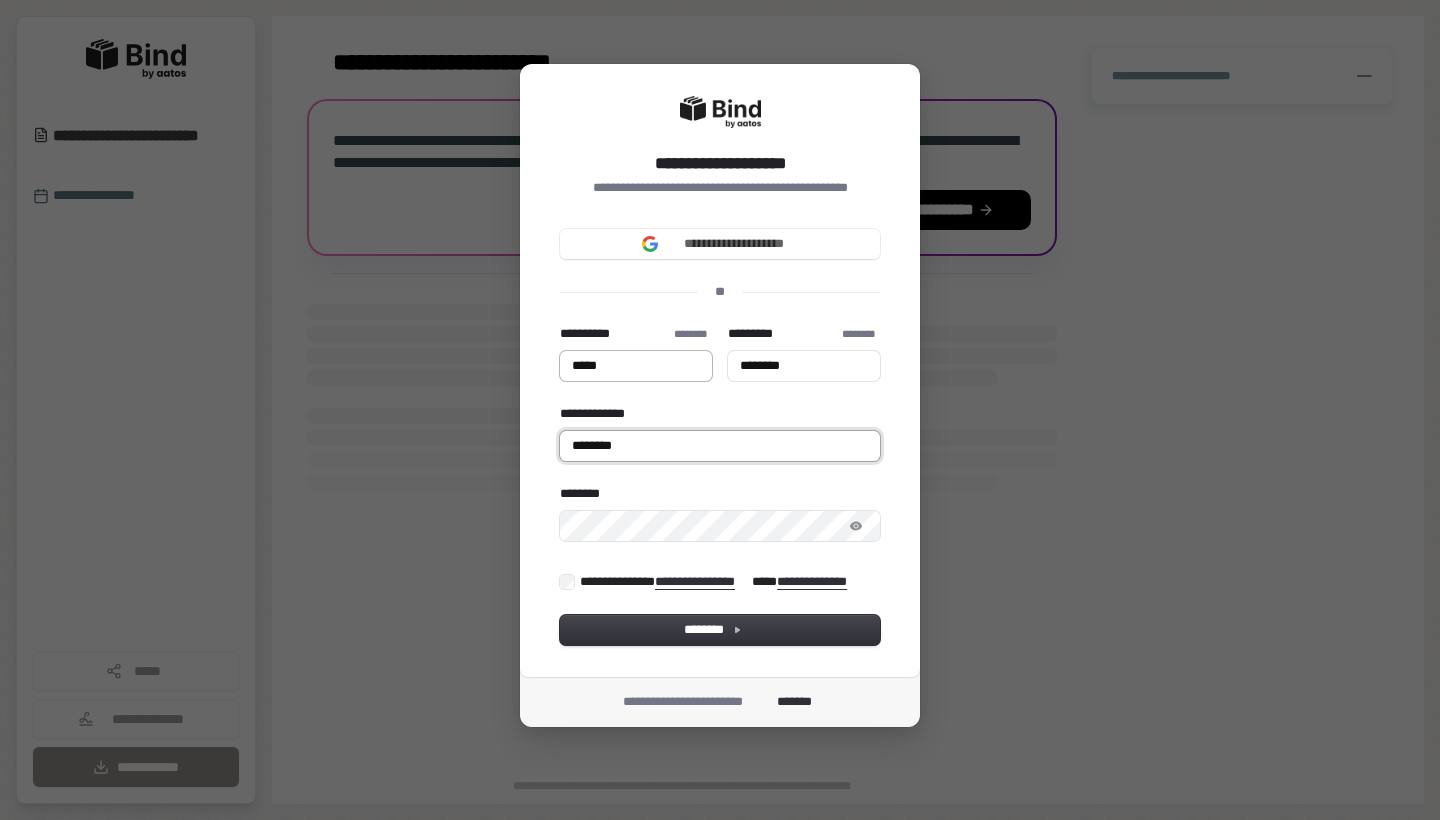 type on "*****" 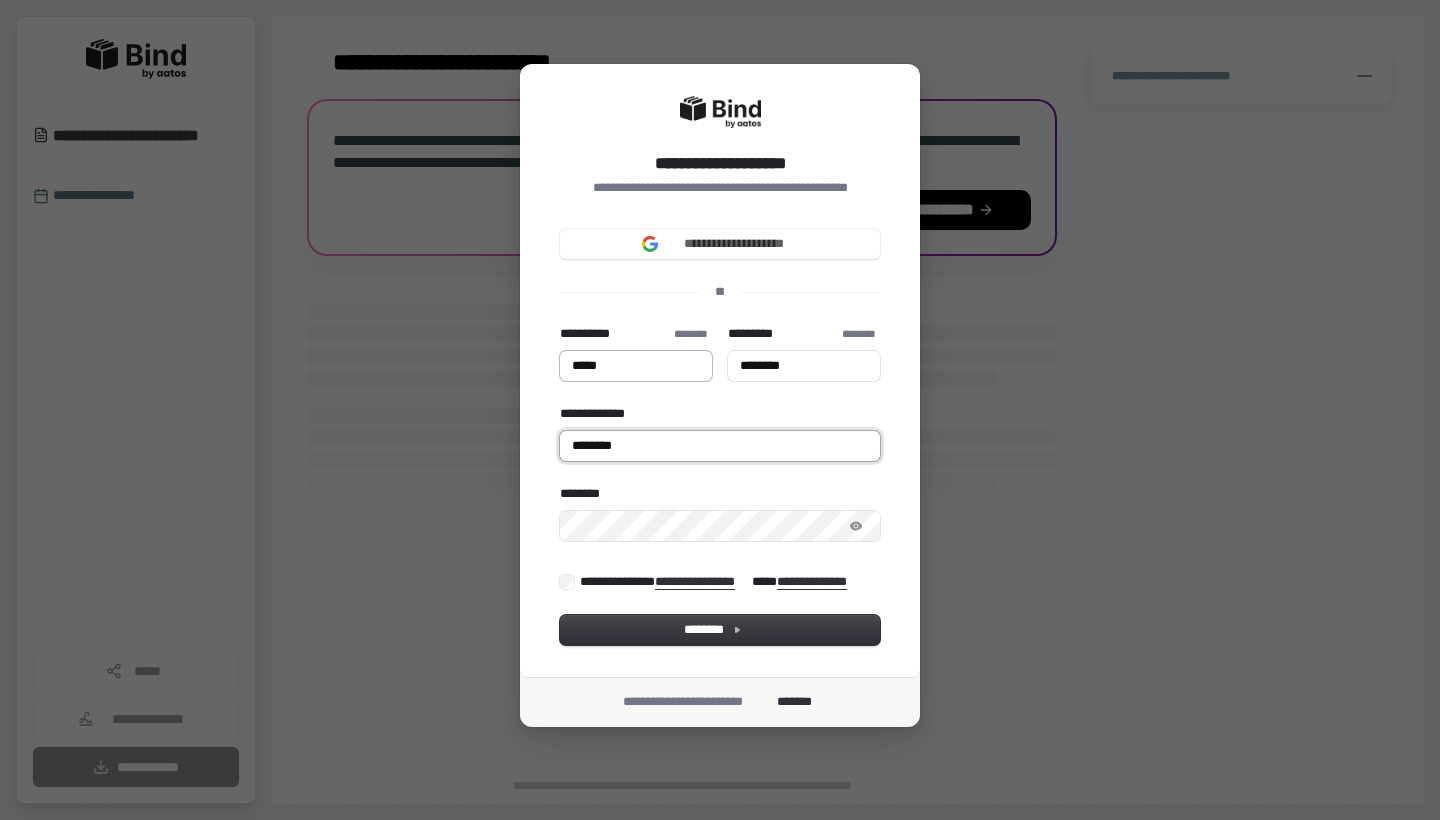 type on "********" 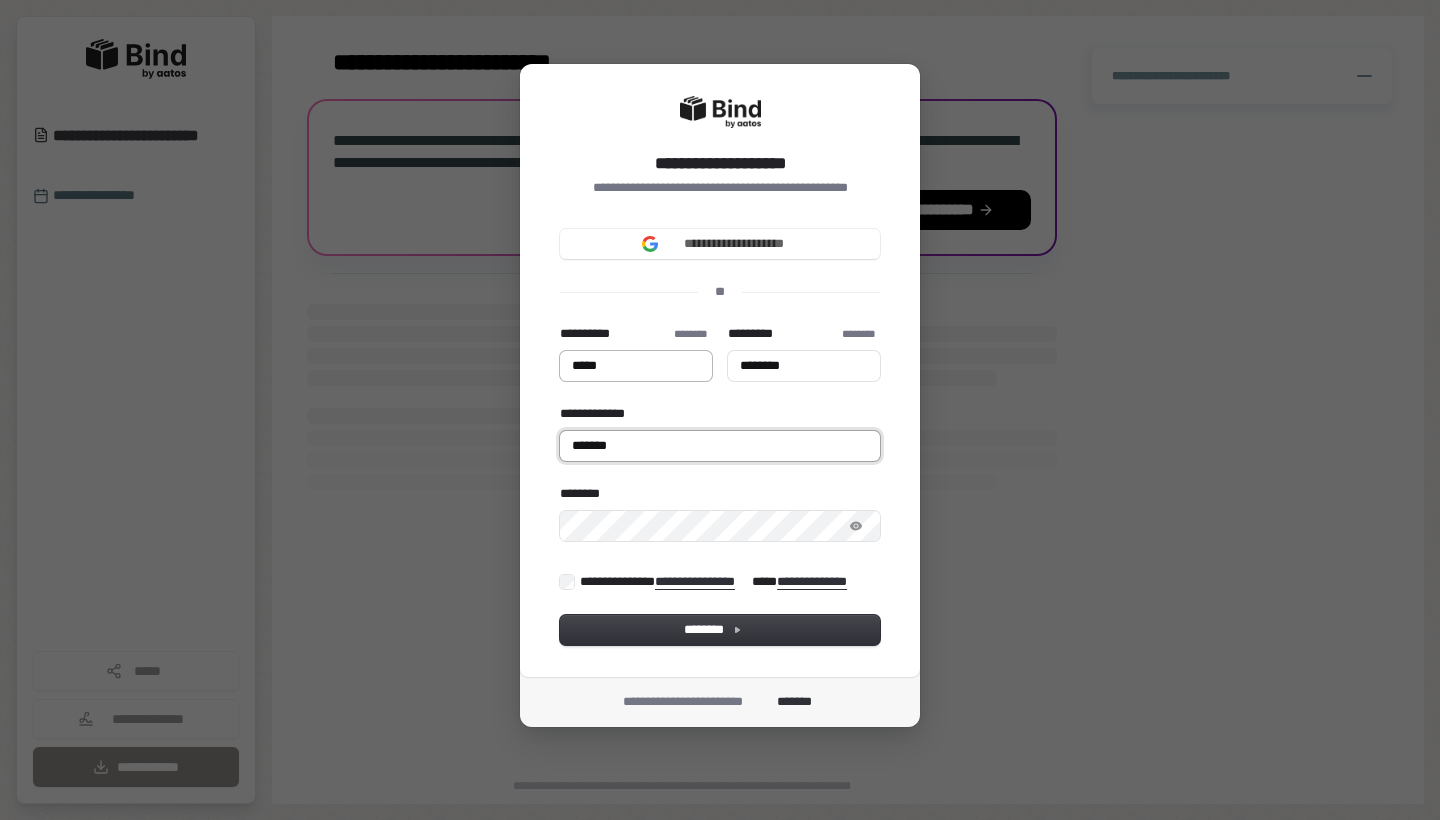 type on "*****" 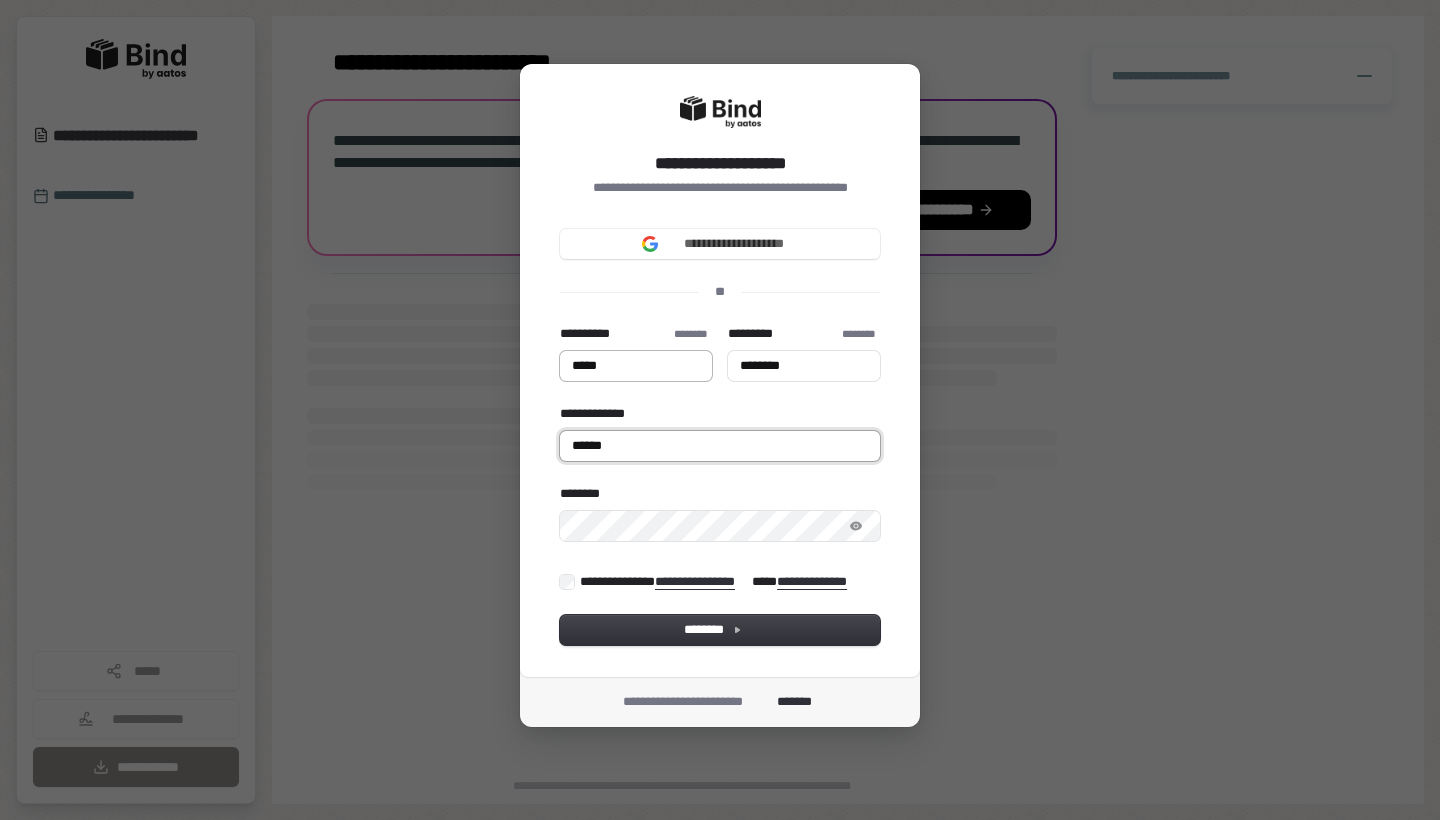 type on "*****" 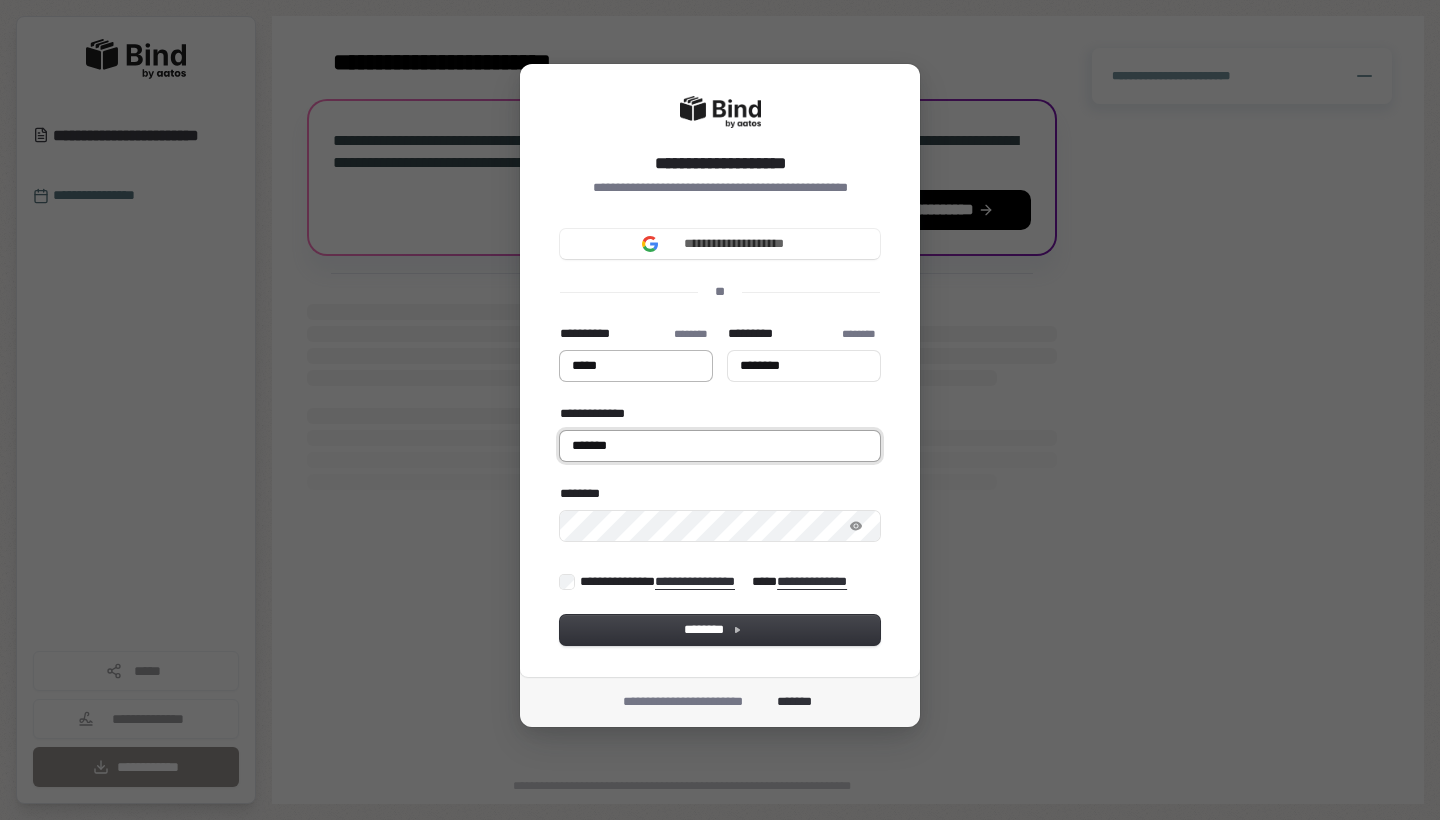 type on "*****" 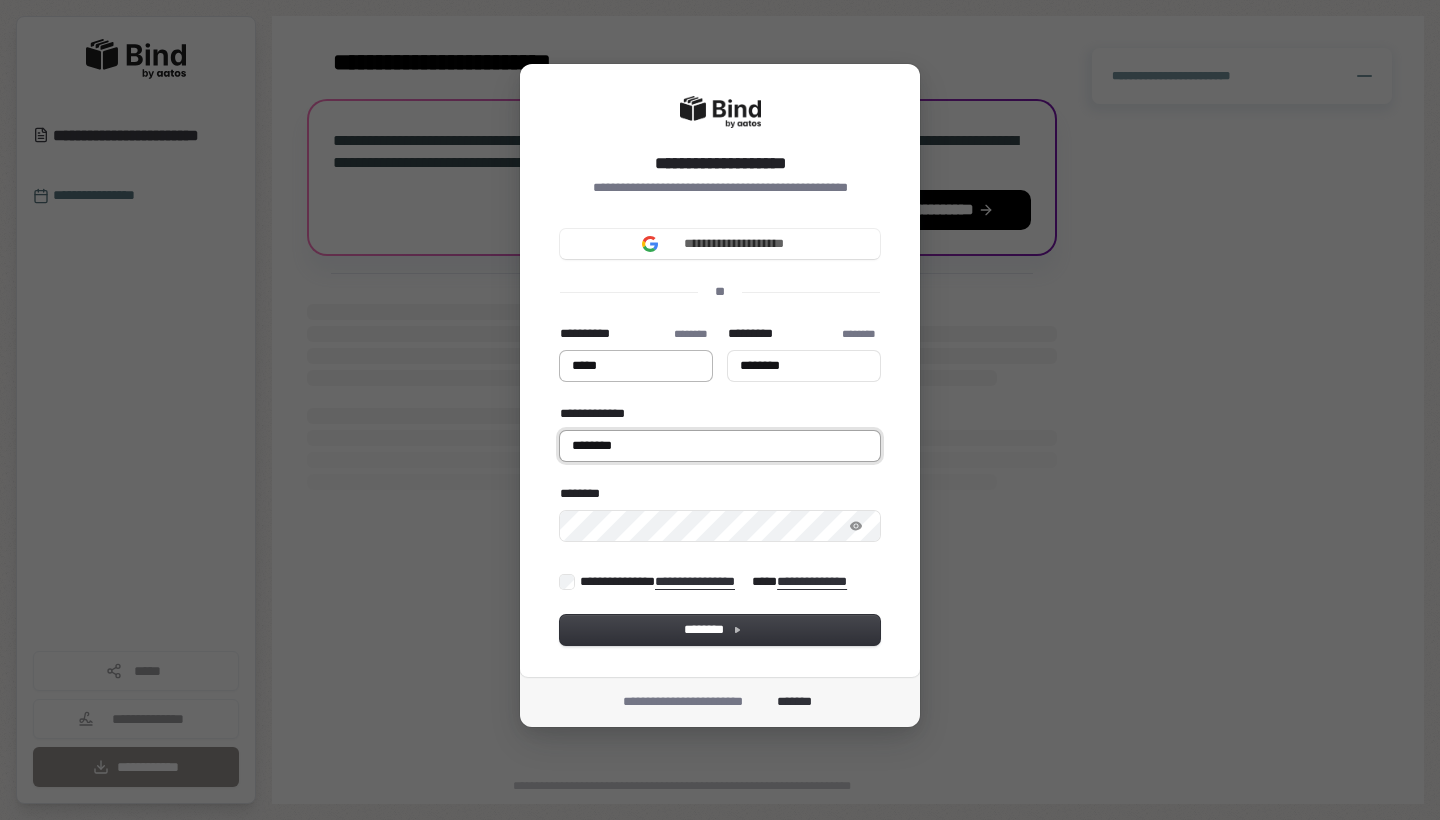 type on "*****" 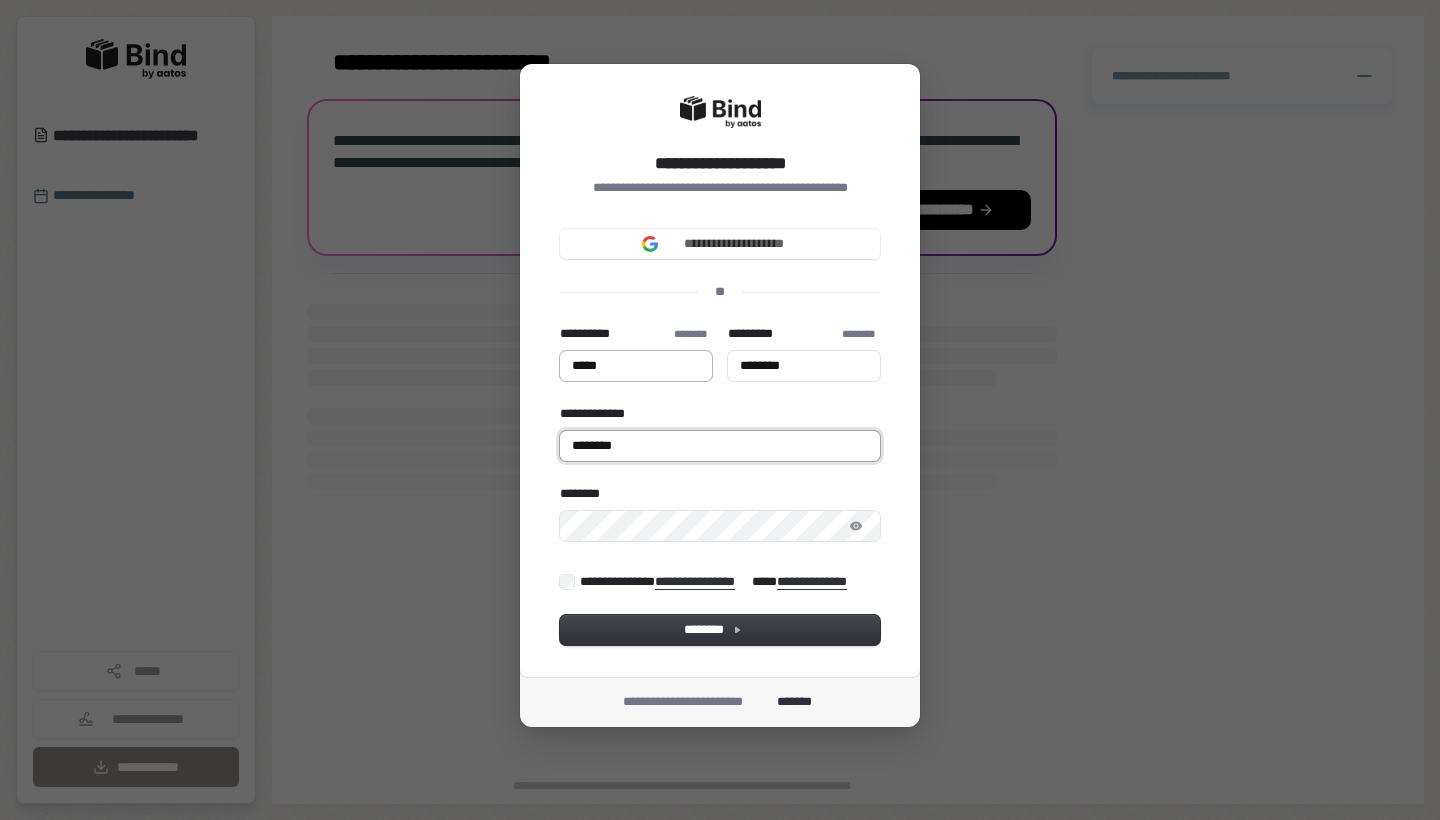 type on "********" 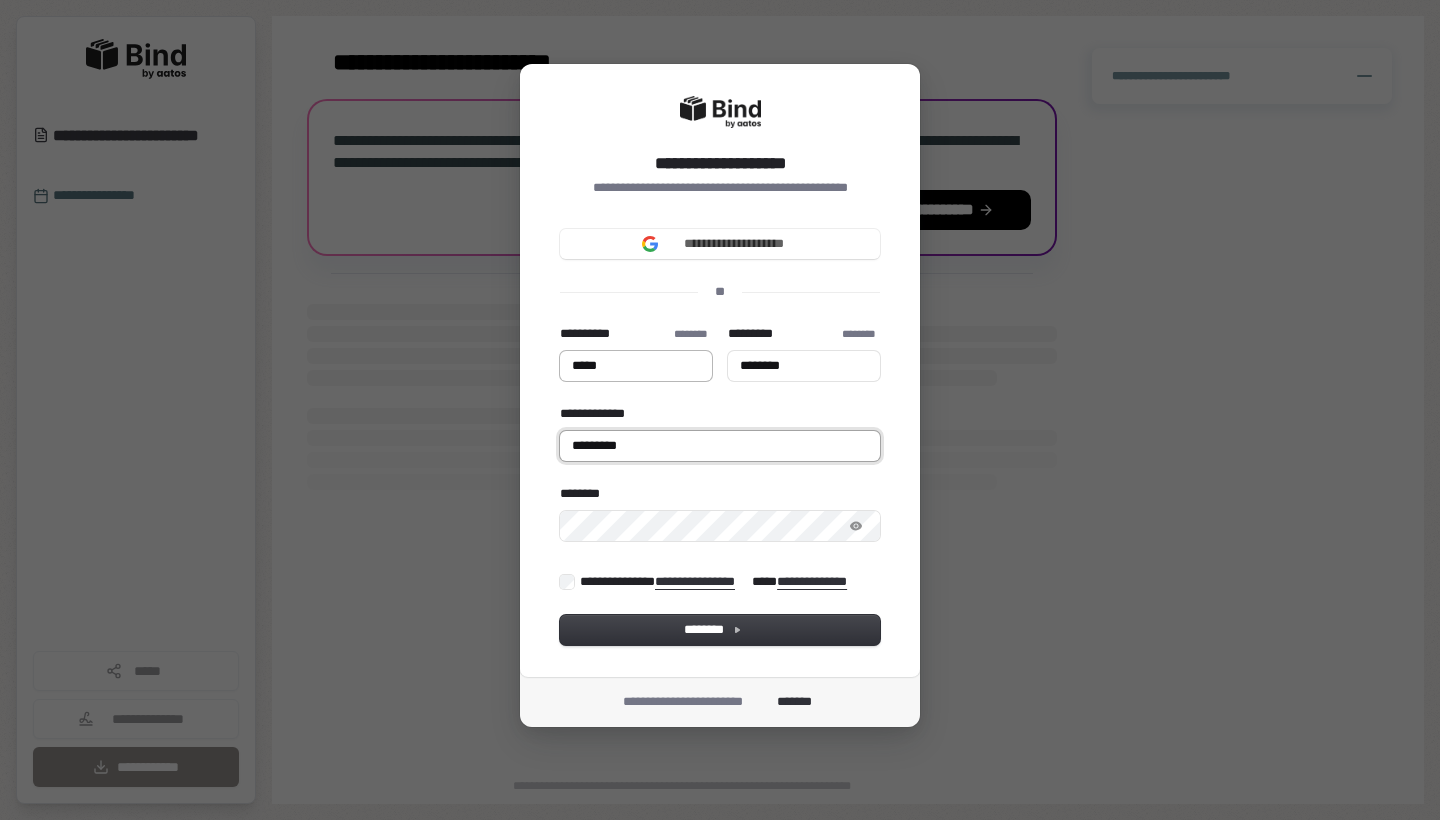 type on "*****" 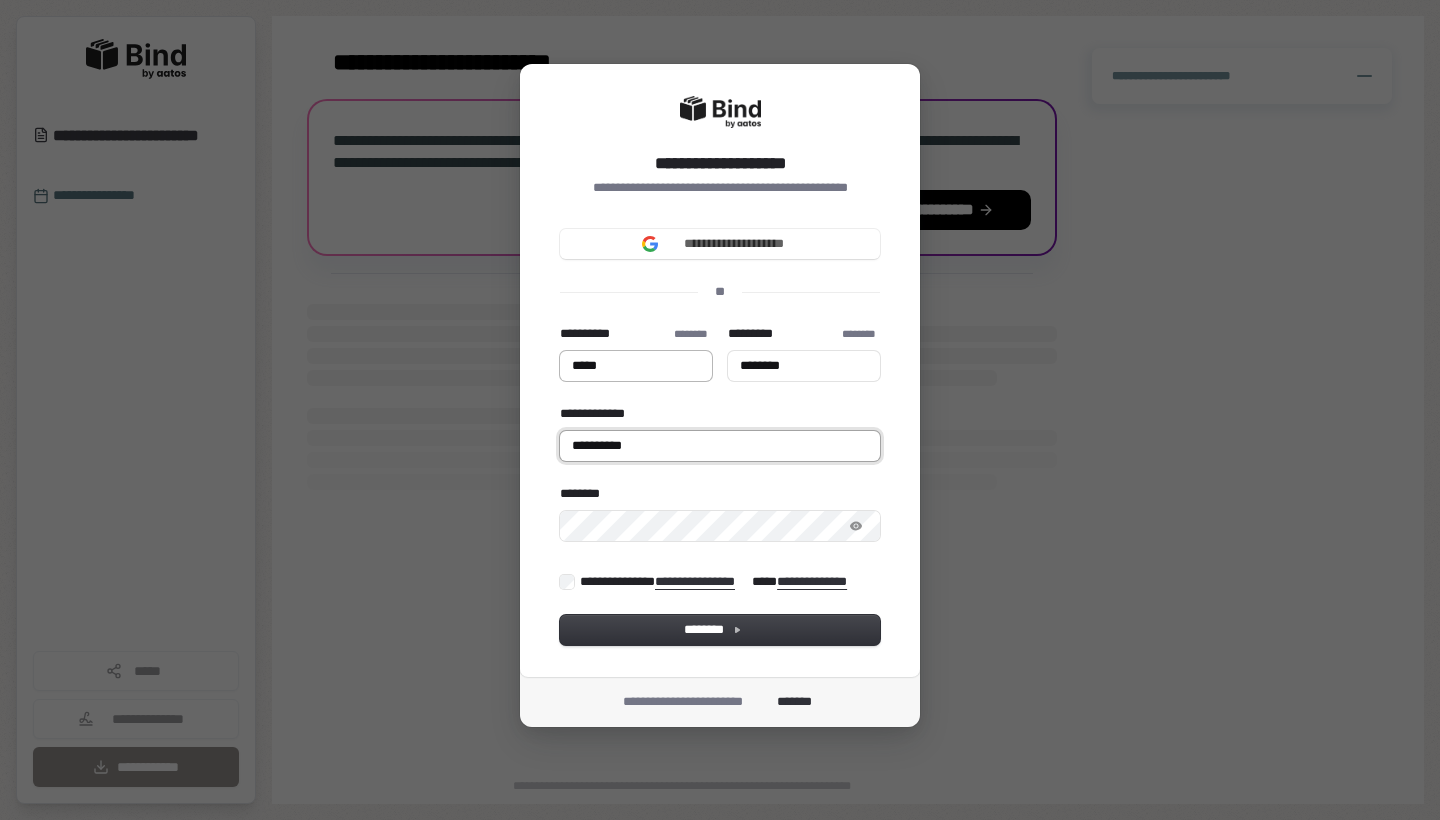 type on "*****" 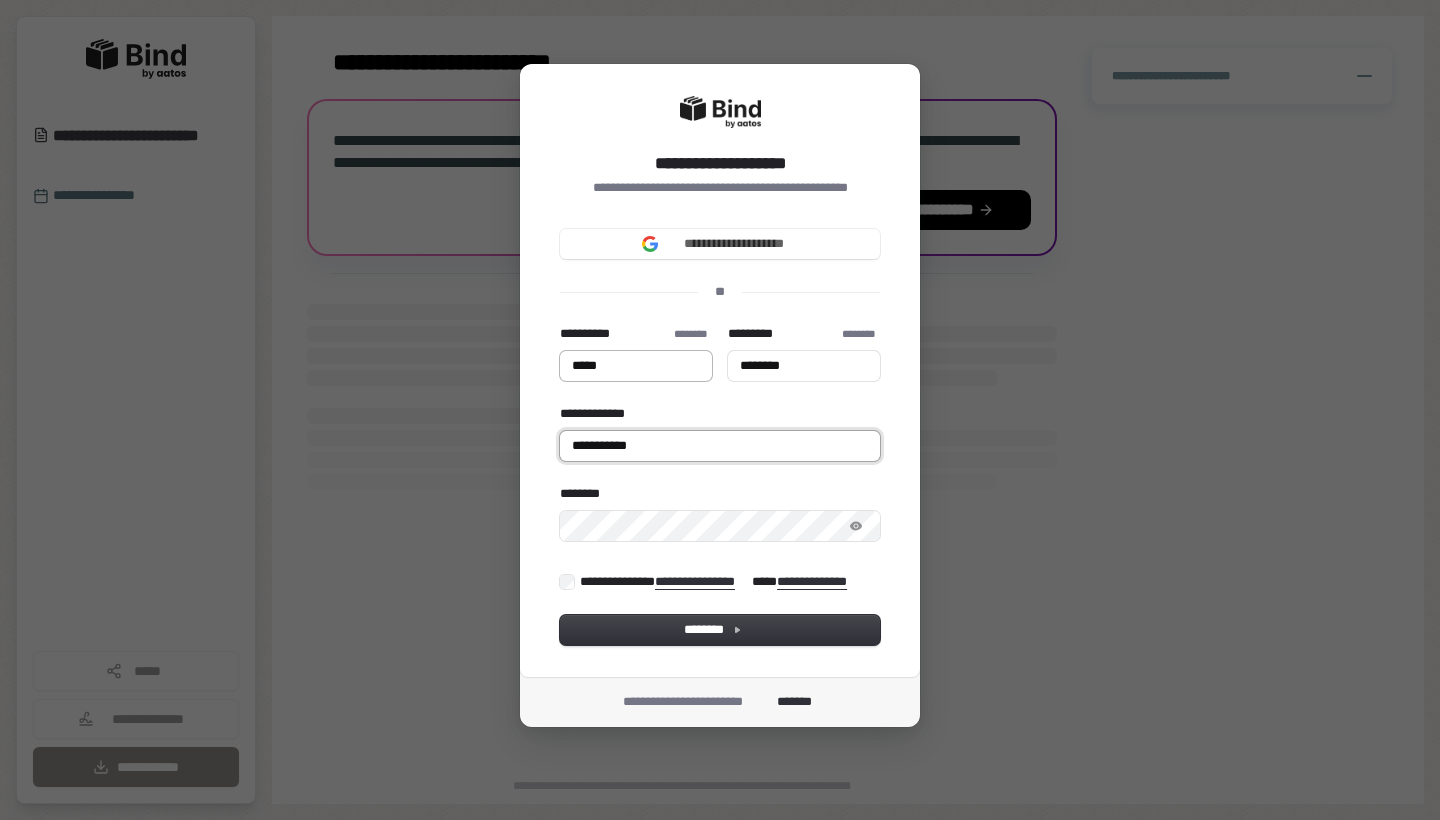 type on "*****" 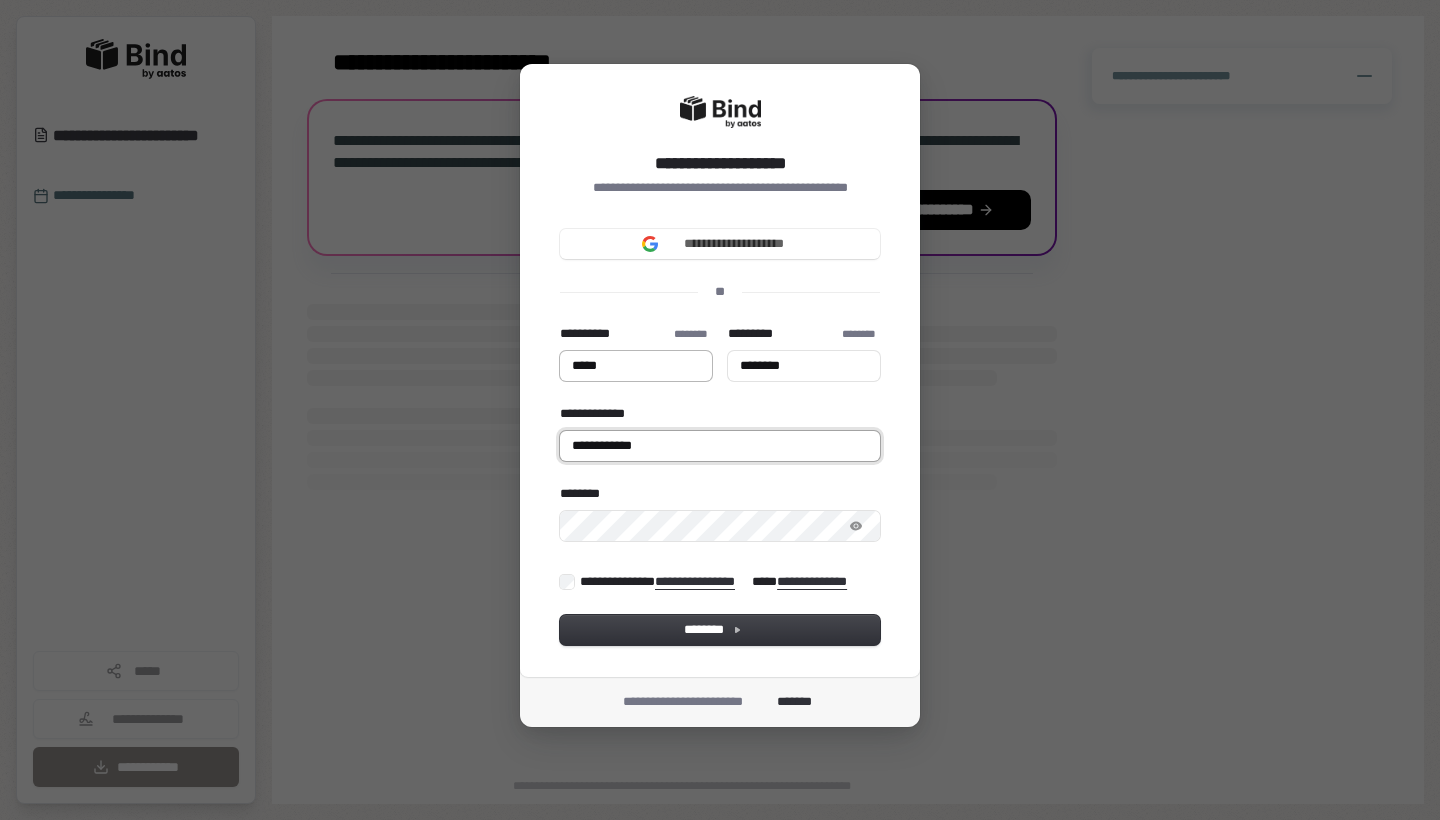 type on "*****" 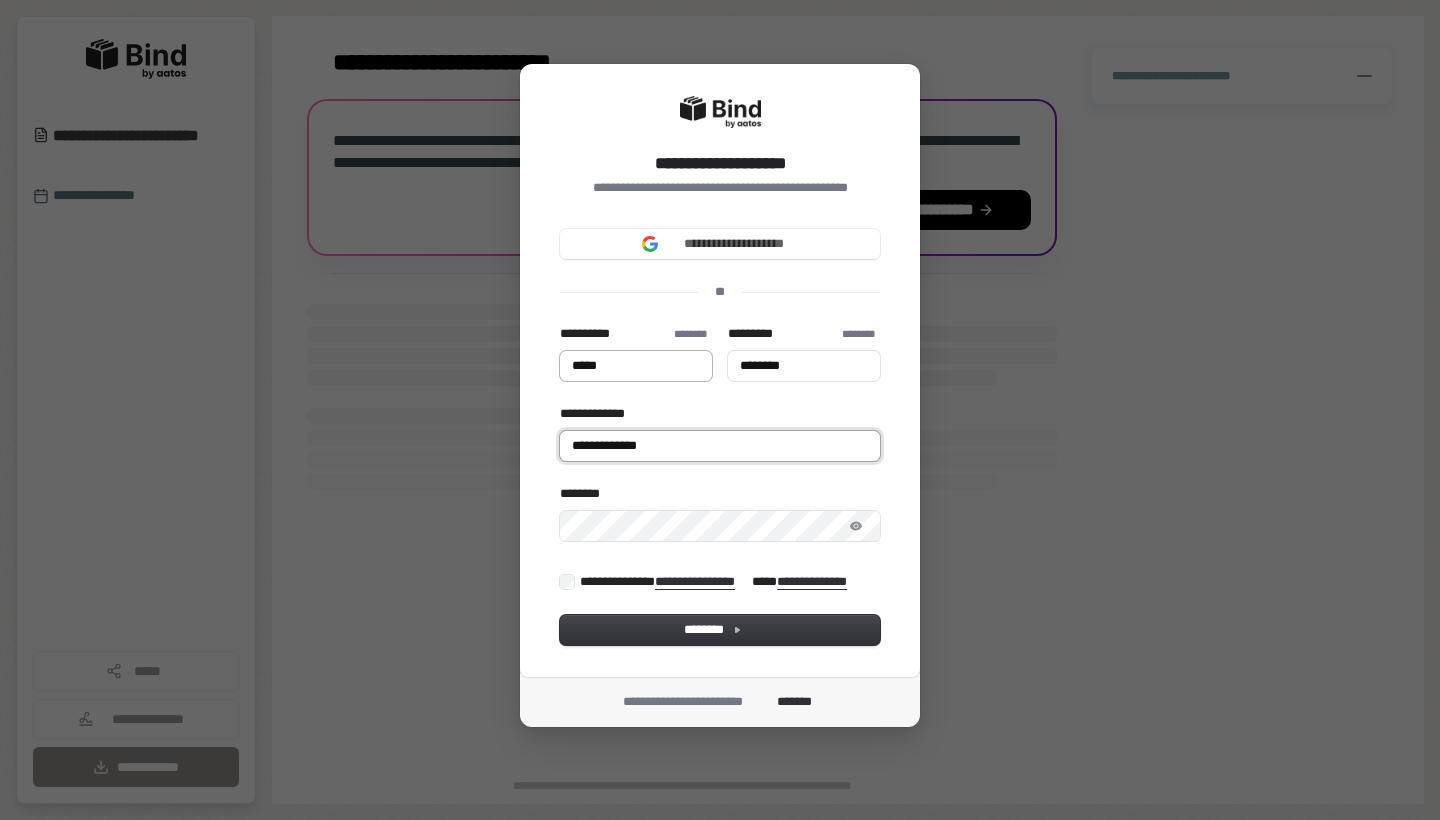 type on "*****" 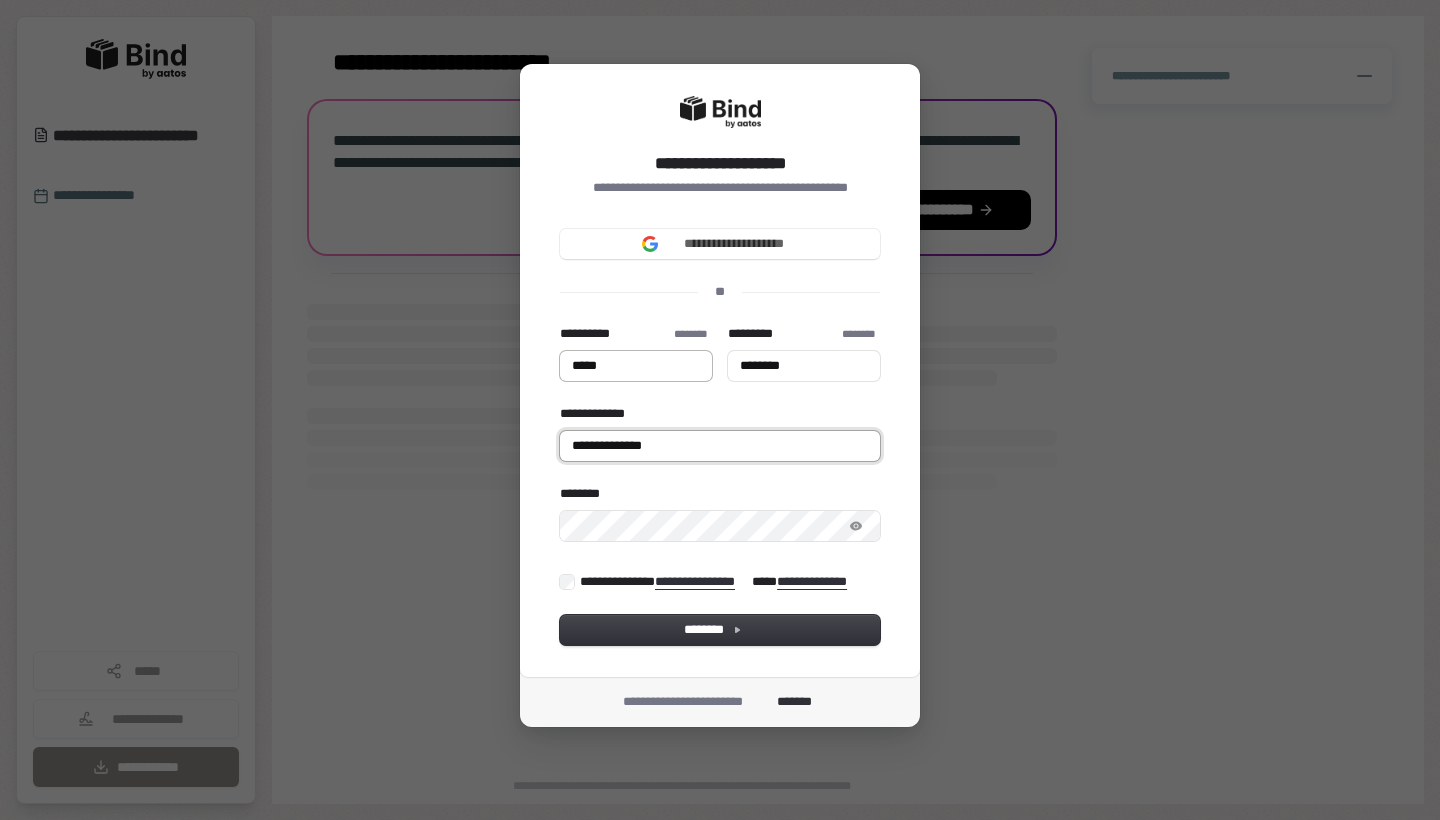 type on "*****" 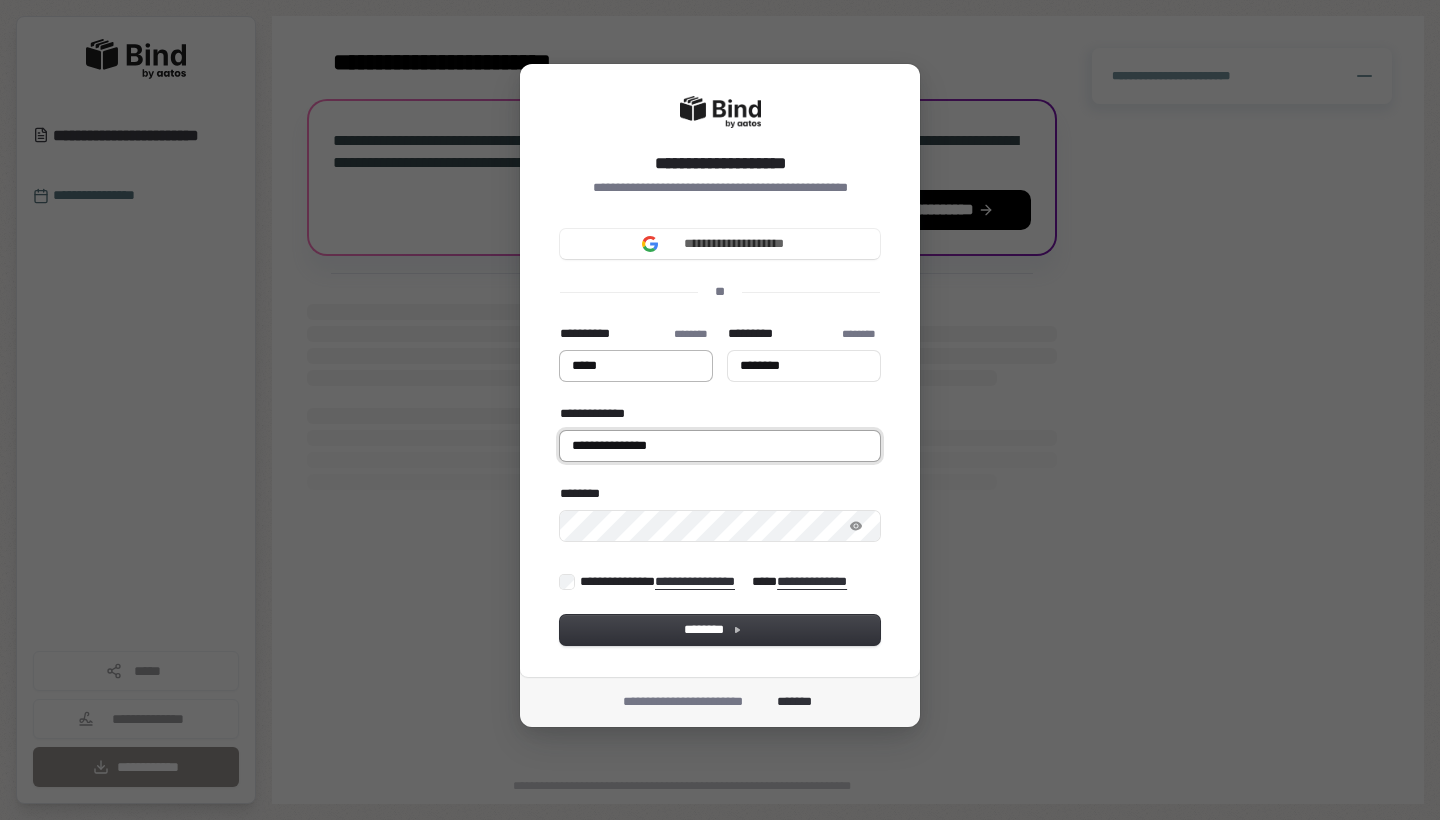 type on "*****" 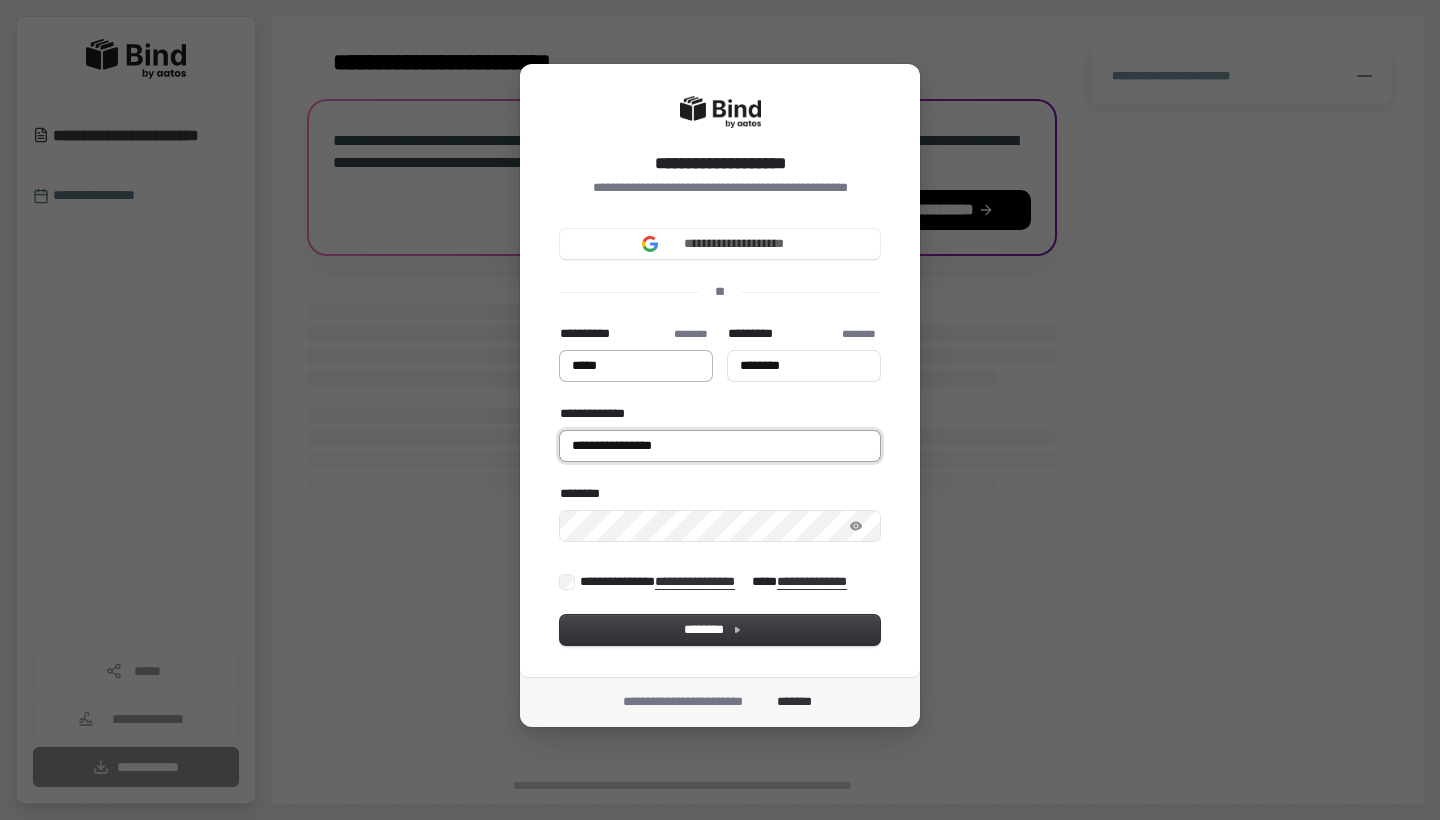 type on "*****" 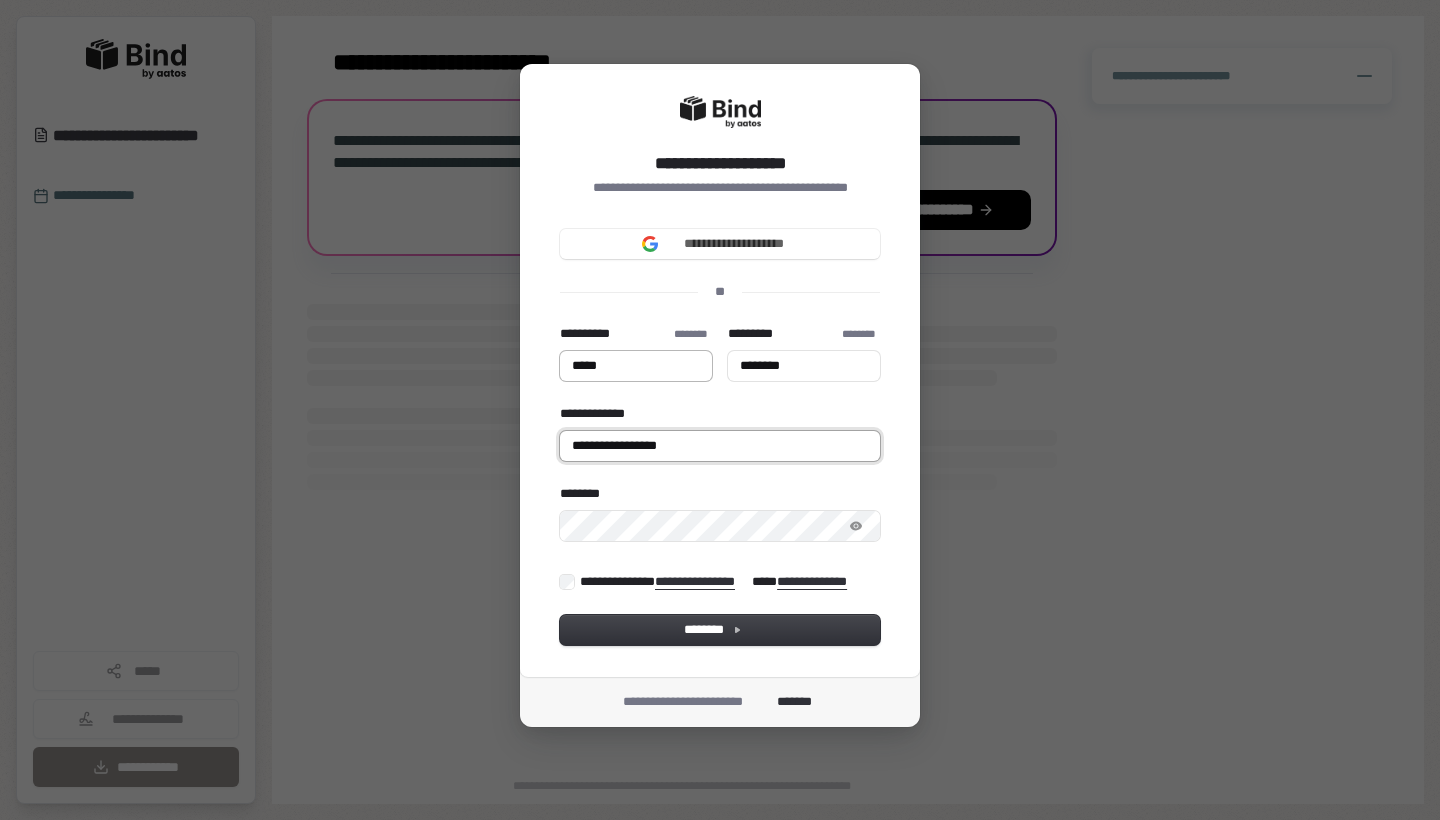 type on "*****" 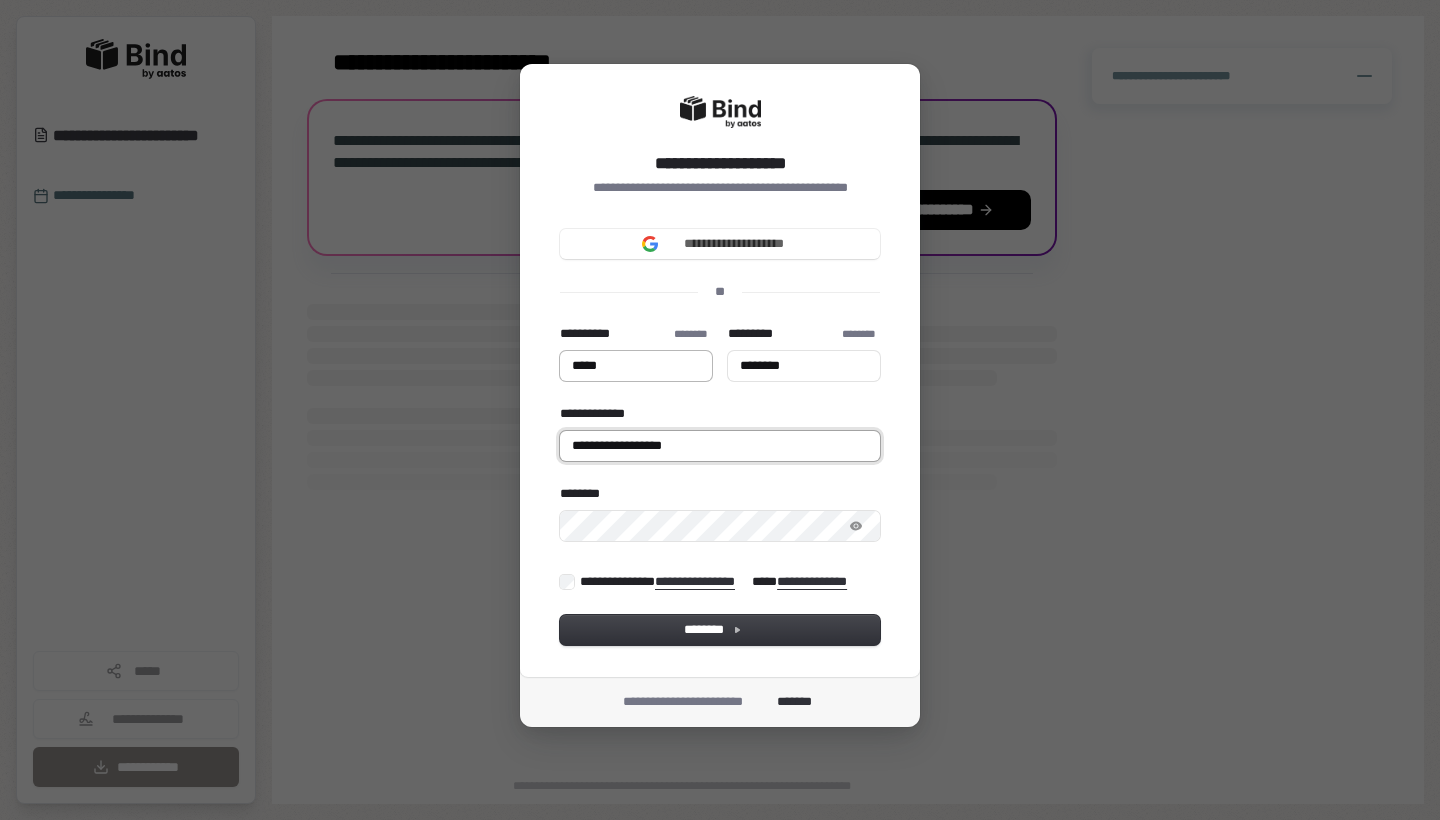 type on "*****" 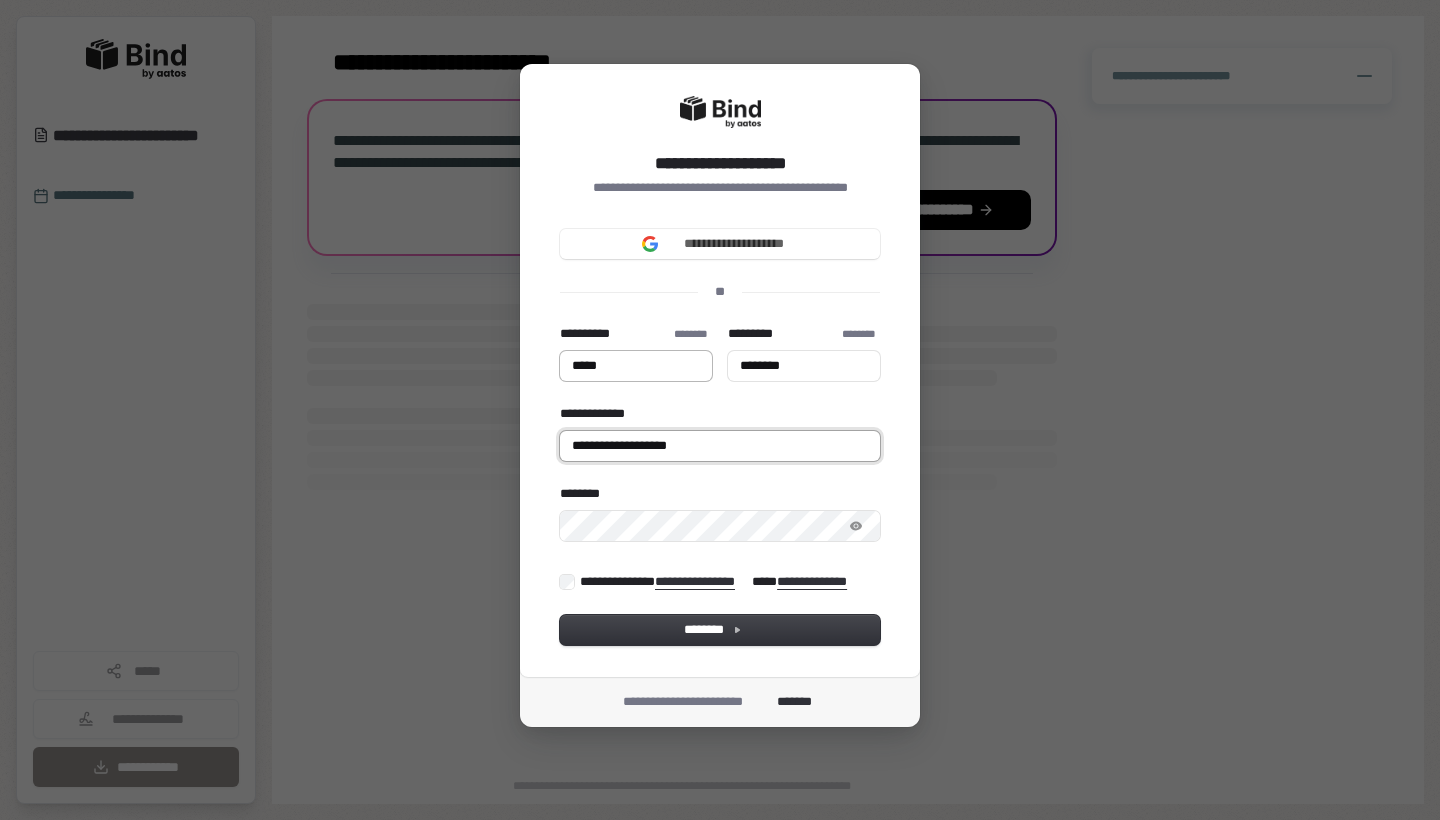 type on "*****" 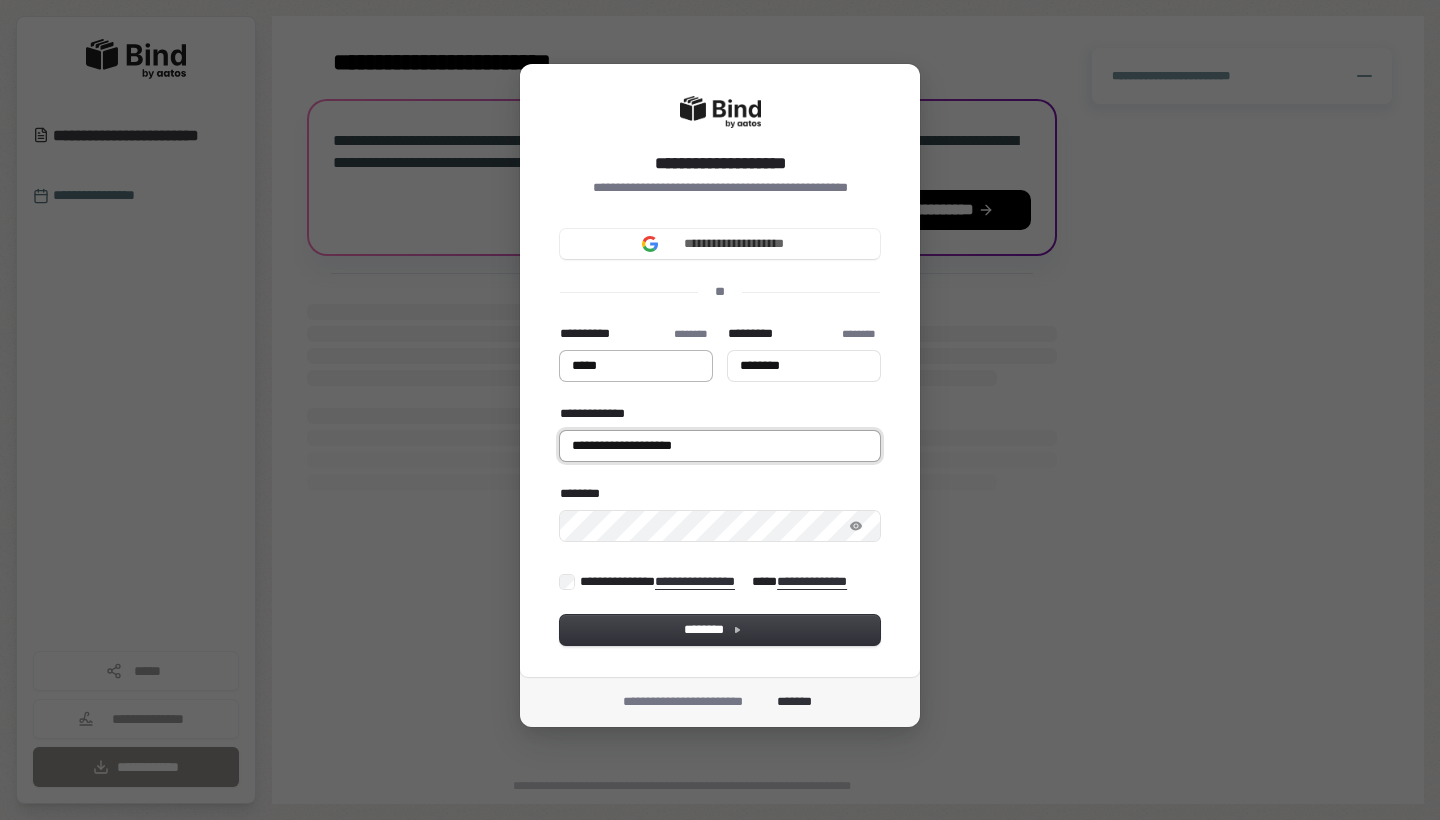 type on "**********" 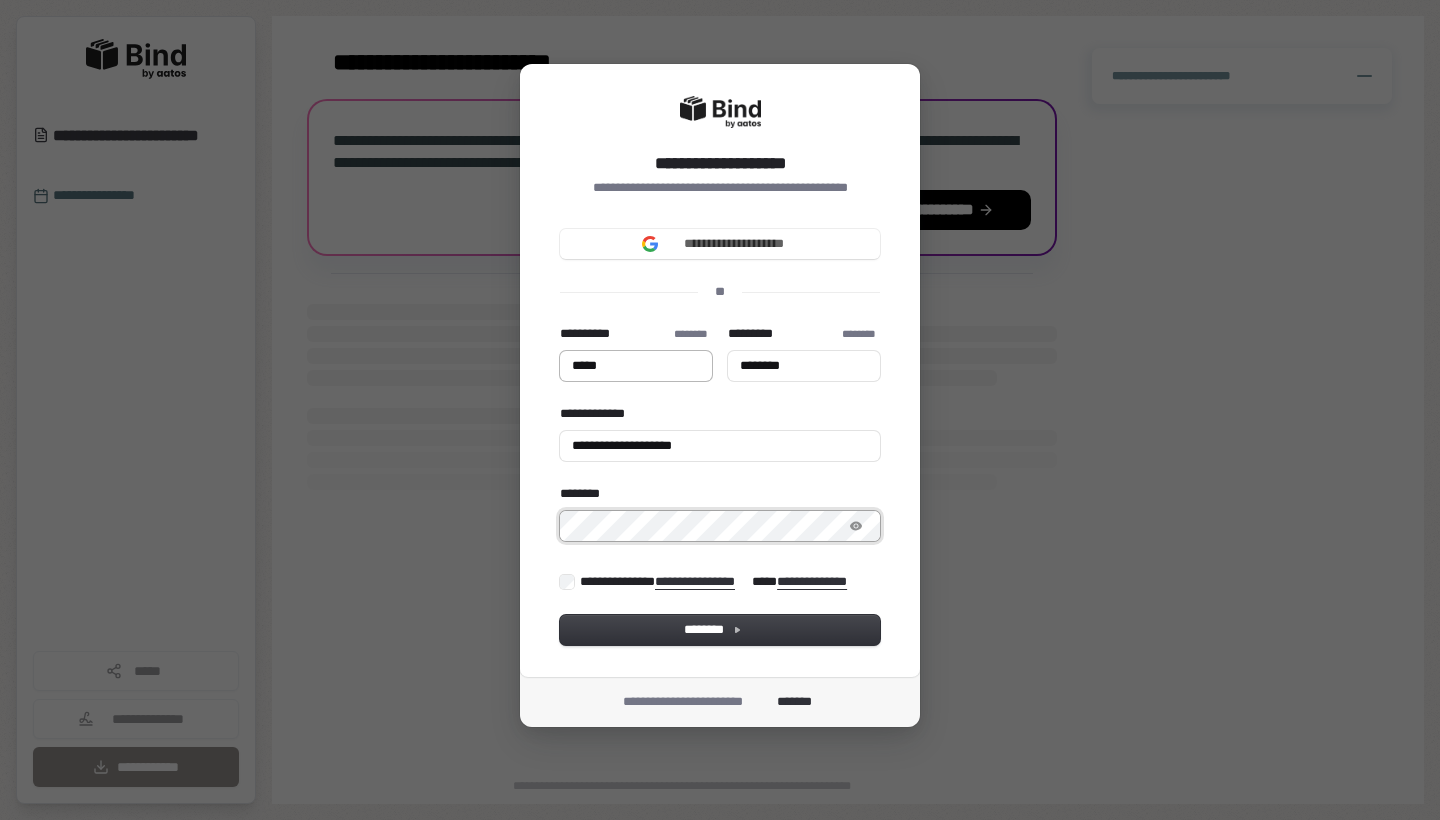 type on "*****" 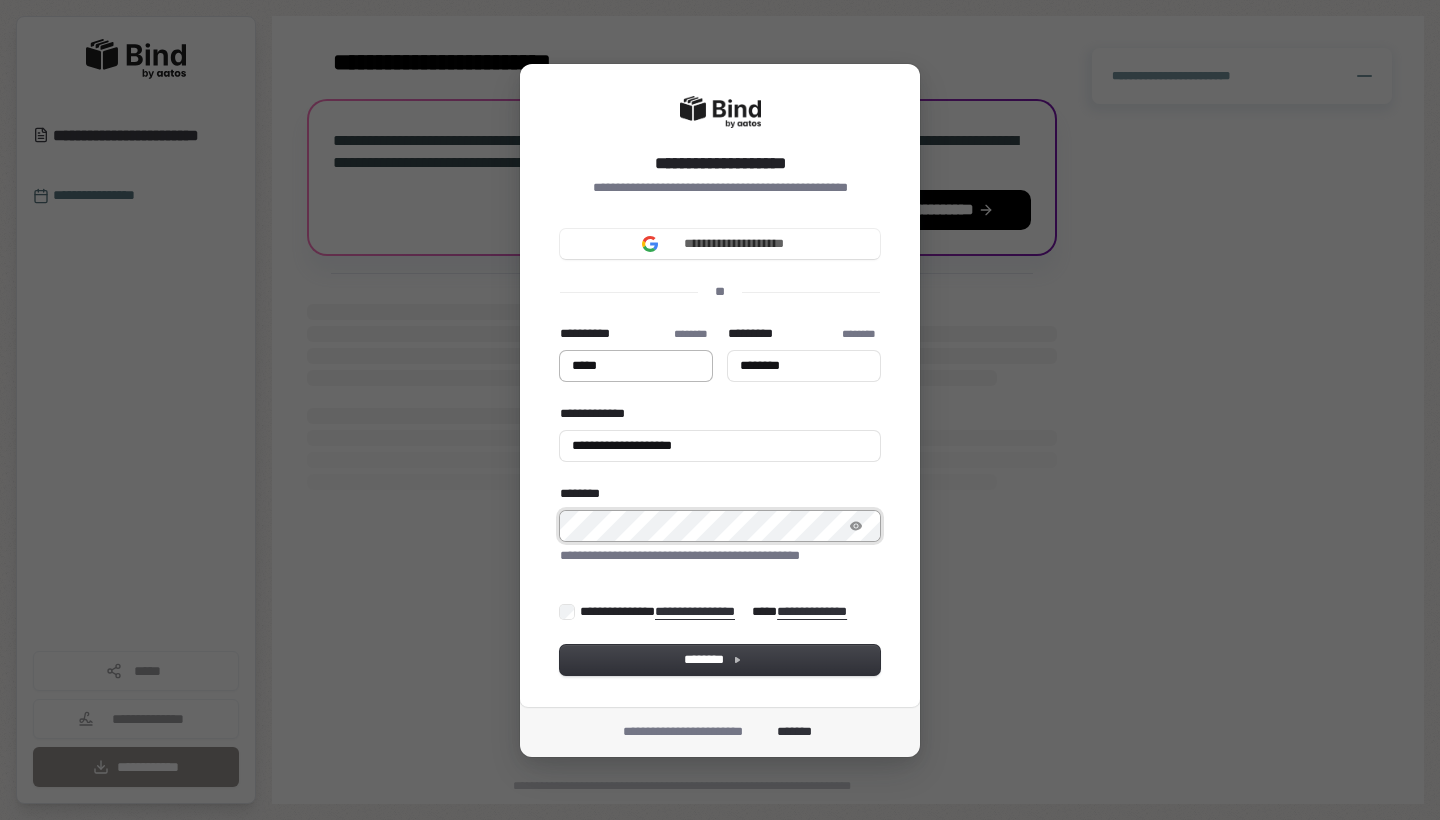 type on "*****" 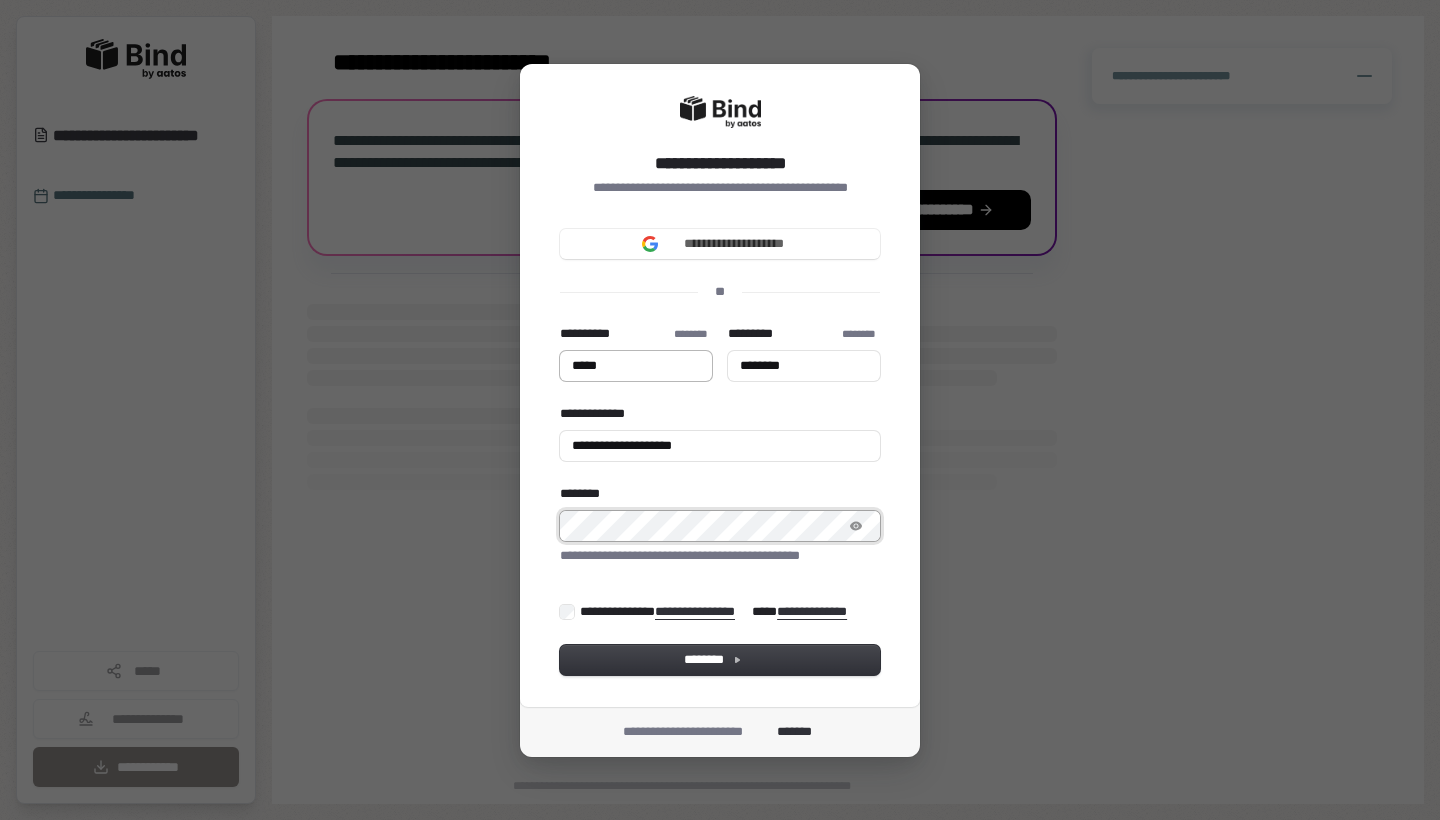 type on "********" 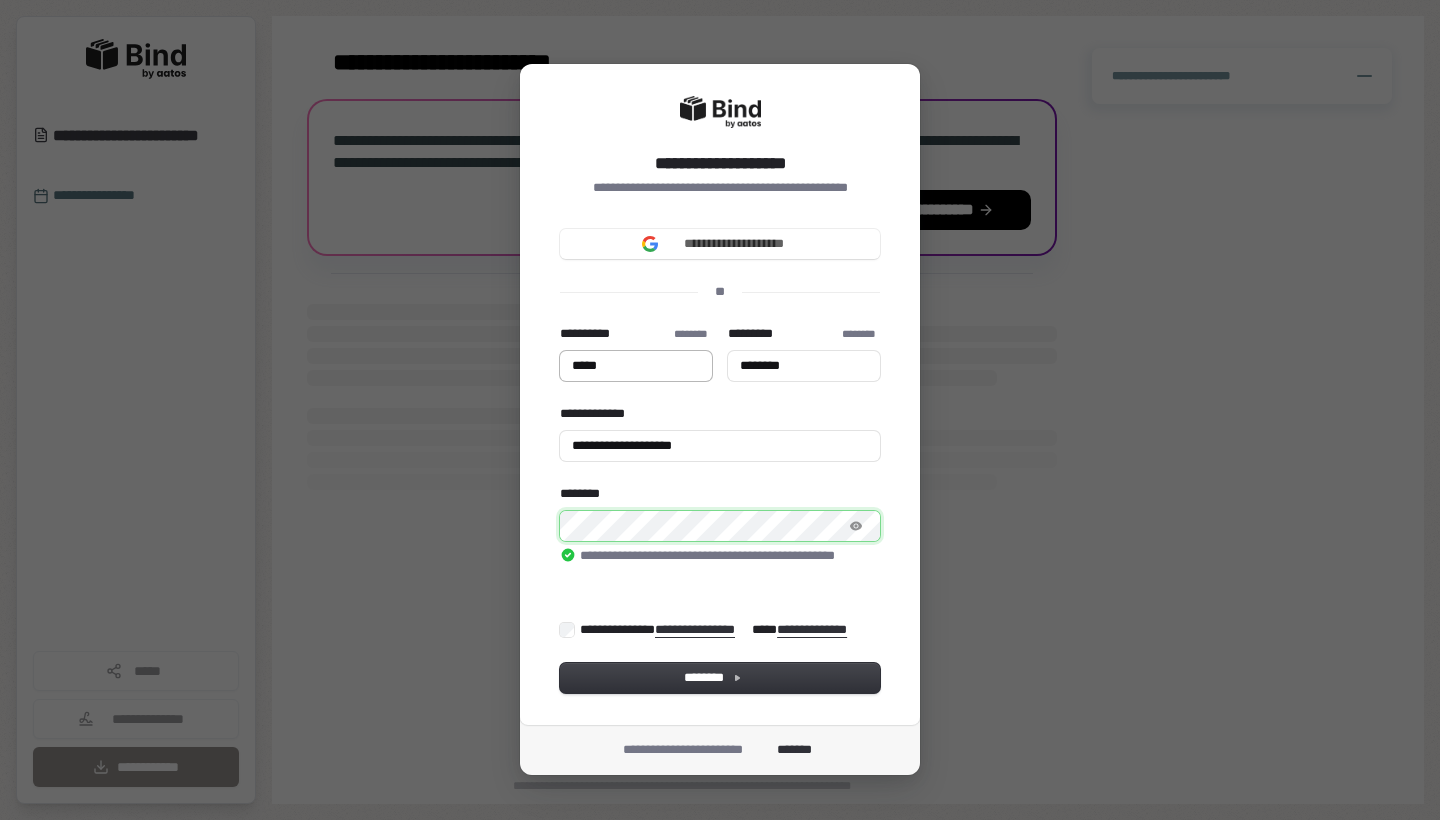 type on "*****" 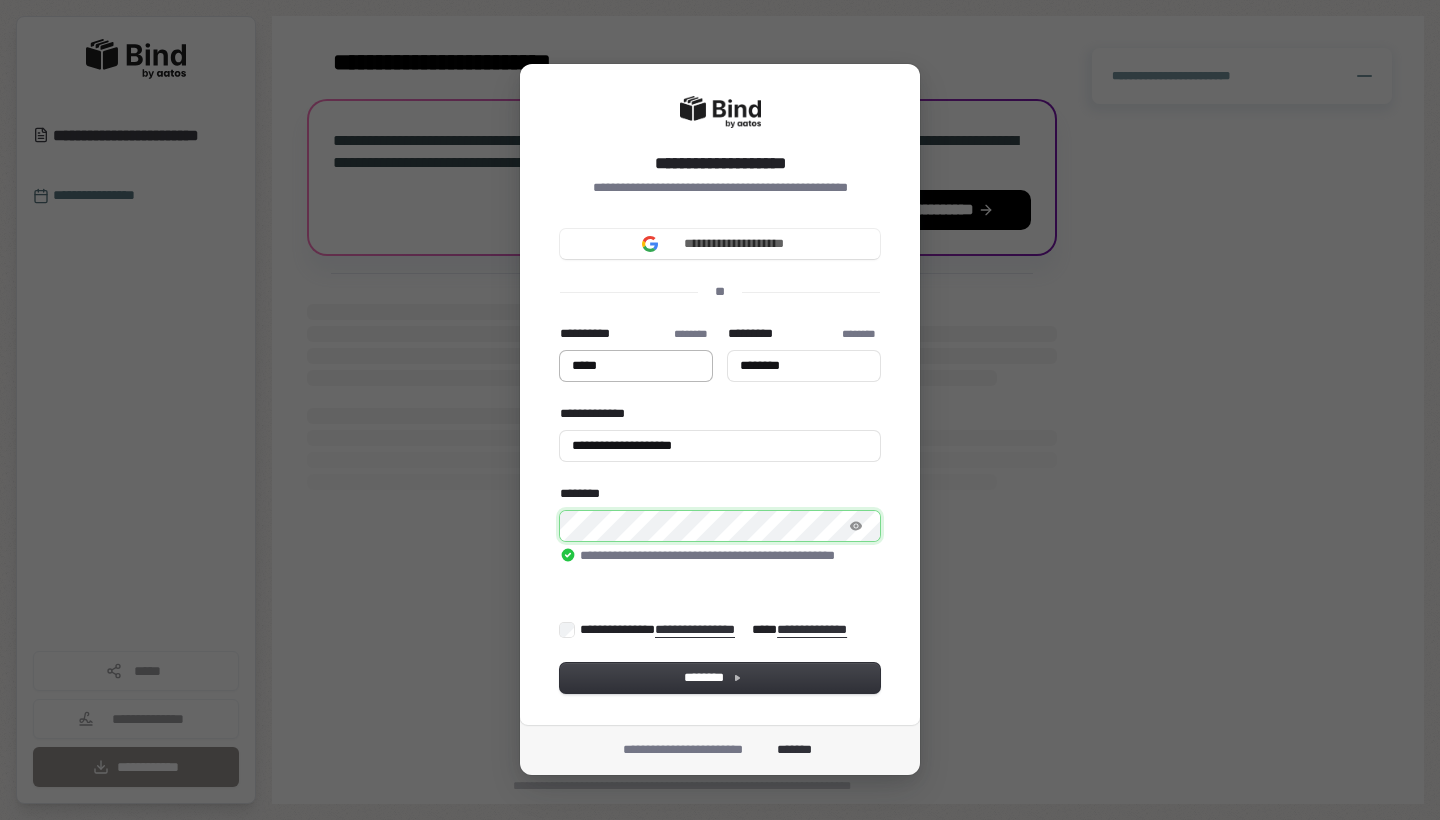 type on "********" 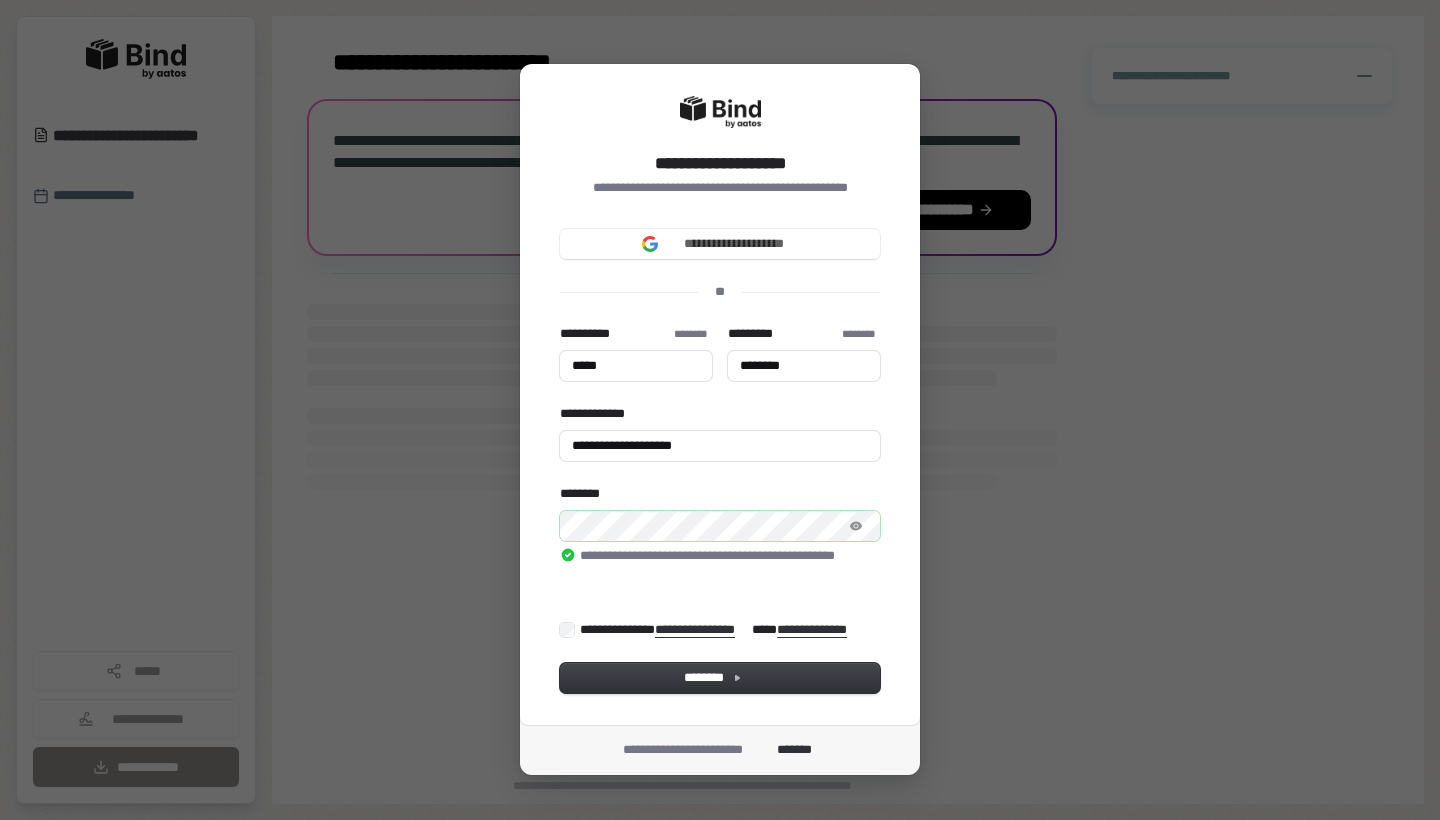 type on "*****" 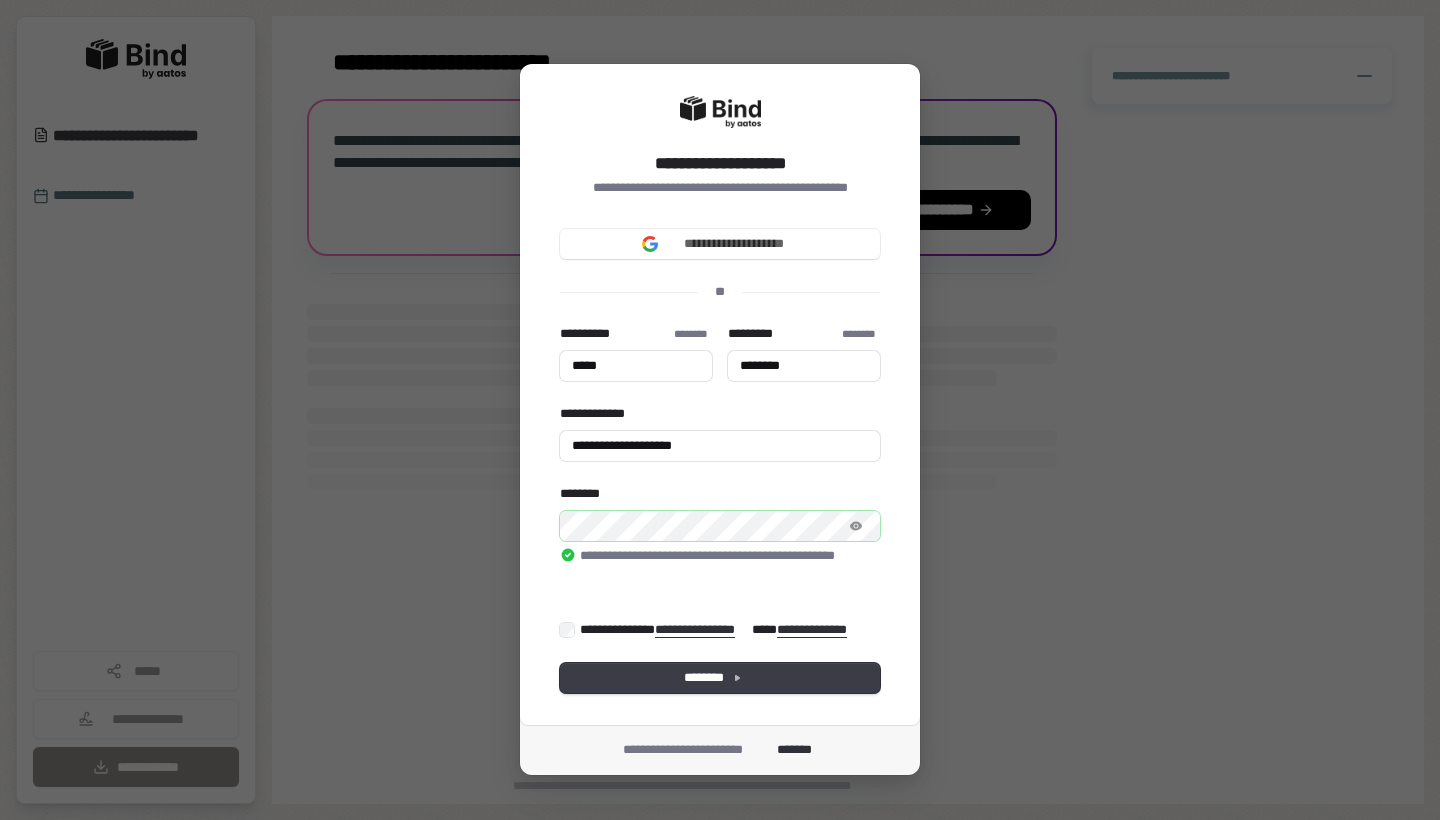 click on "********" at bounding box center [720, 678] 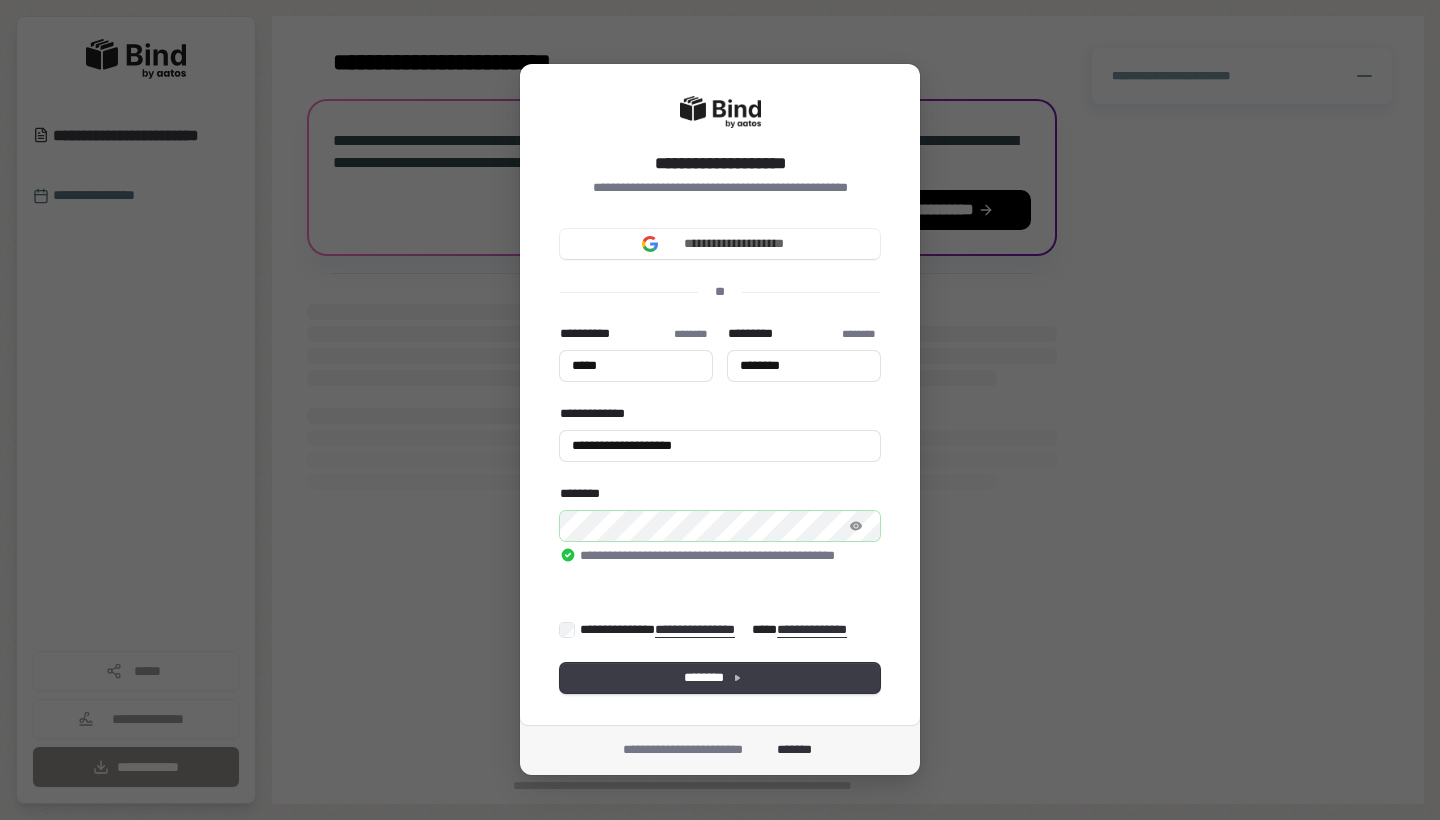 type on "*****" 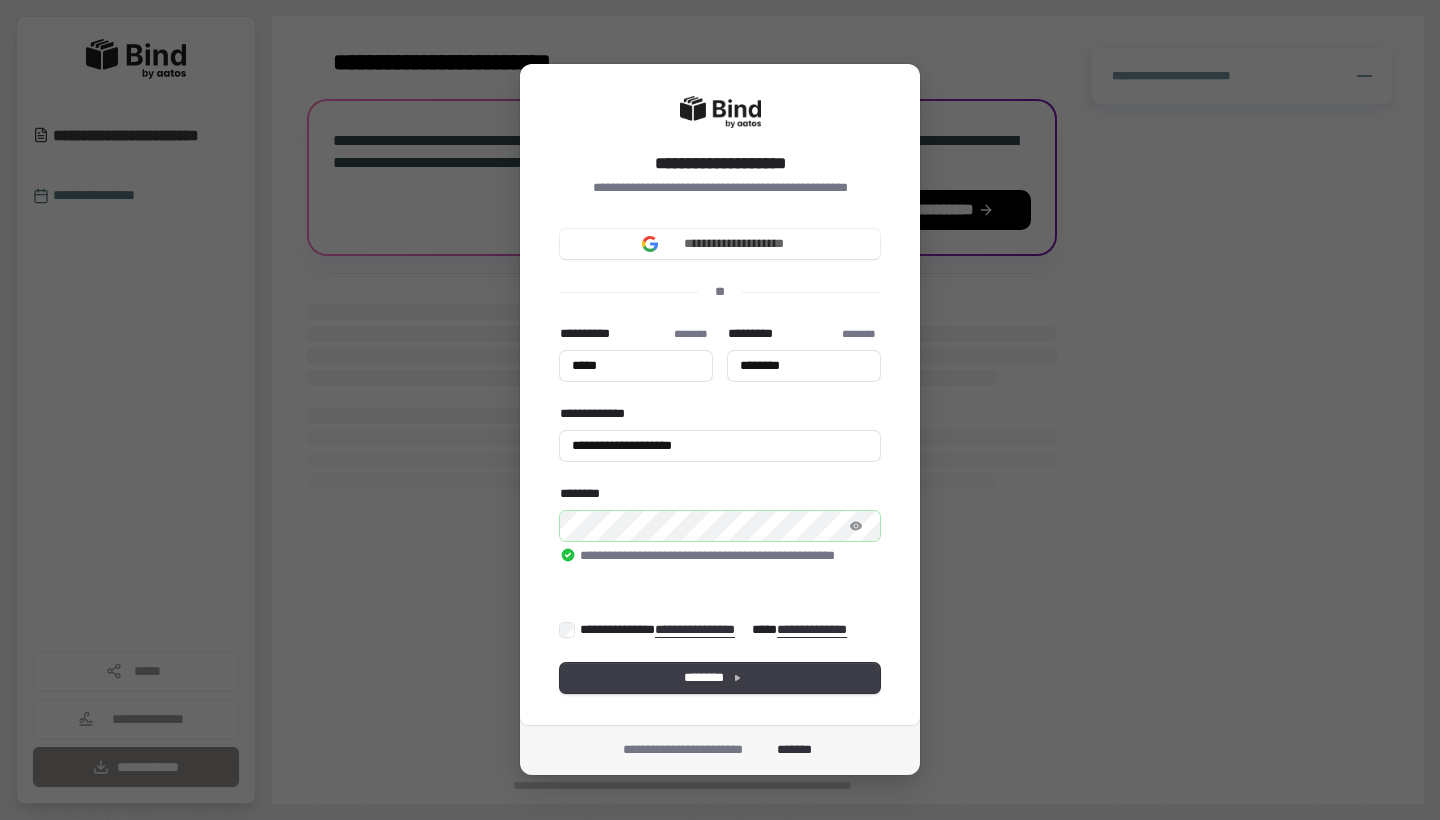 type on "********" 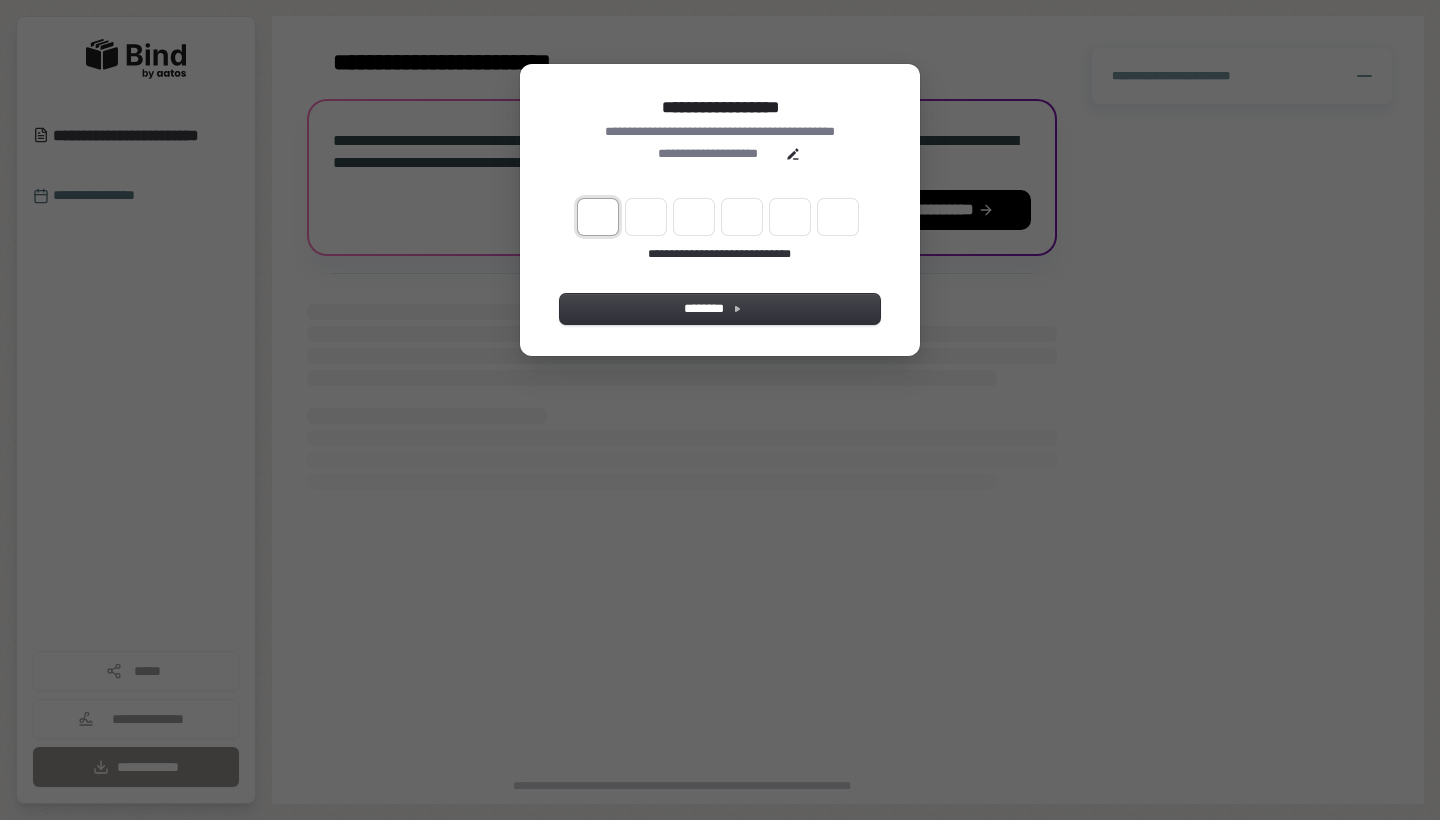 type on "*" 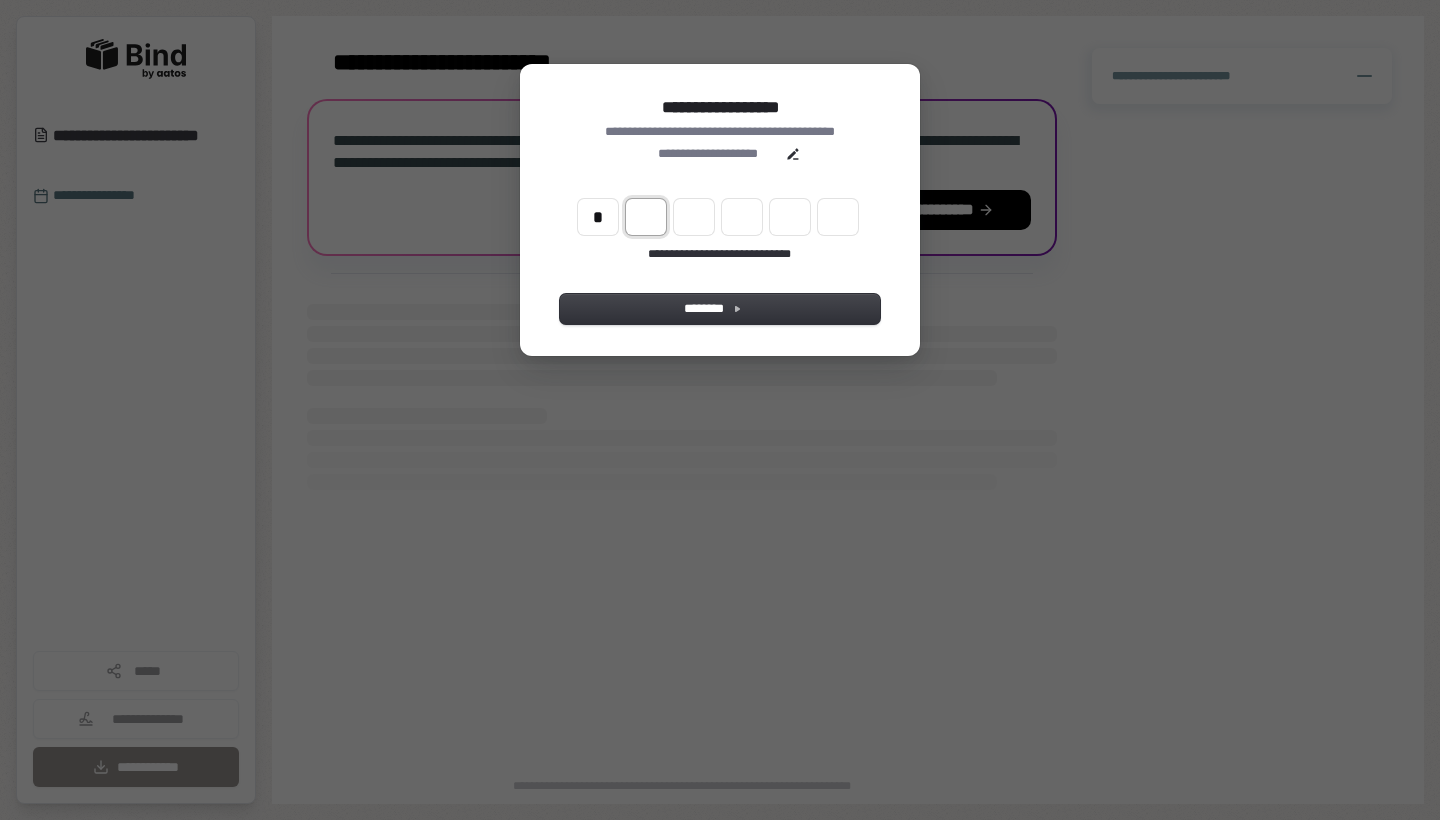 type on "*" 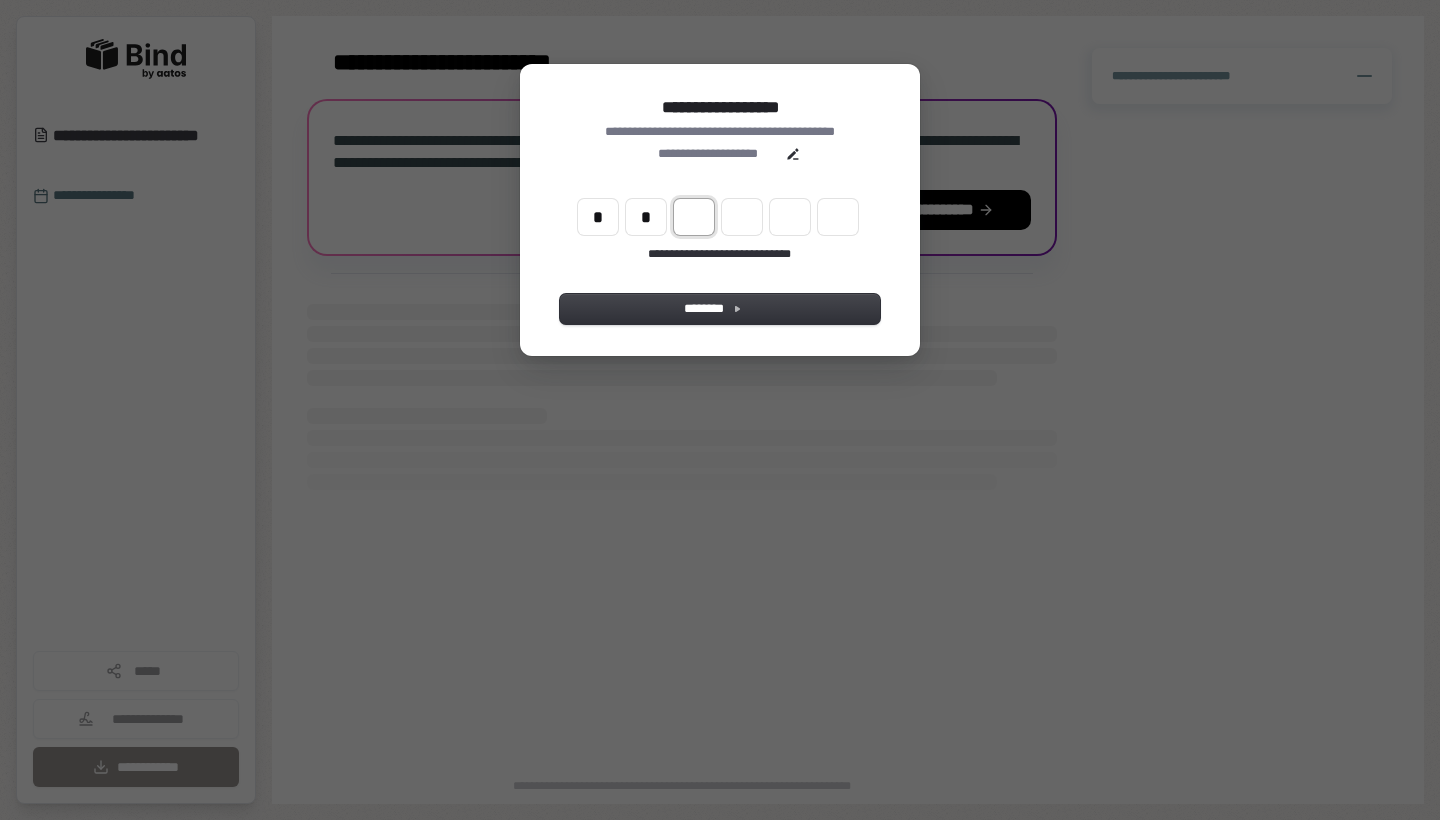type on "*" 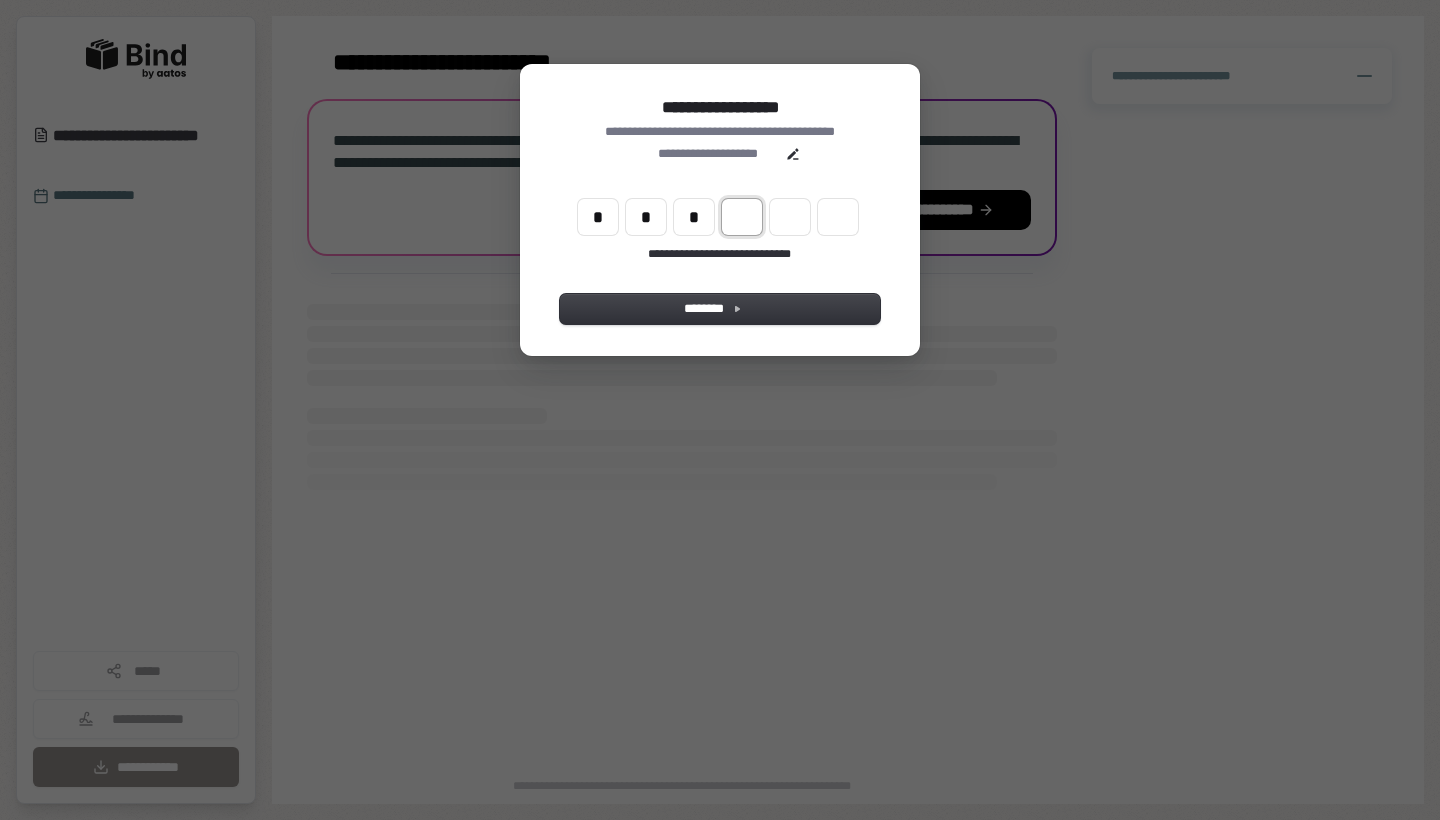 type on "*" 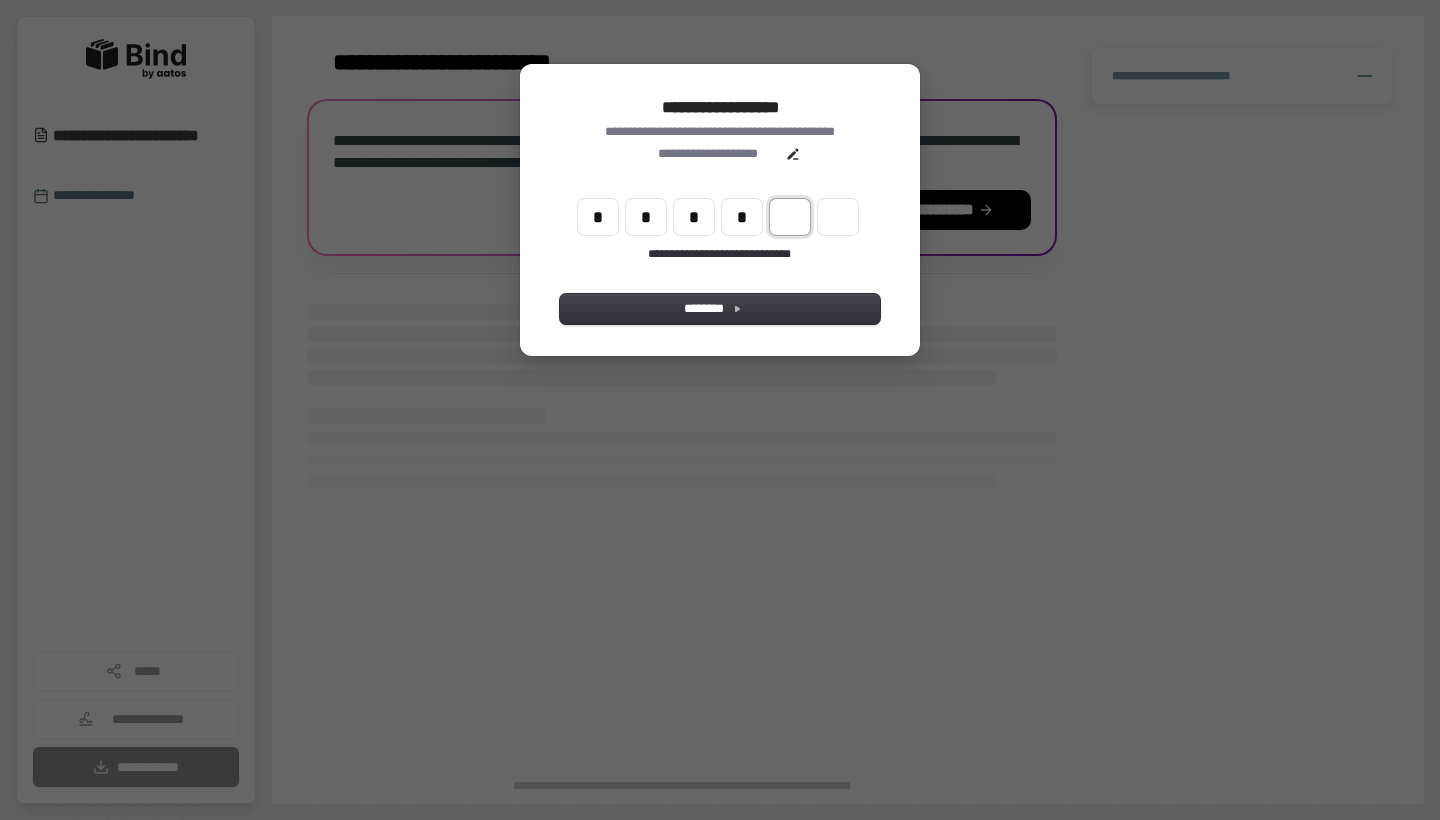 type on "*" 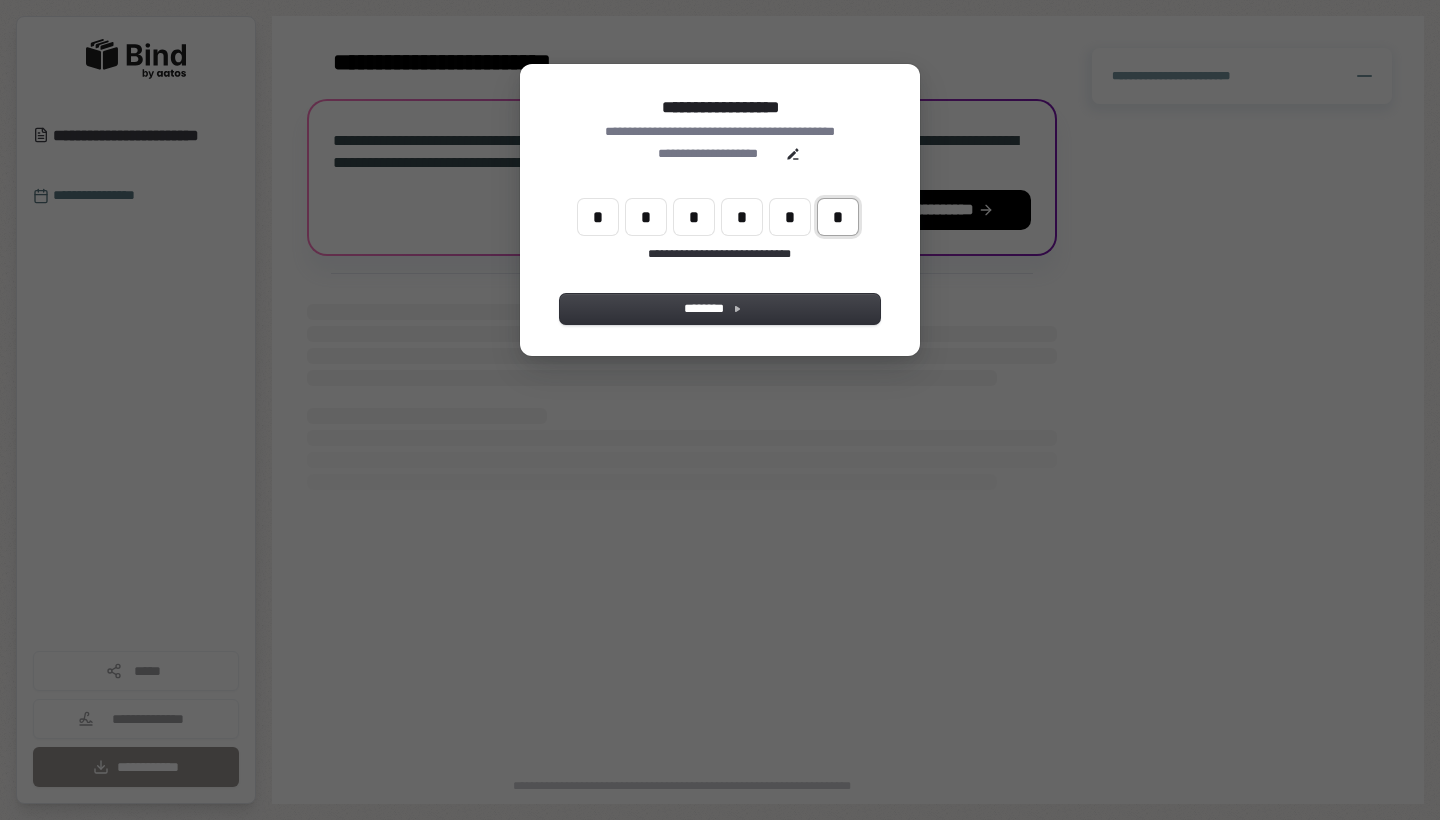 type on "*" 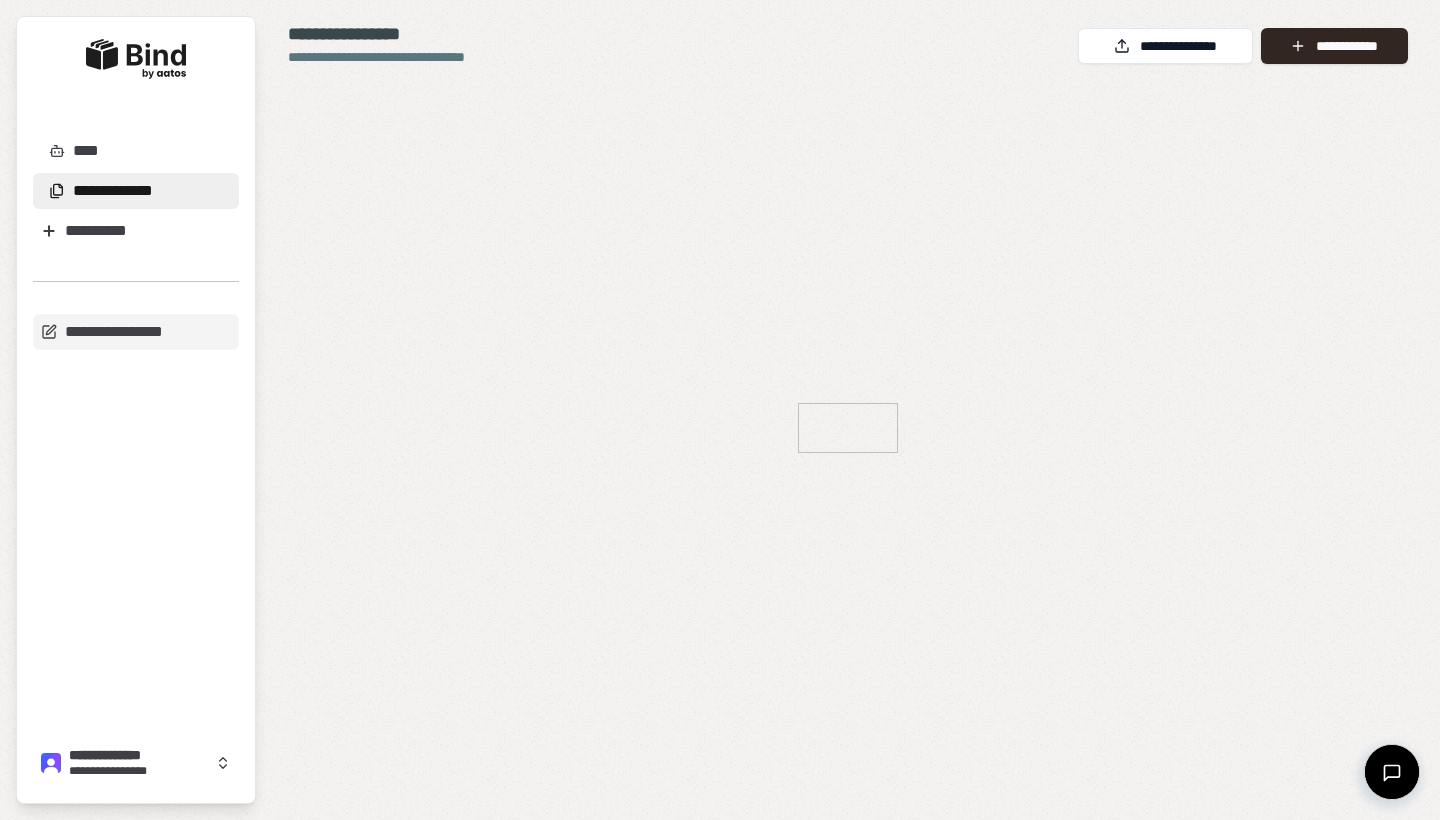 scroll, scrollTop: 0, scrollLeft: 0, axis: both 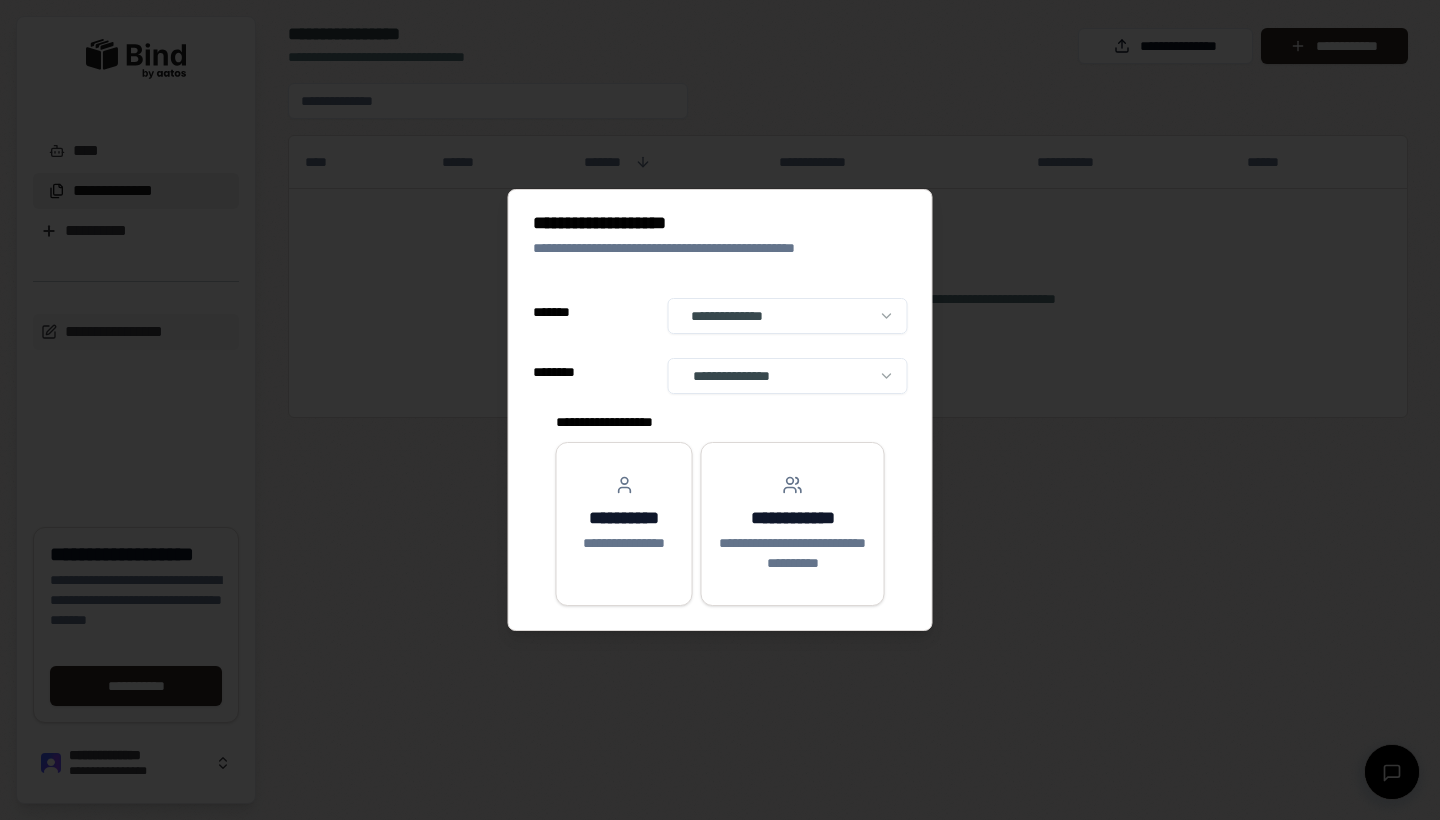 select on "**" 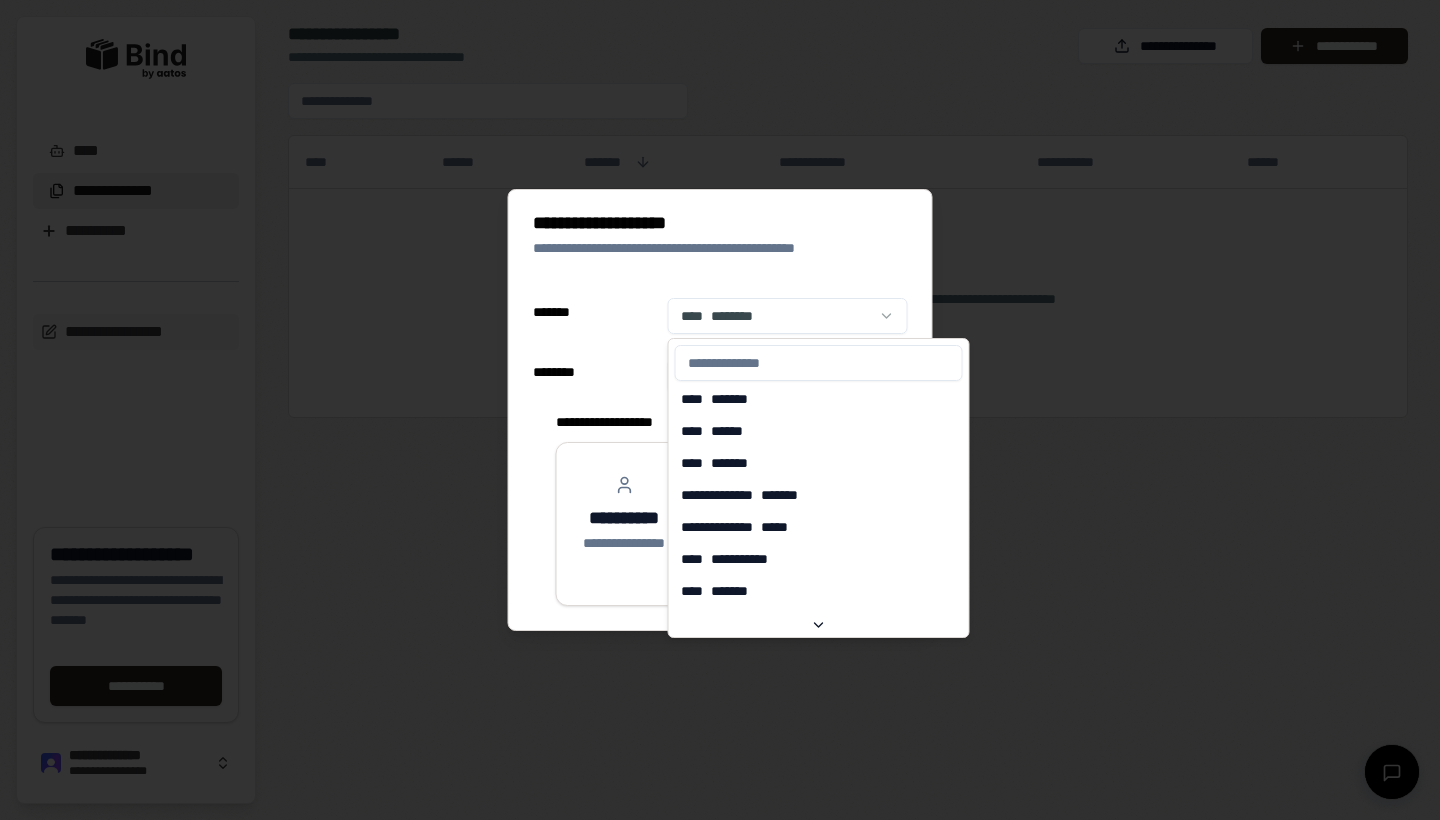 click on "**********" at bounding box center (720, 410) 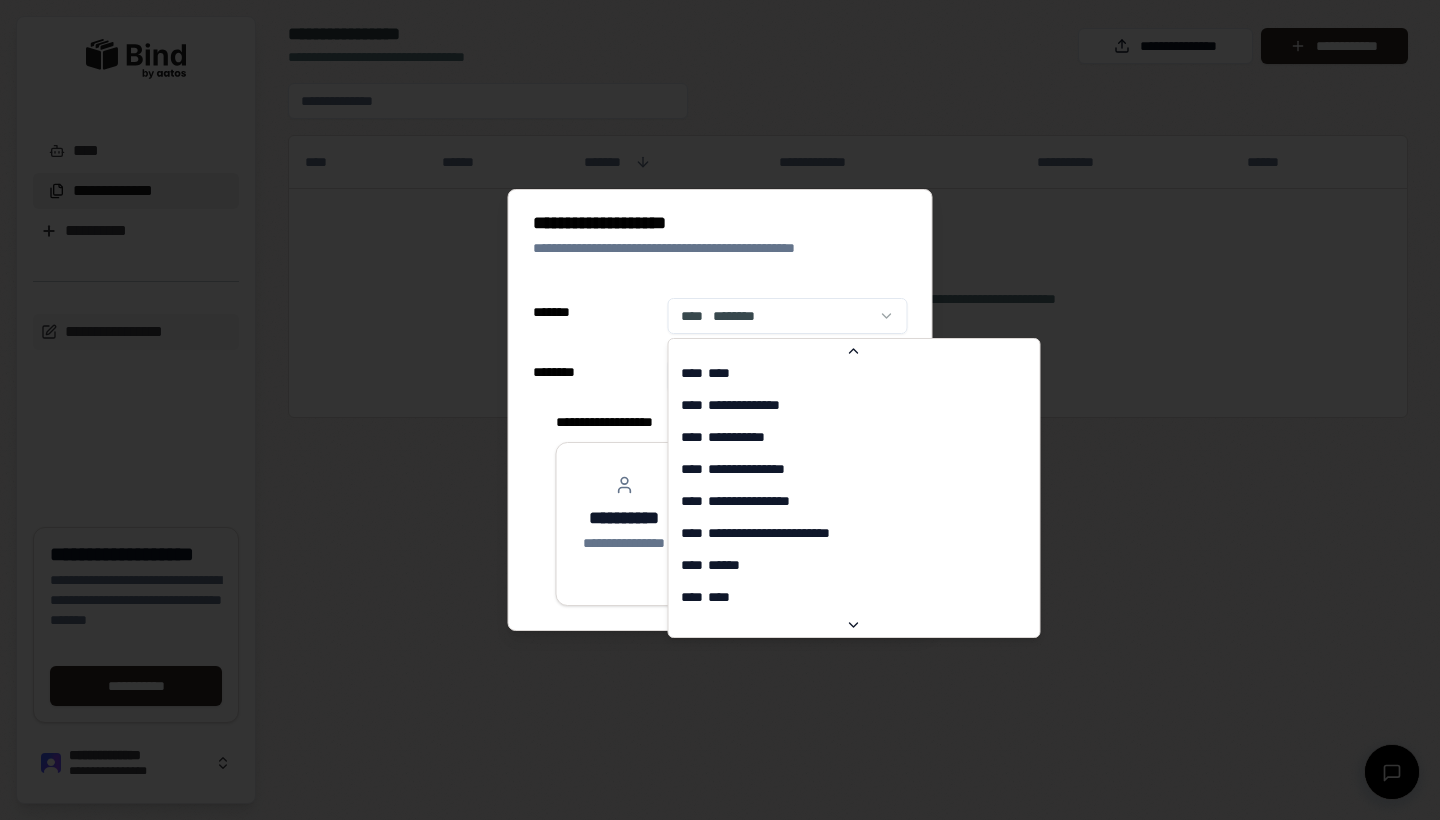 scroll, scrollTop: 5138, scrollLeft: 0, axis: vertical 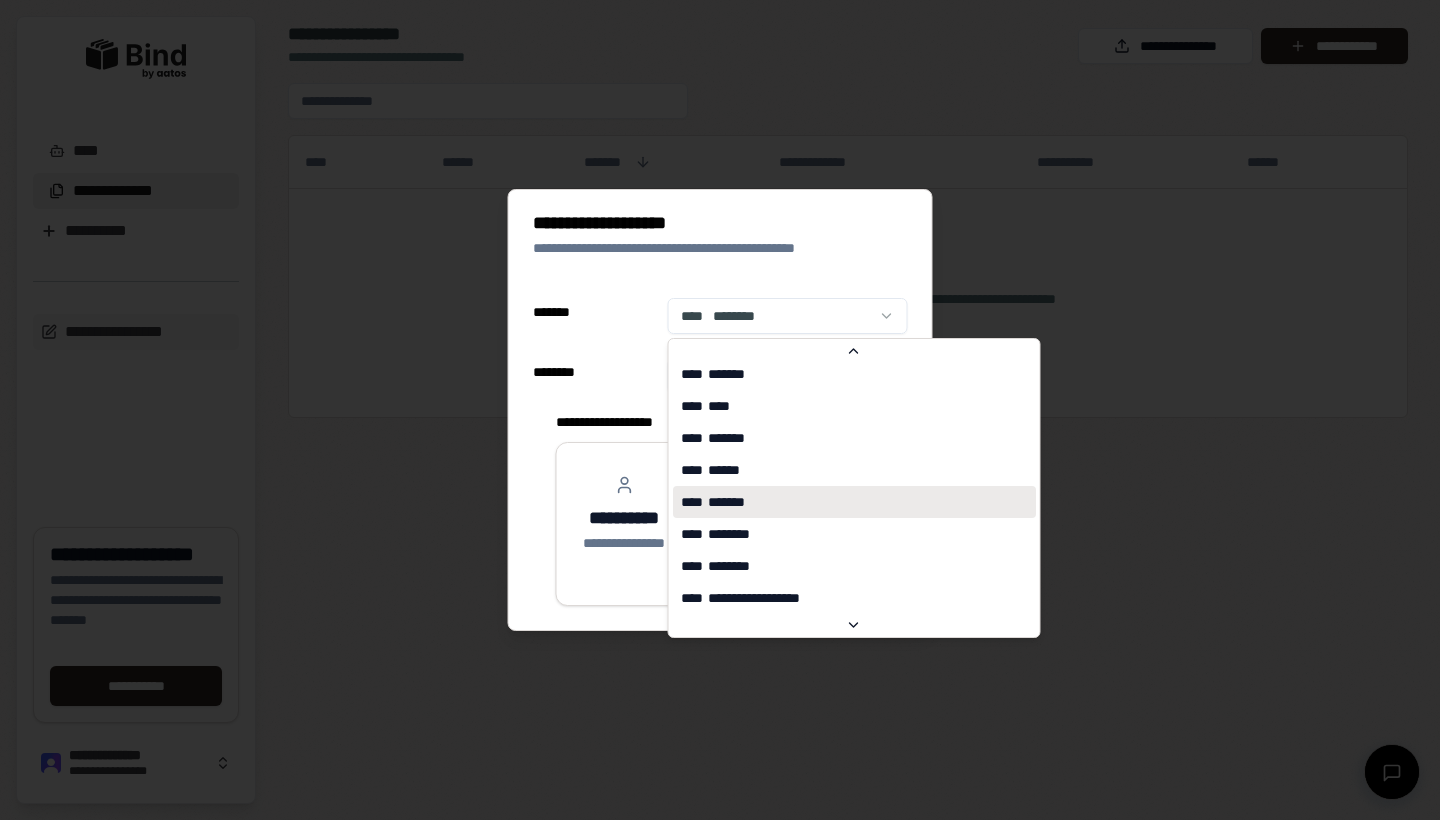 select on "**" 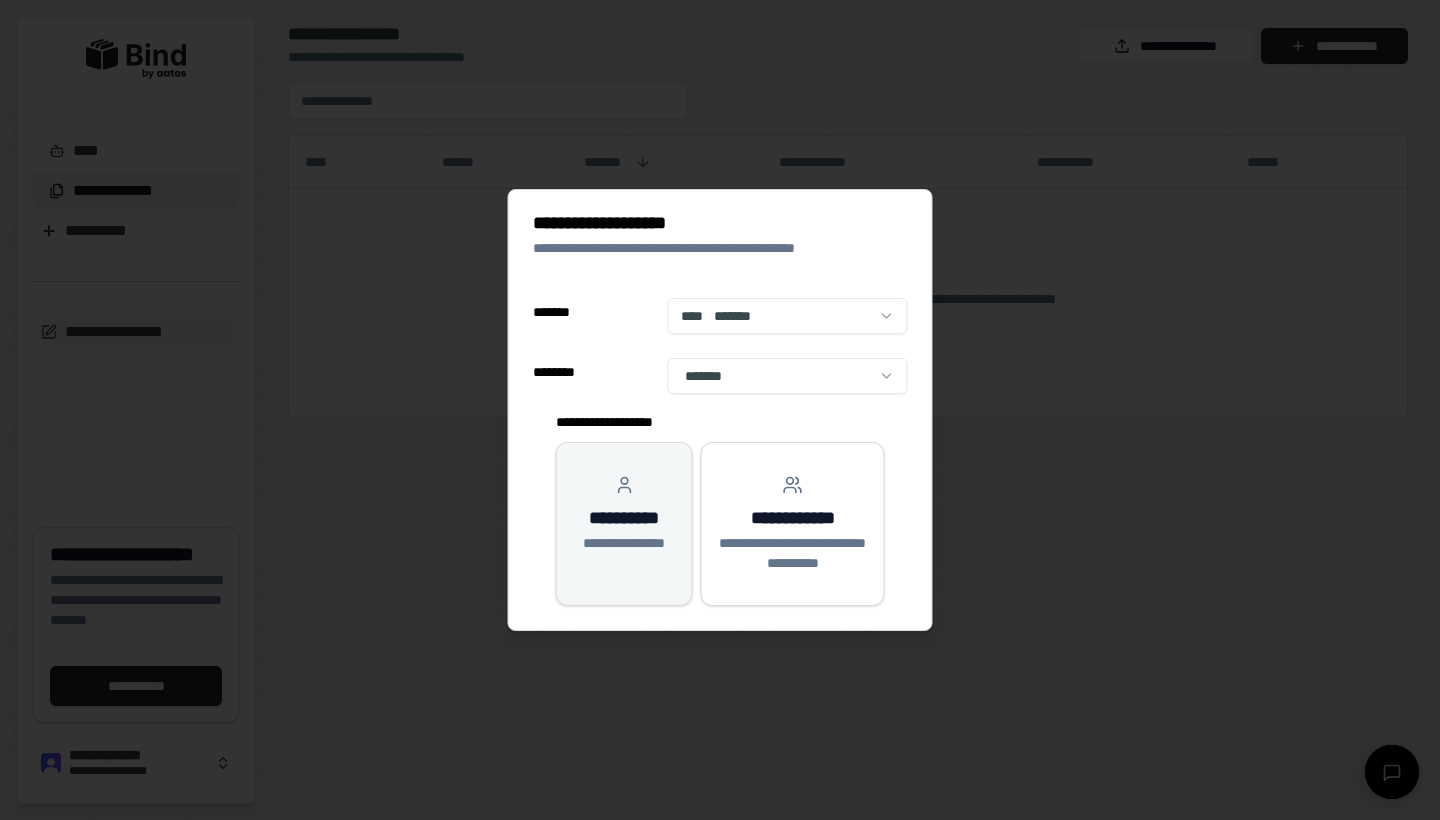 click on "**********" at bounding box center [624, 514] 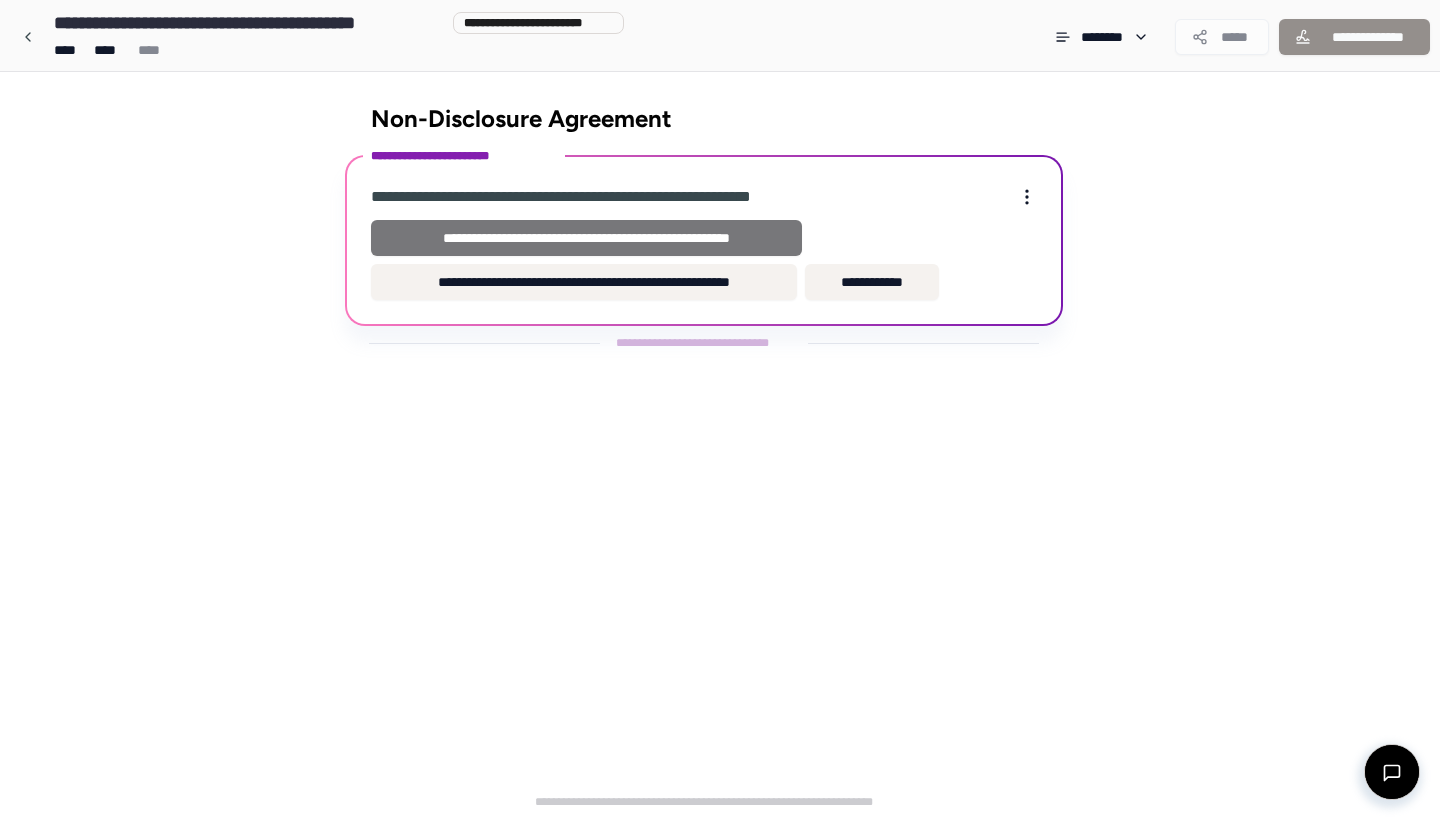 click on "**********" at bounding box center (586, 238) 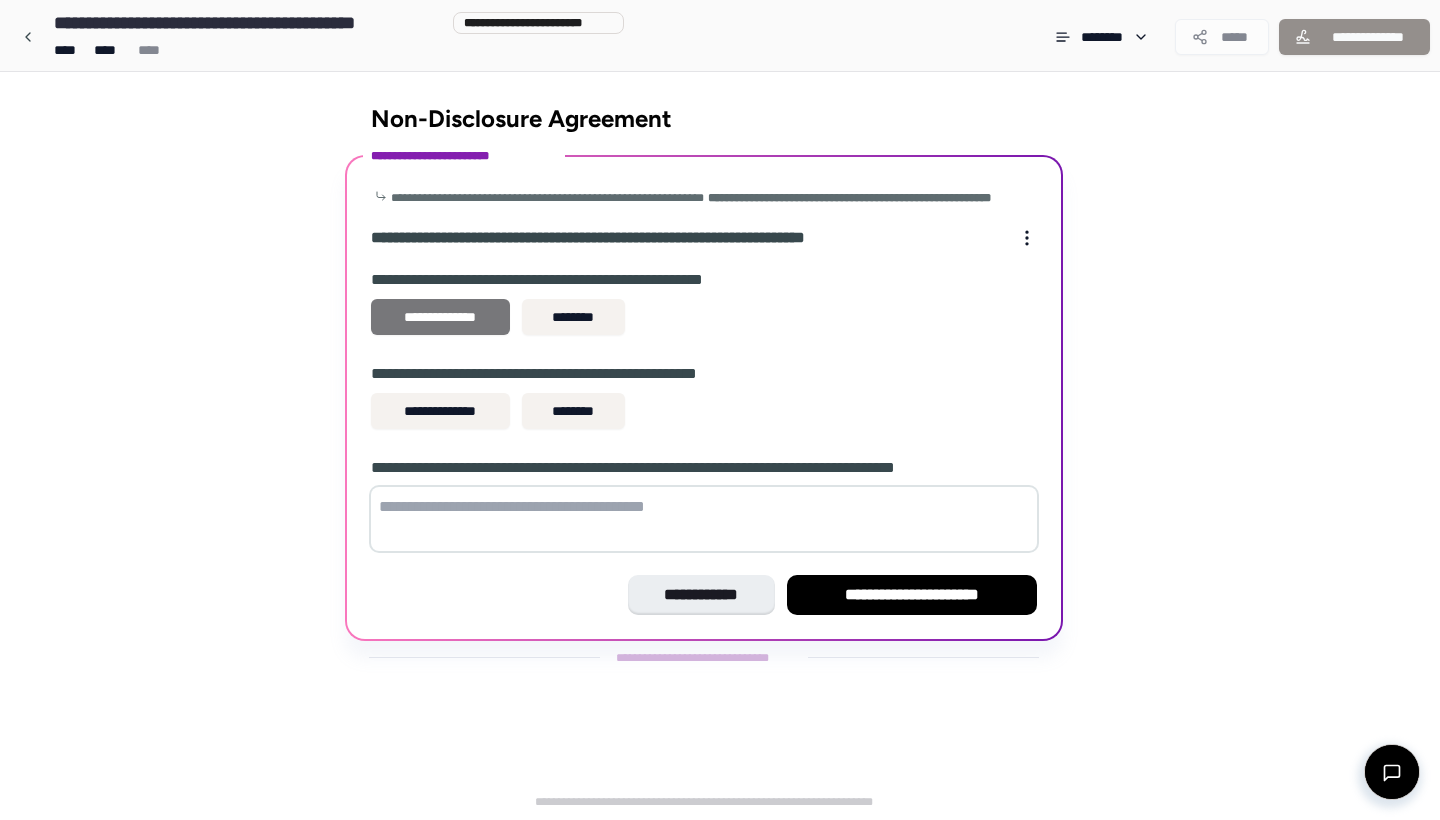 click on "**********" at bounding box center [440, 317] 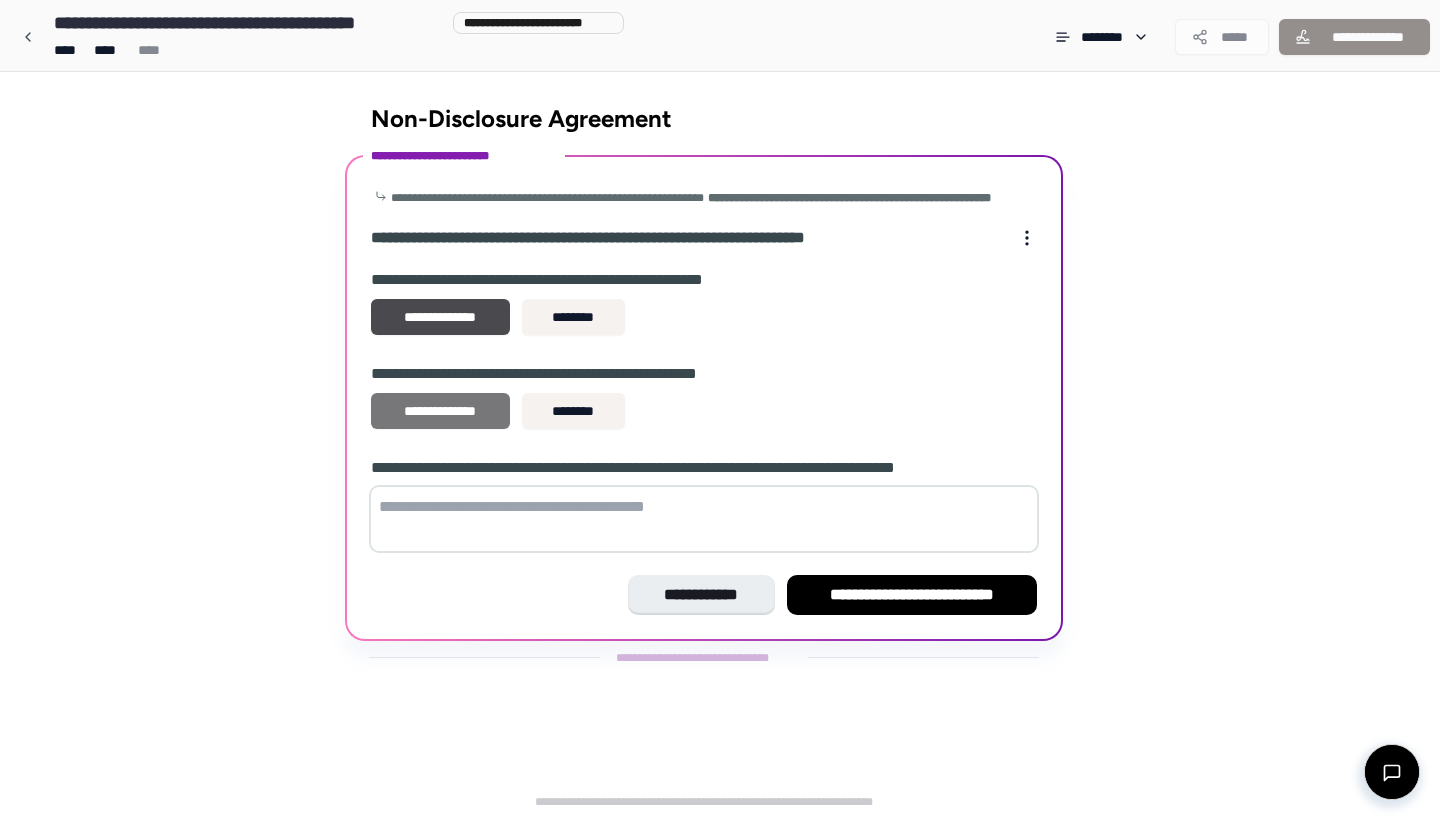 click on "**********" at bounding box center (440, 411) 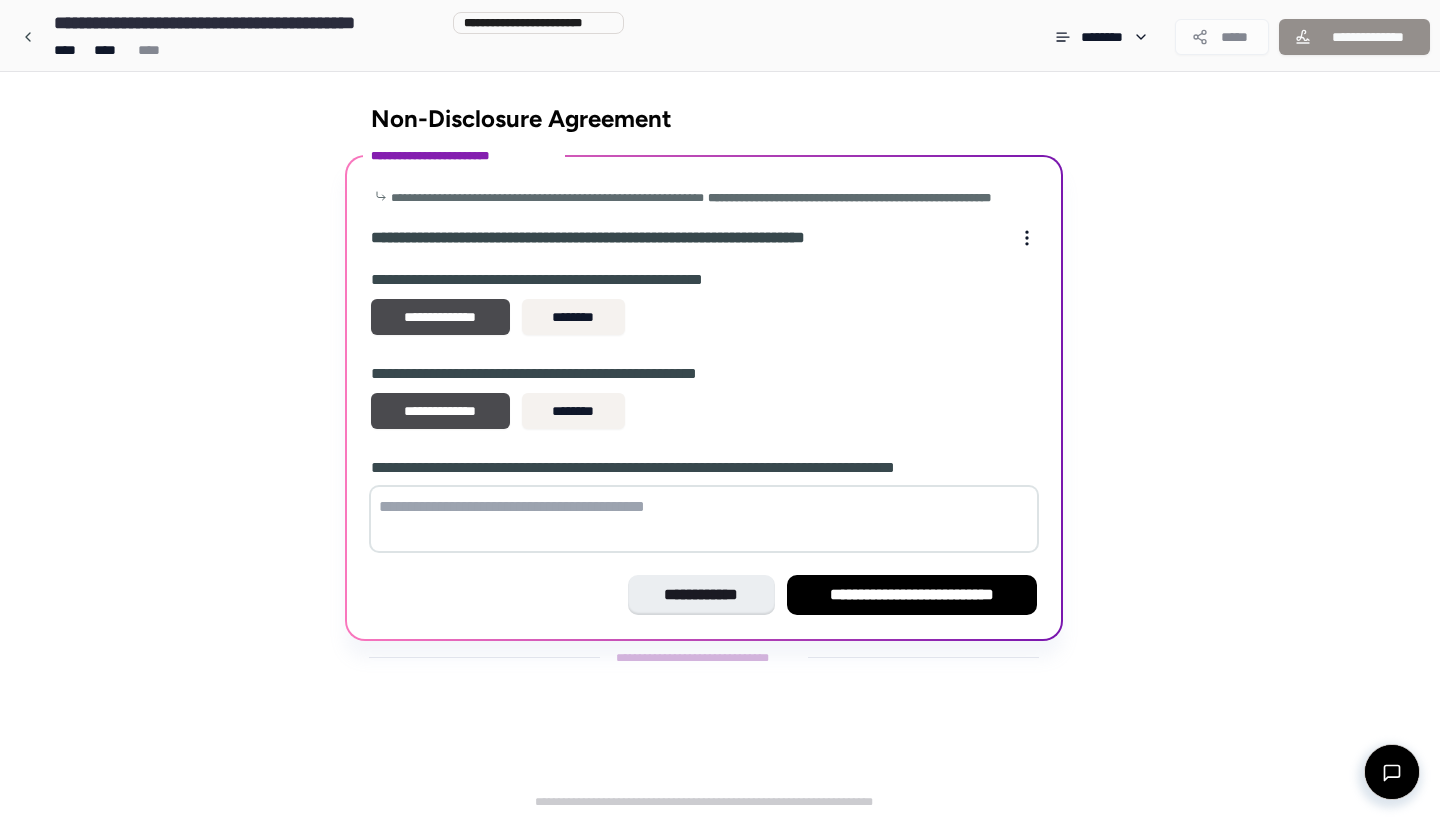 click at bounding box center (704, 519) 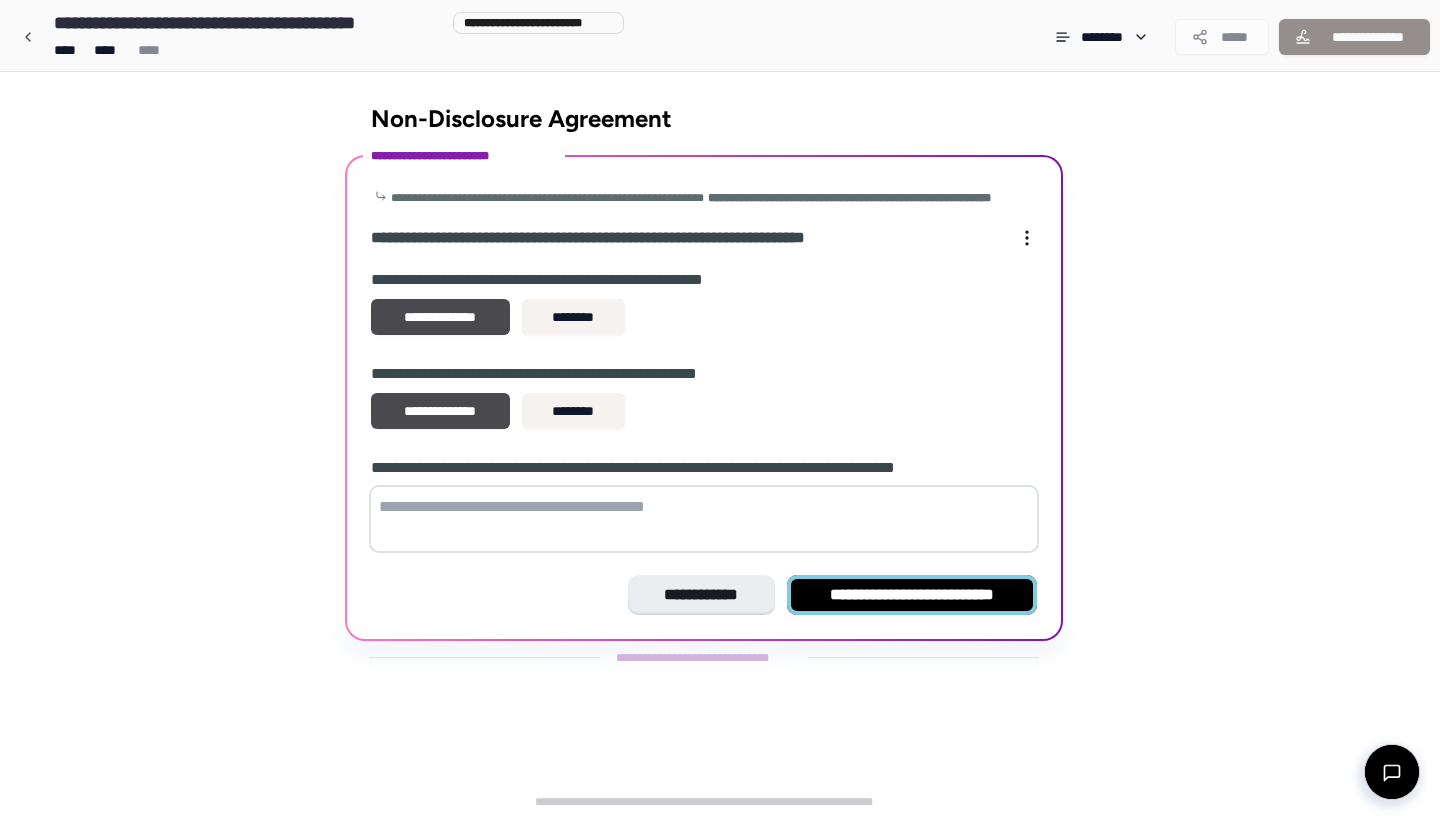 click on "**********" at bounding box center (912, 595) 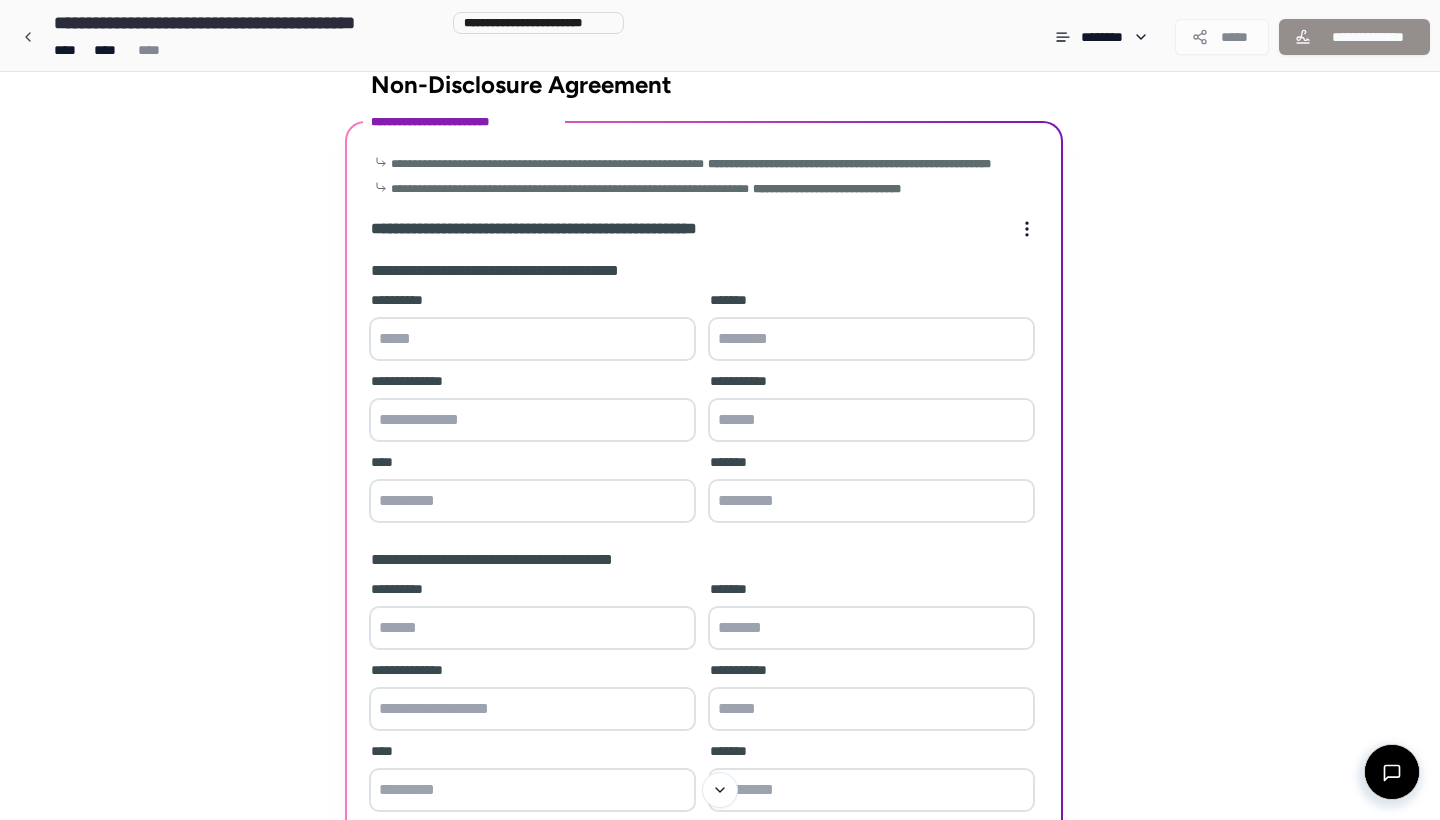 scroll, scrollTop: 88, scrollLeft: 0, axis: vertical 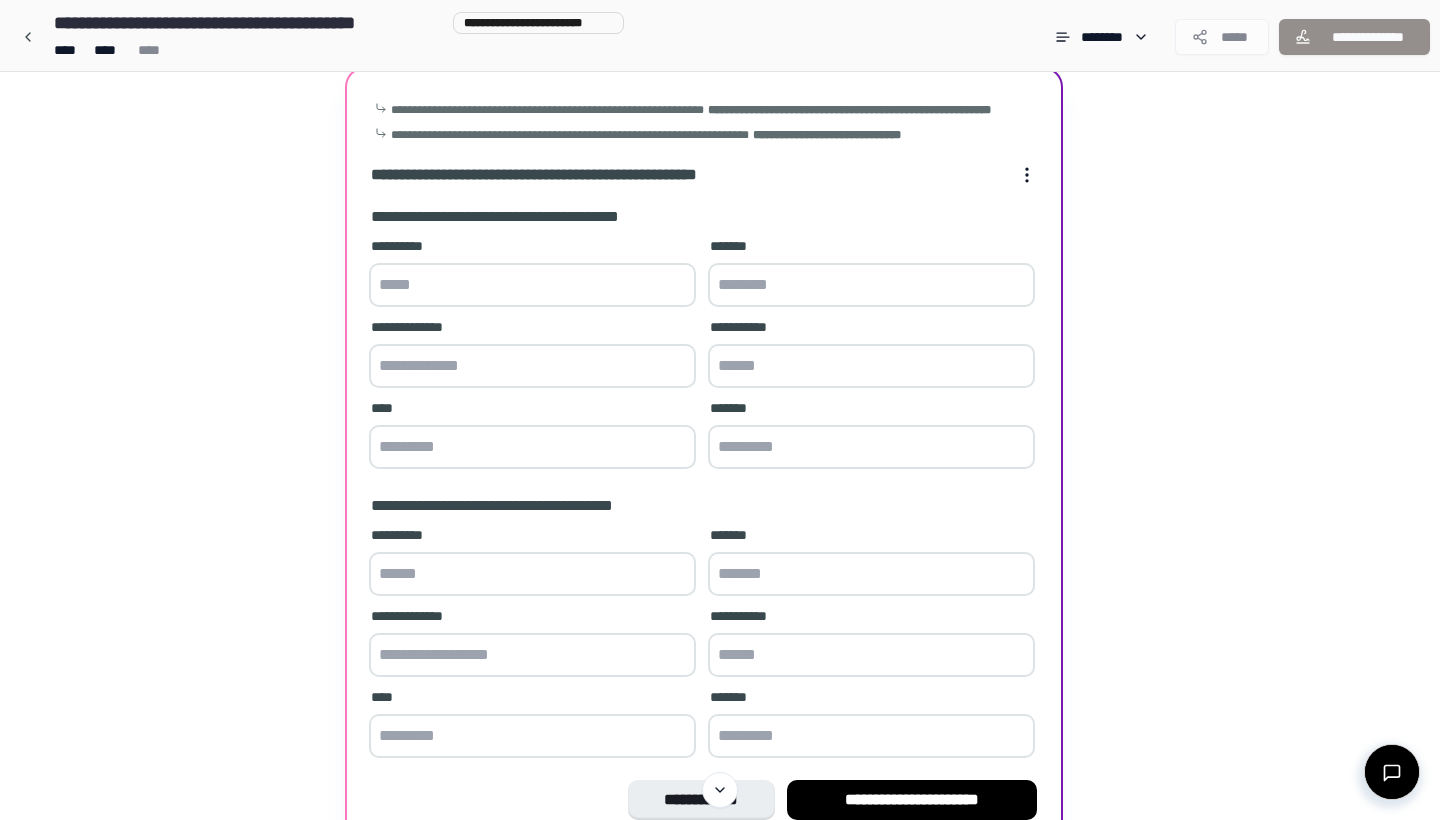 click at bounding box center (532, 285) 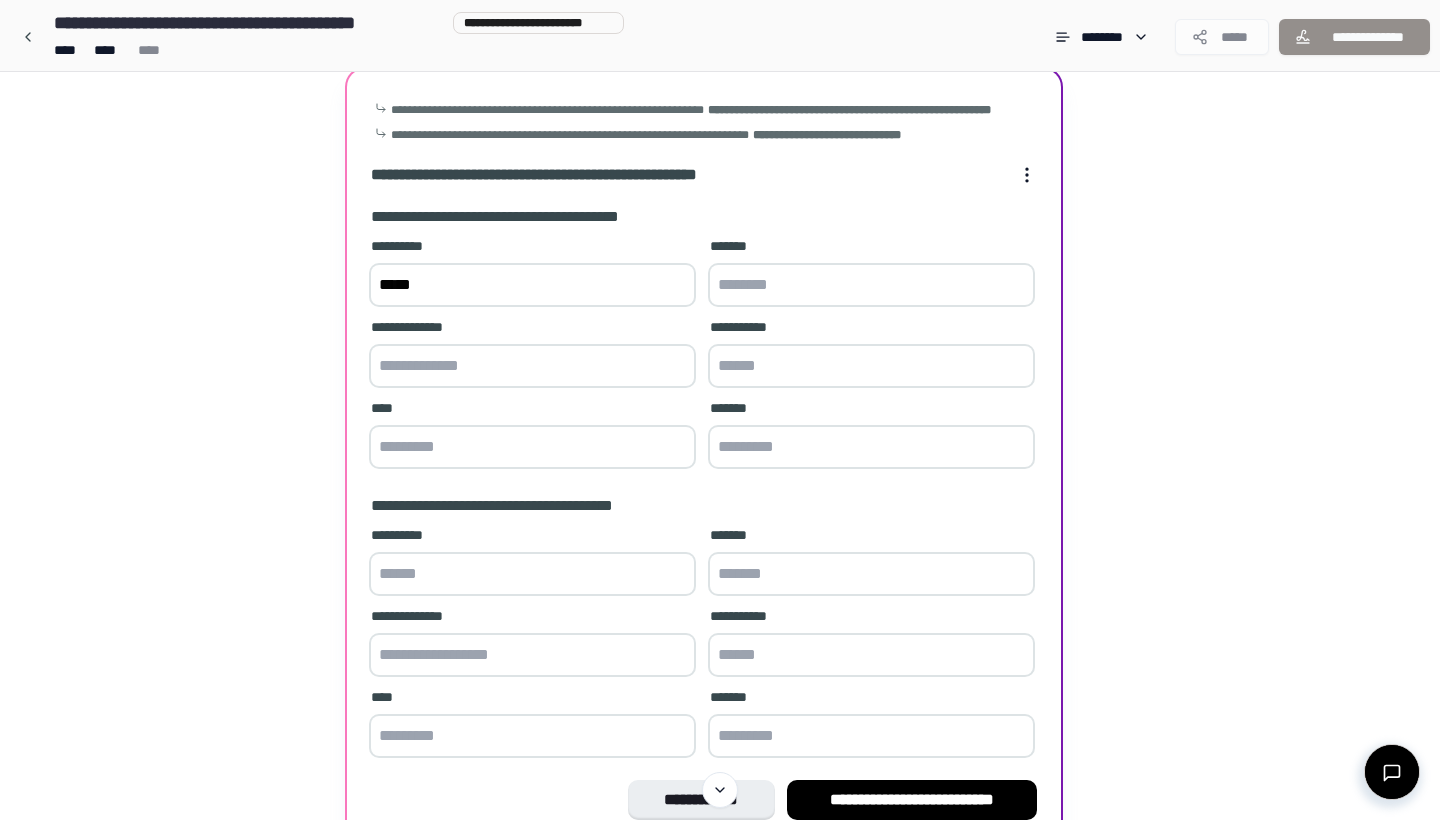 type on "*****" 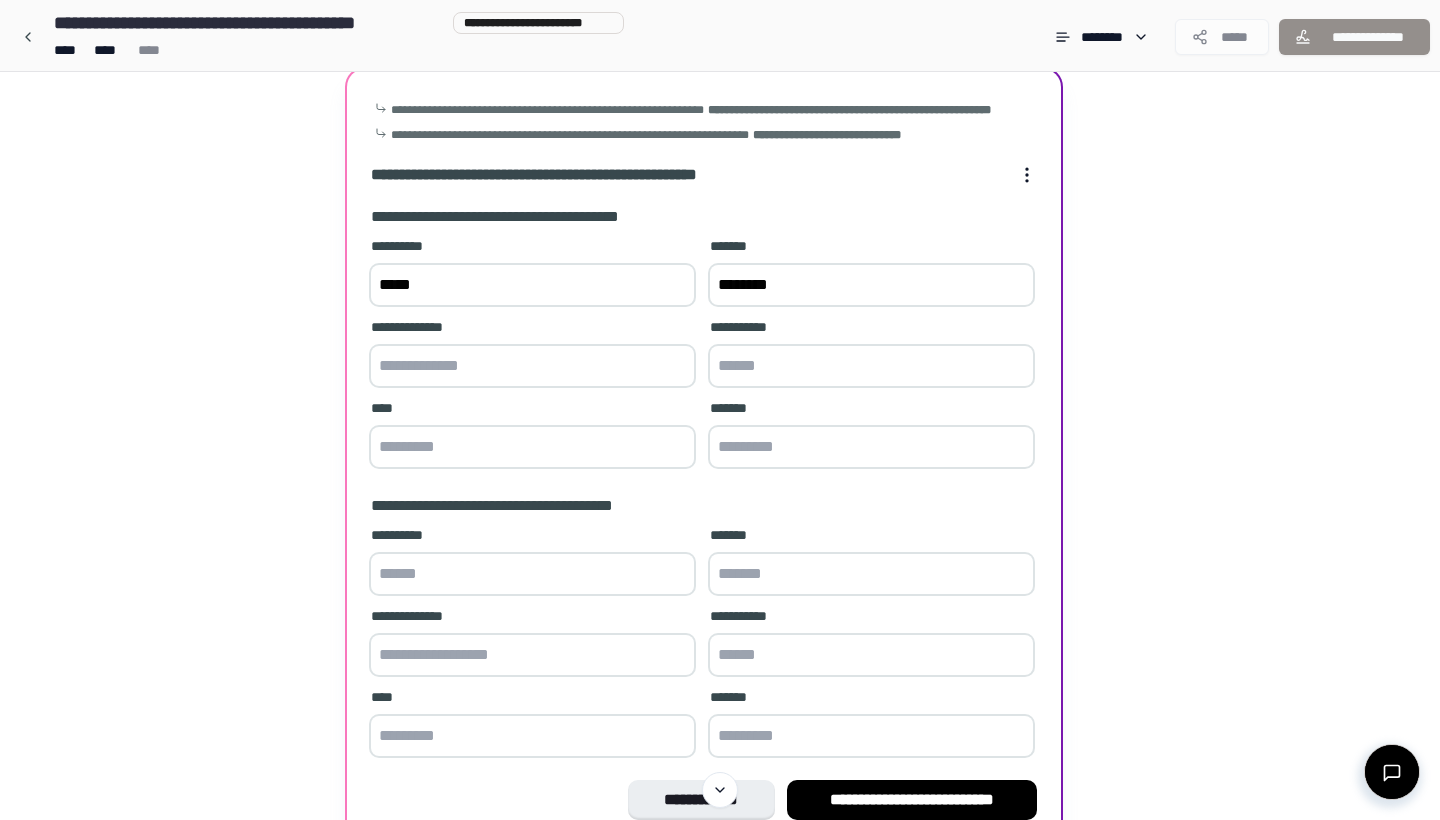 type on "********" 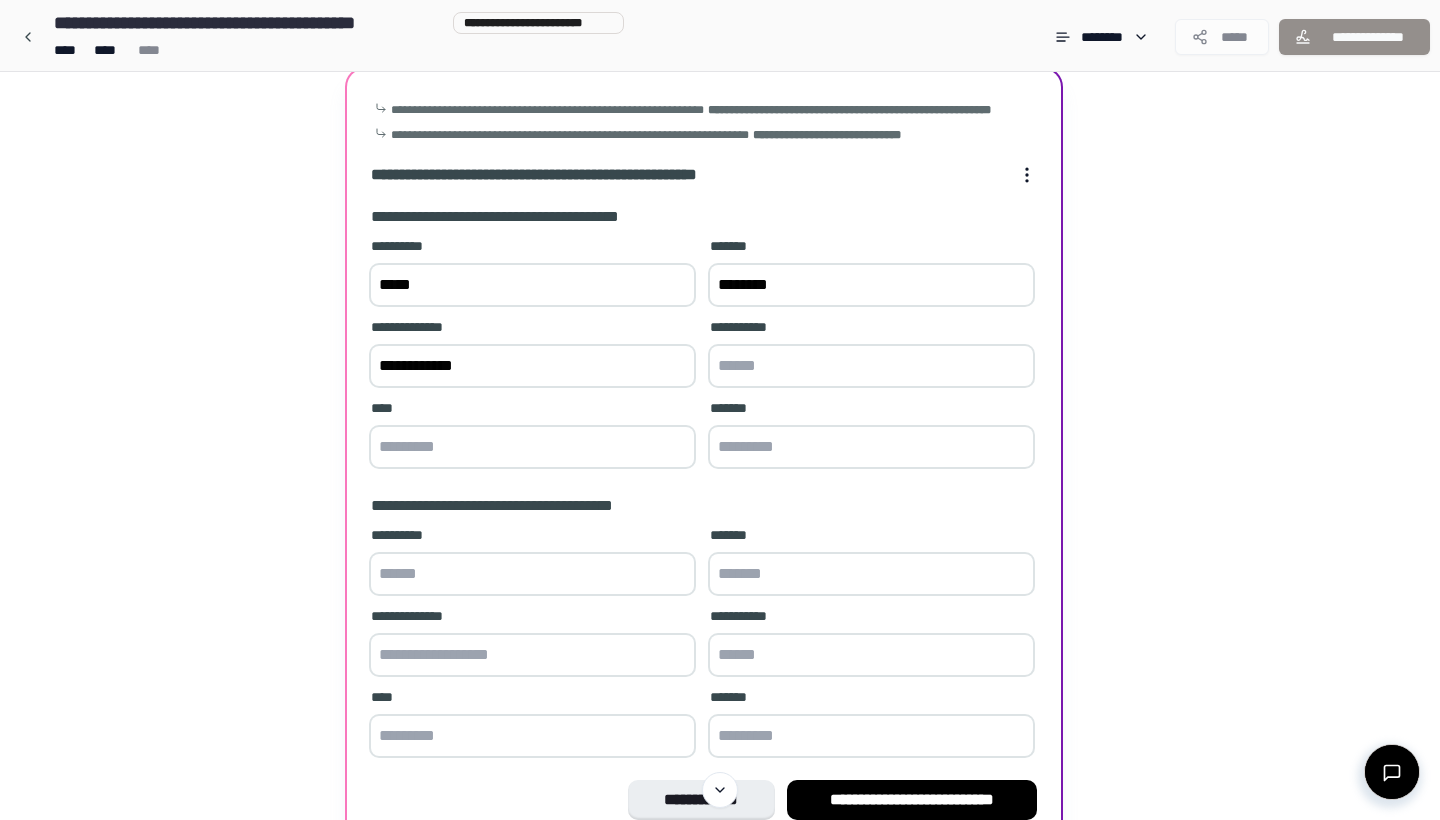 type on "**********" 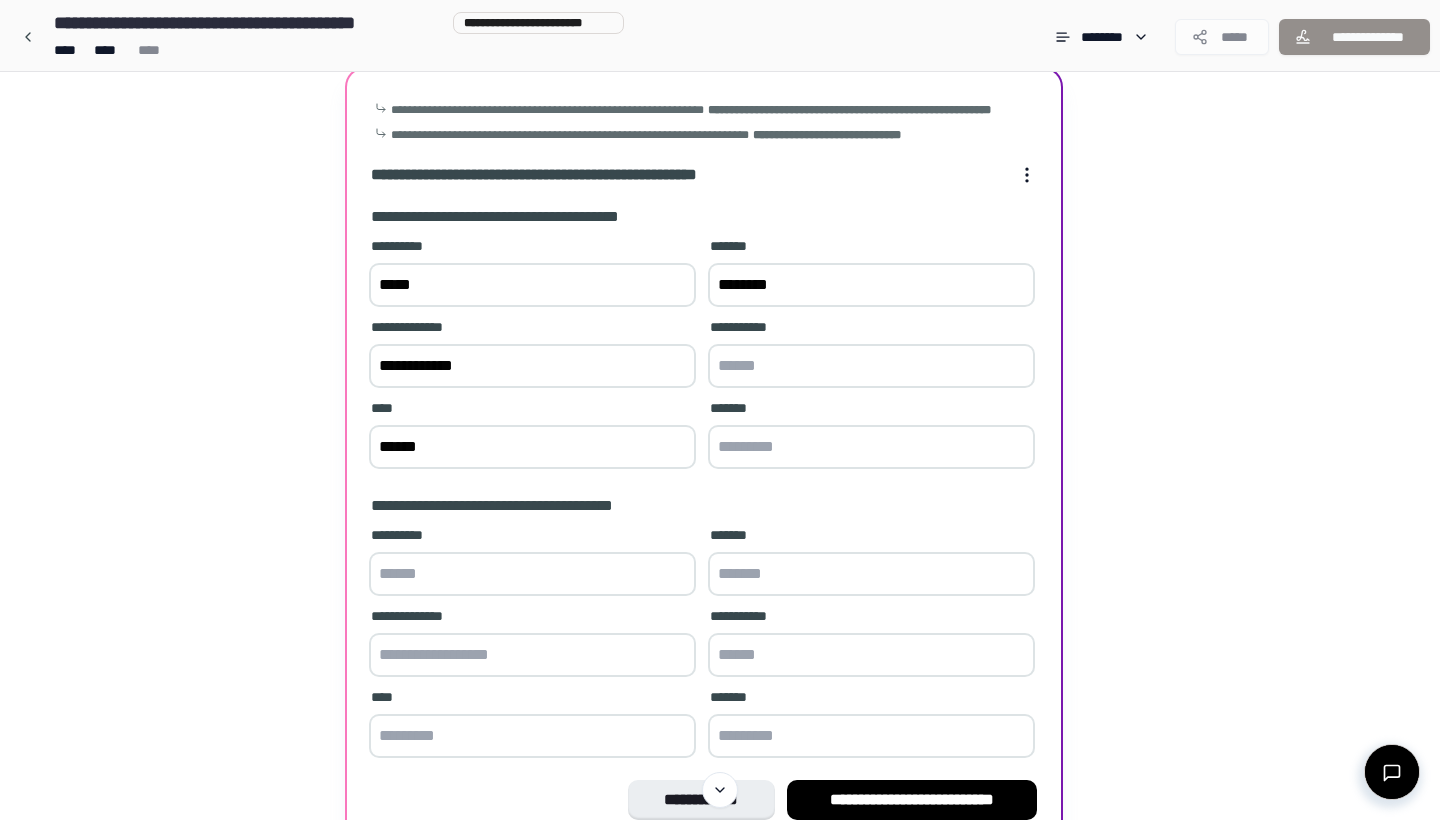 type on "******" 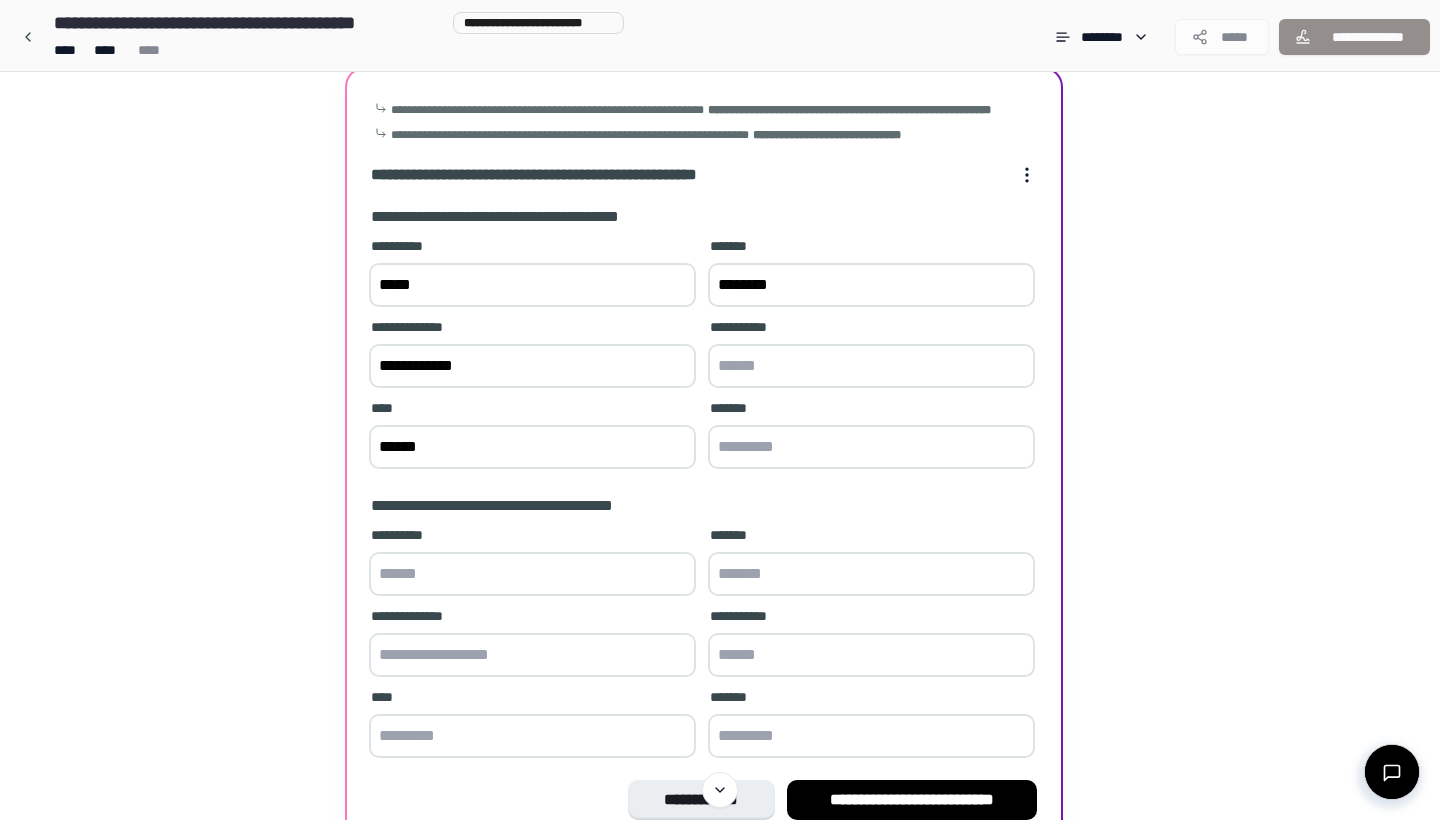 click at bounding box center [871, 366] 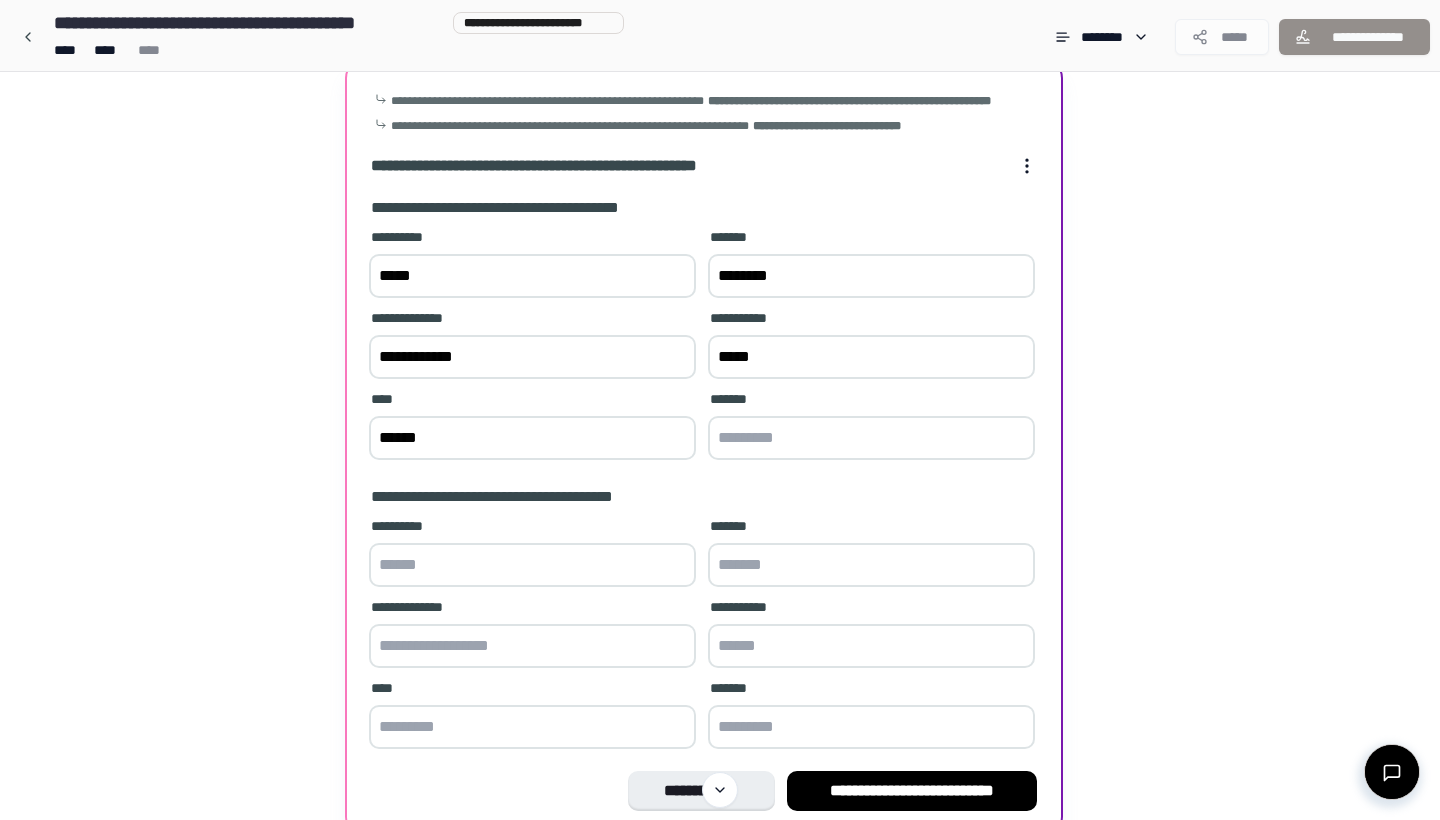 scroll, scrollTop: 98, scrollLeft: 0, axis: vertical 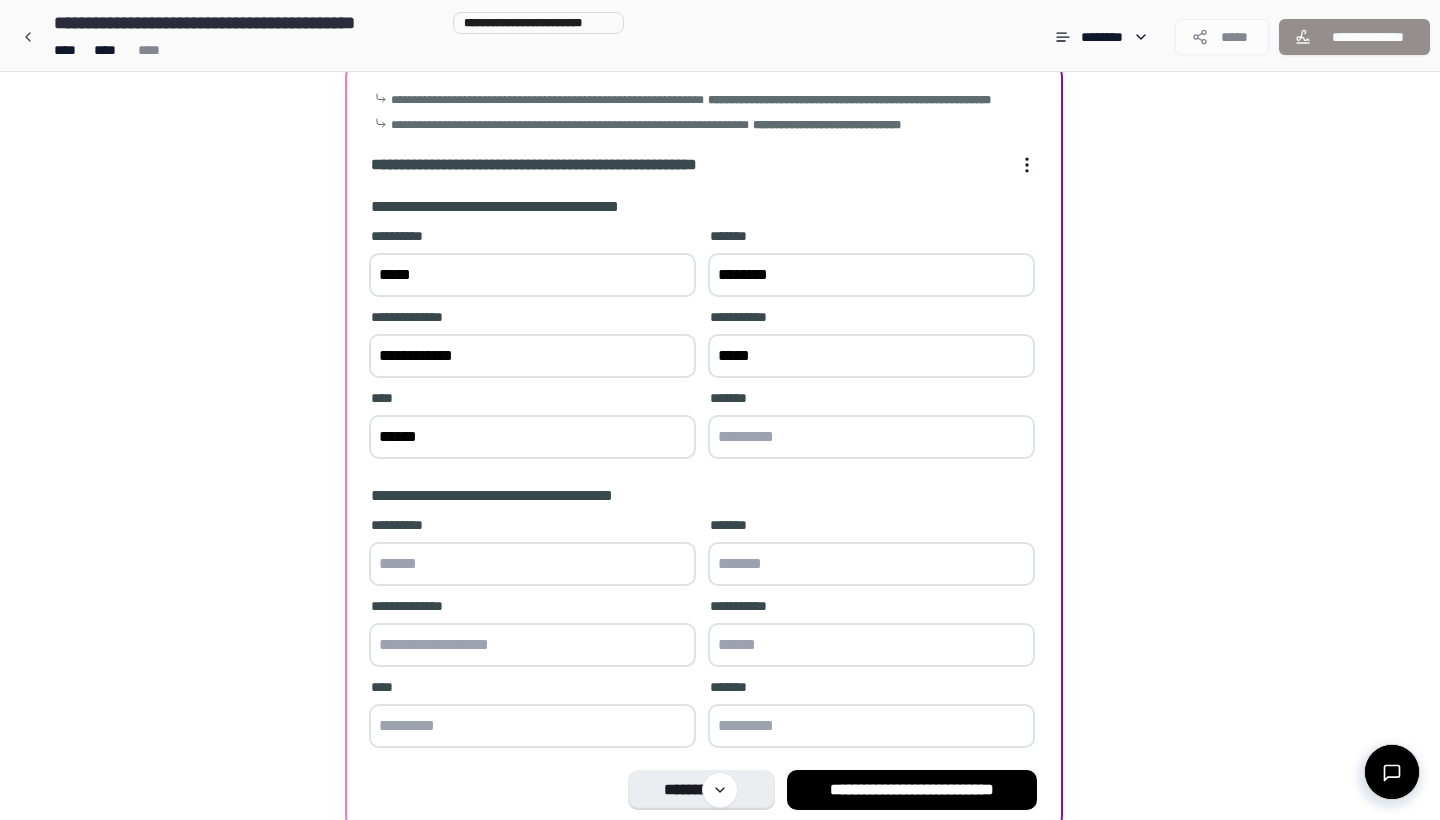 type on "*****" 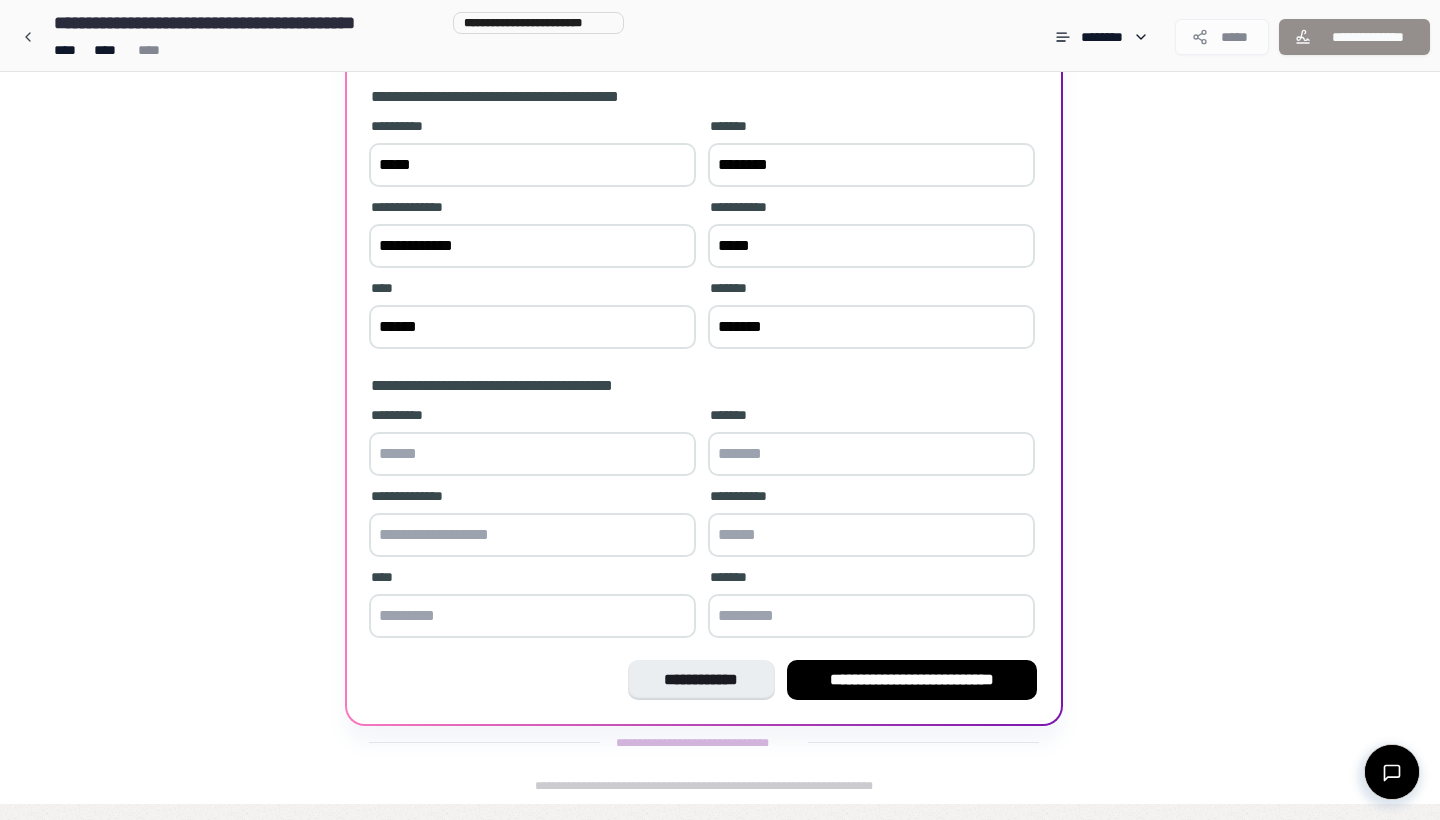 scroll, scrollTop: 208, scrollLeft: 0, axis: vertical 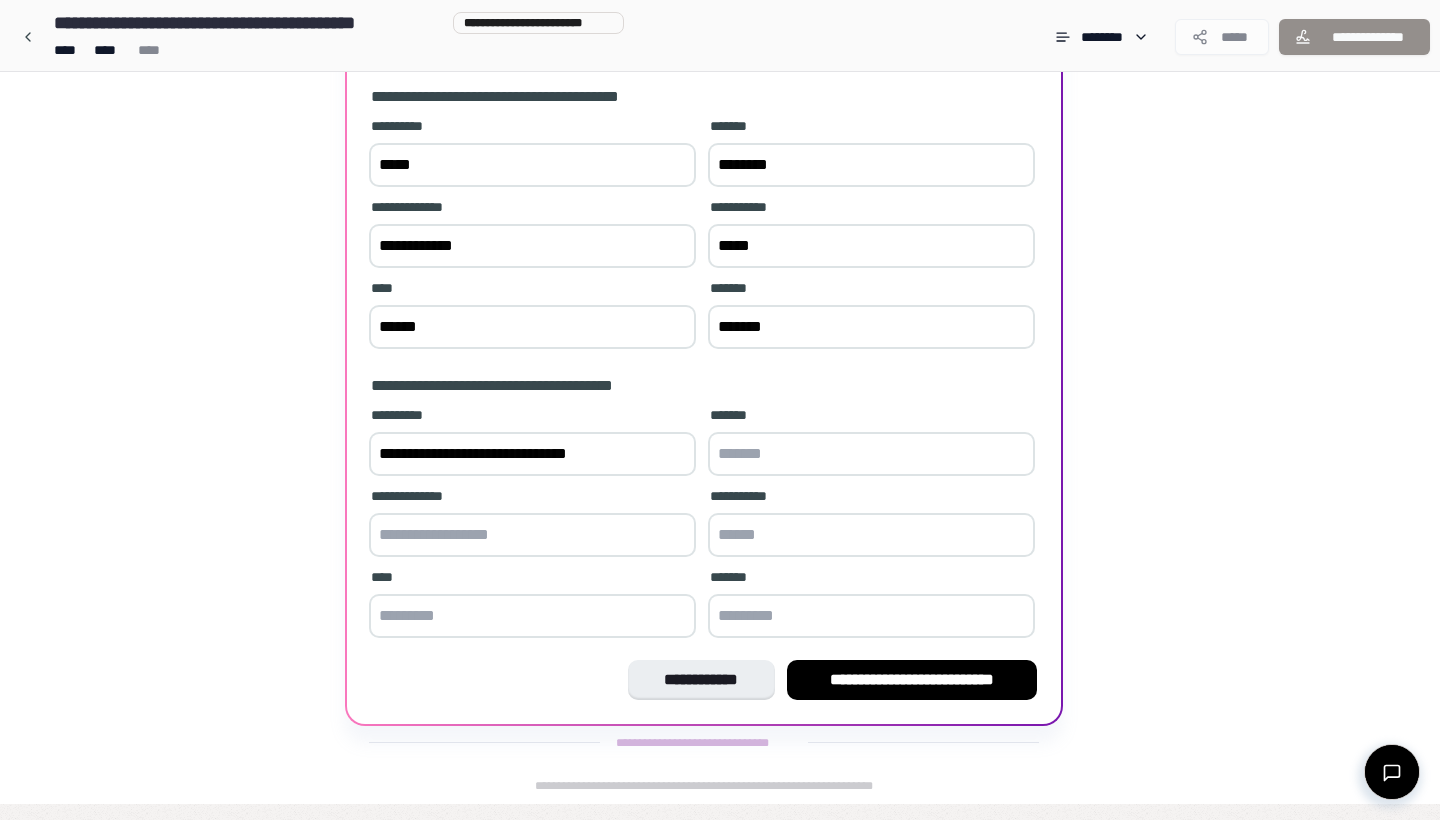 drag, startPoint x: 678, startPoint y: 469, endPoint x: 518, endPoint y: 467, distance: 160.0125 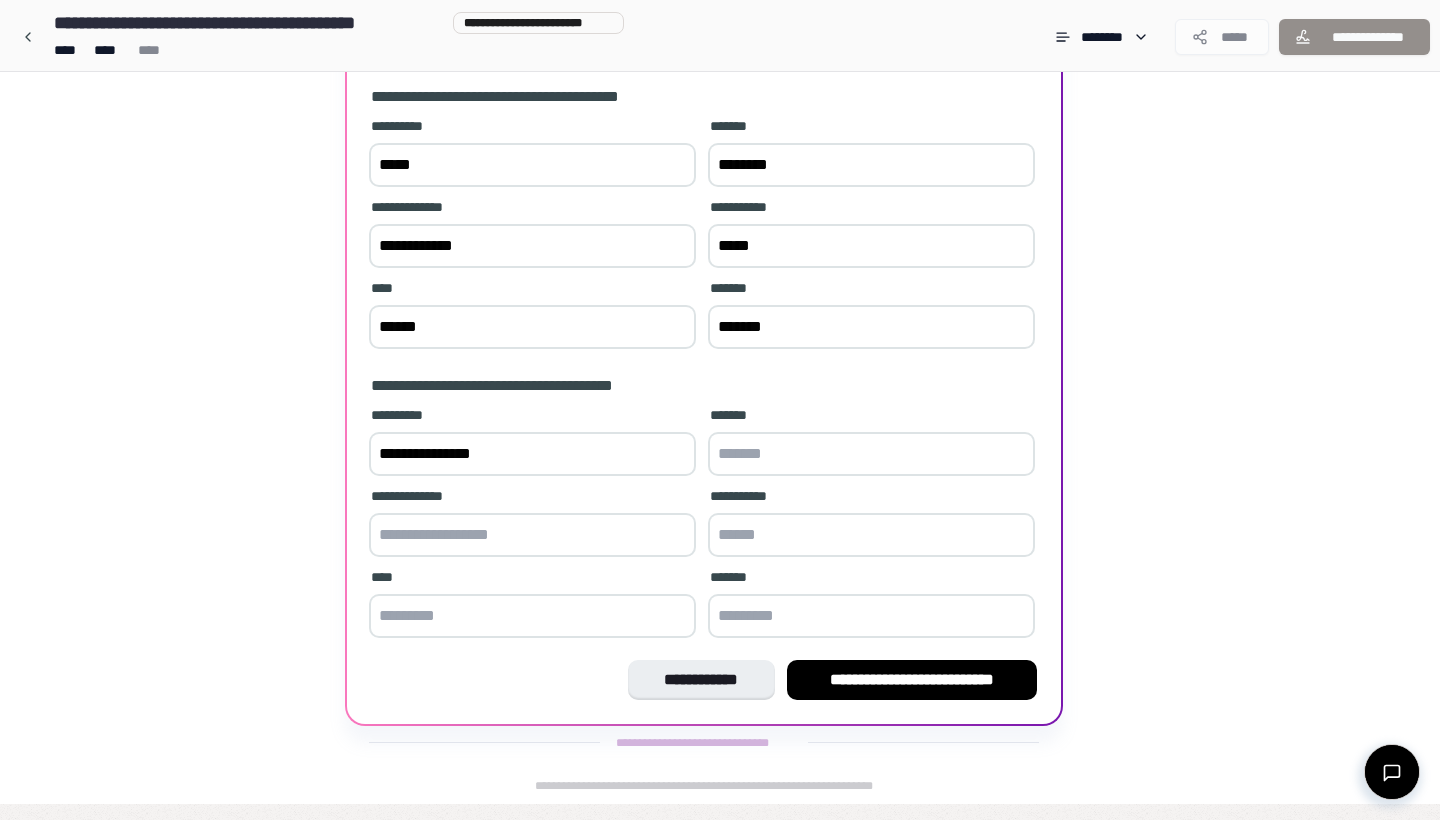 type on "**********" 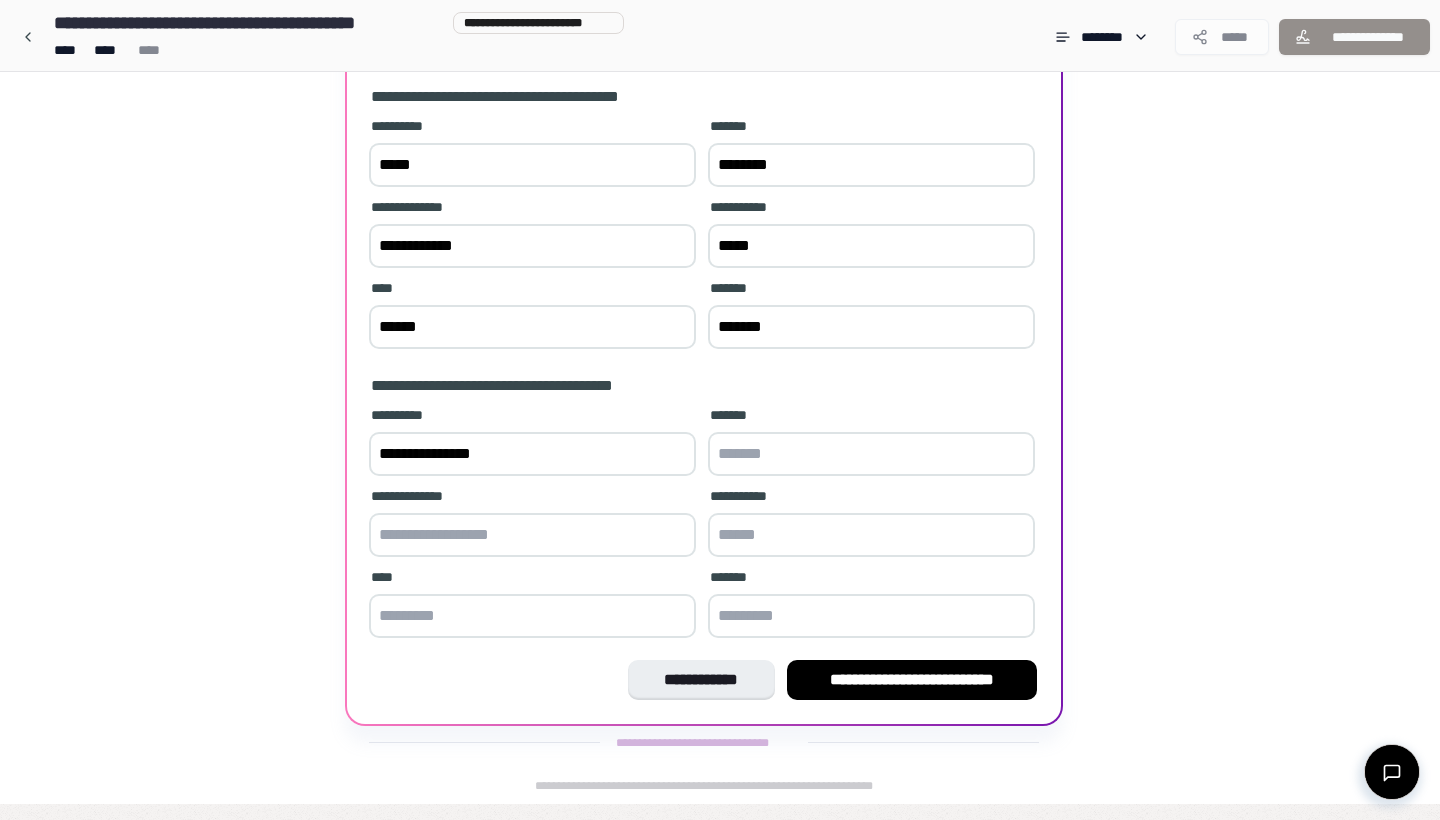 click at bounding box center (871, 454) 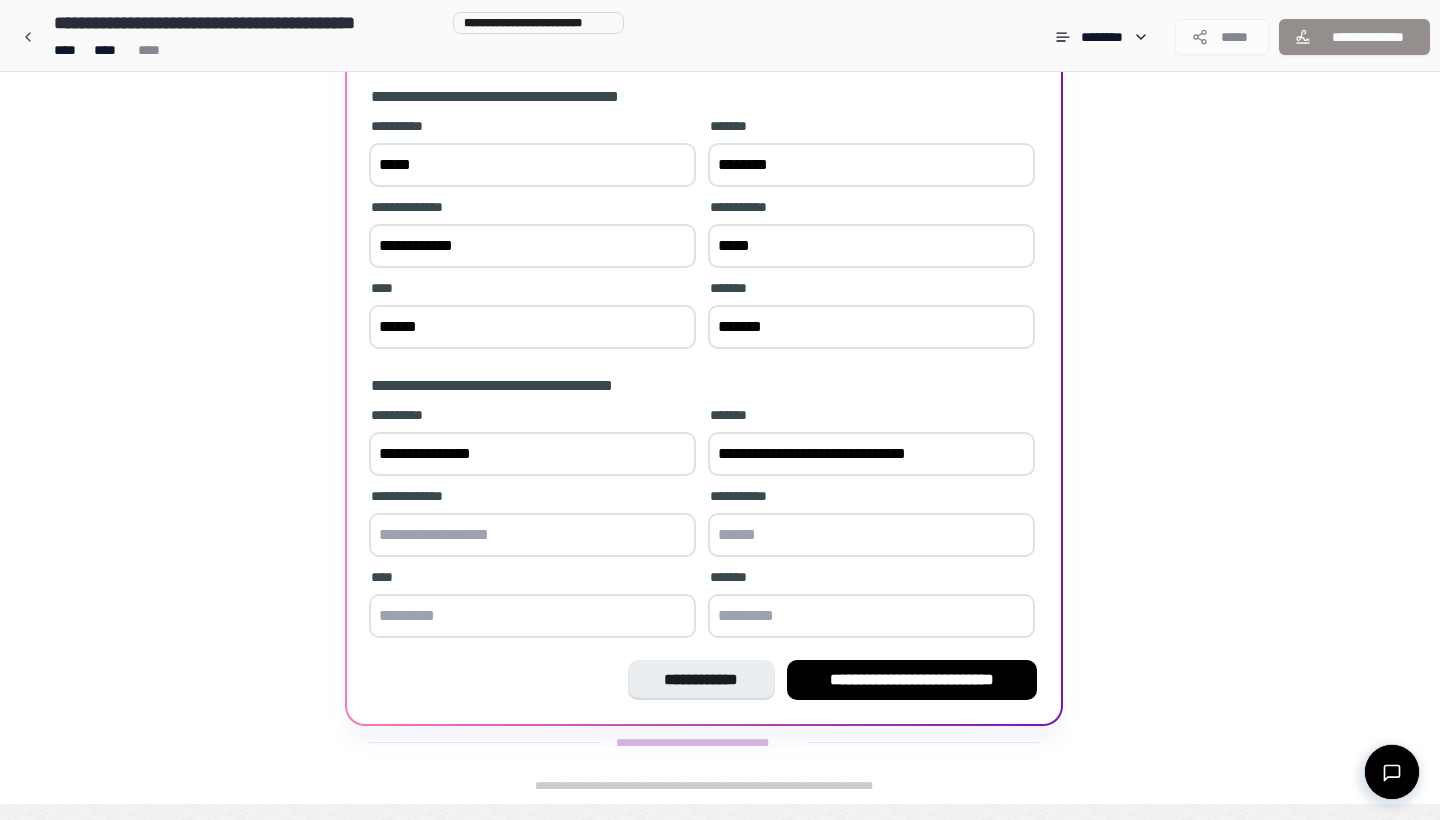 drag, startPoint x: 849, startPoint y: 465, endPoint x: 472, endPoint y: 410, distance: 380.9908 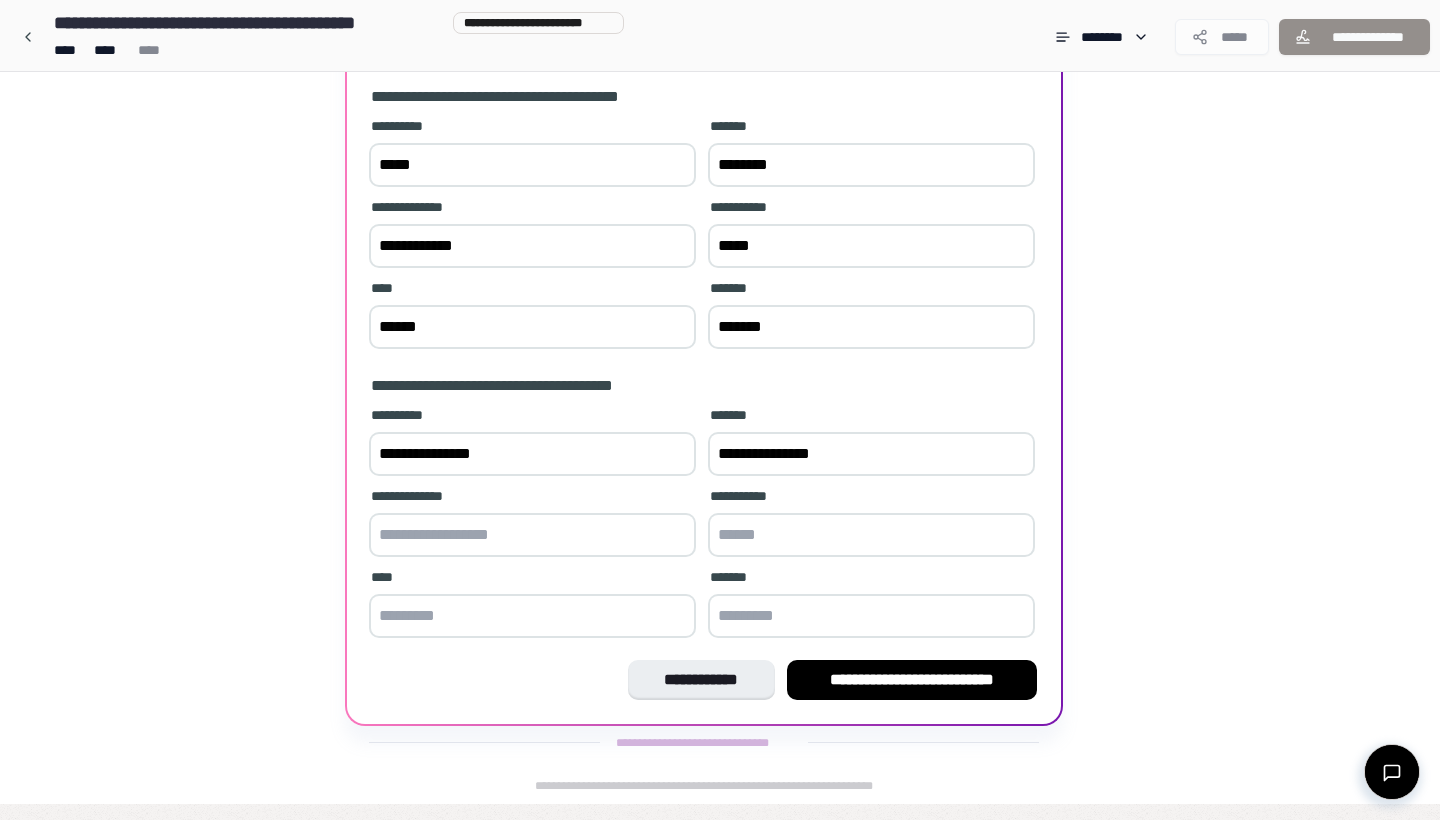 type on "**********" 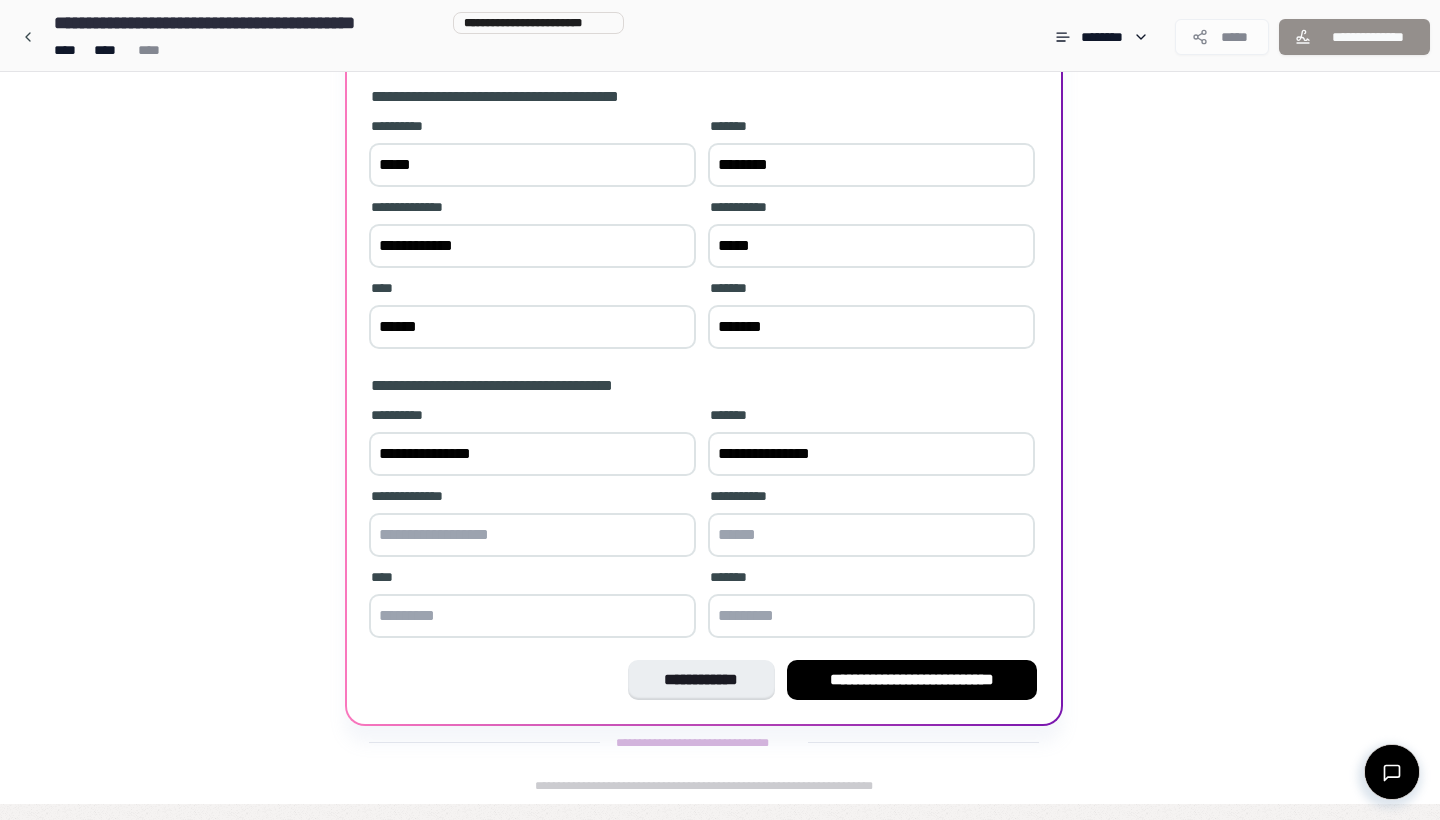 click at bounding box center [532, 535] 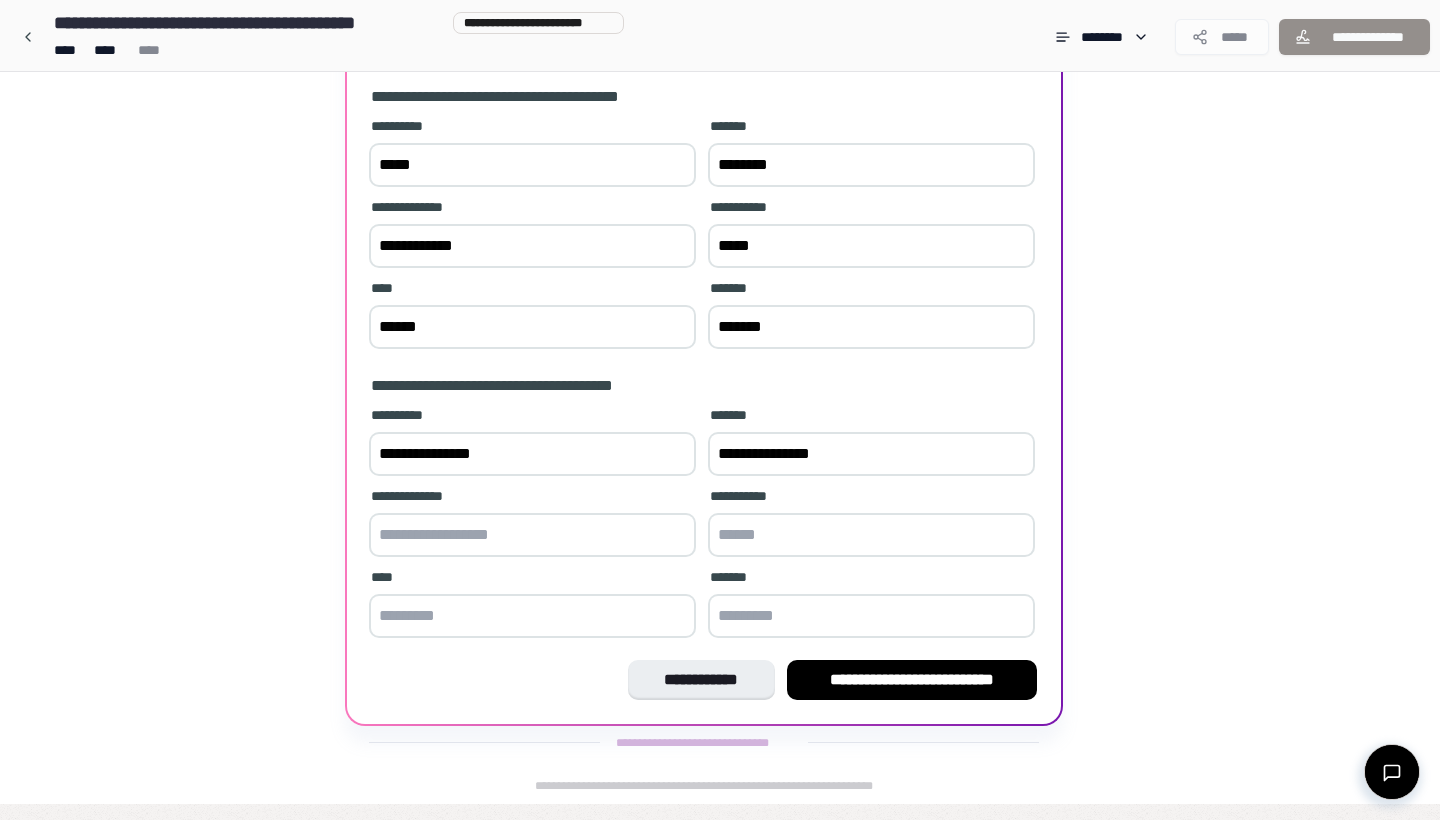 paste on "*******" 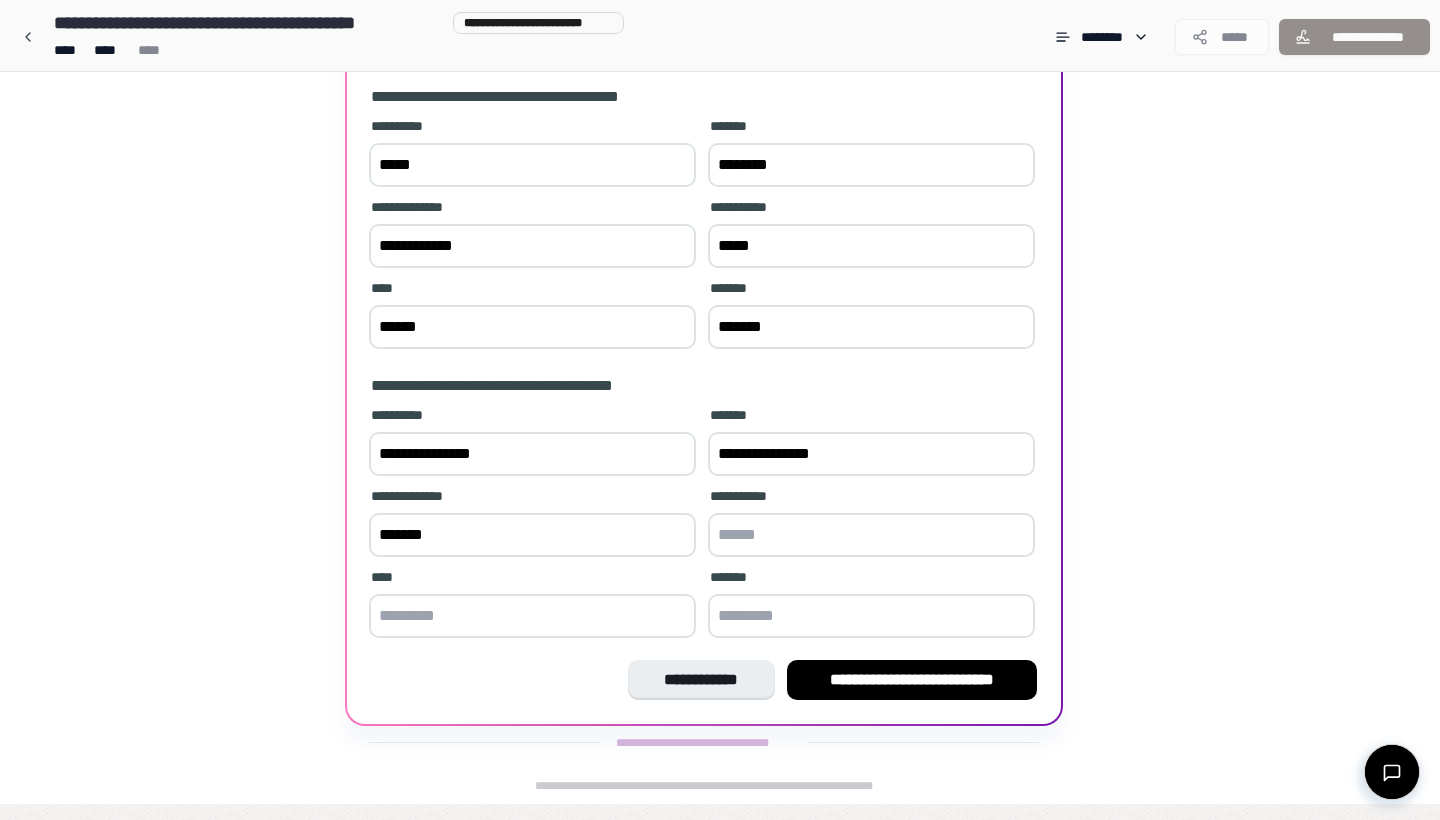 drag, startPoint x: 458, startPoint y: 548, endPoint x: 407, endPoint y: 548, distance: 51 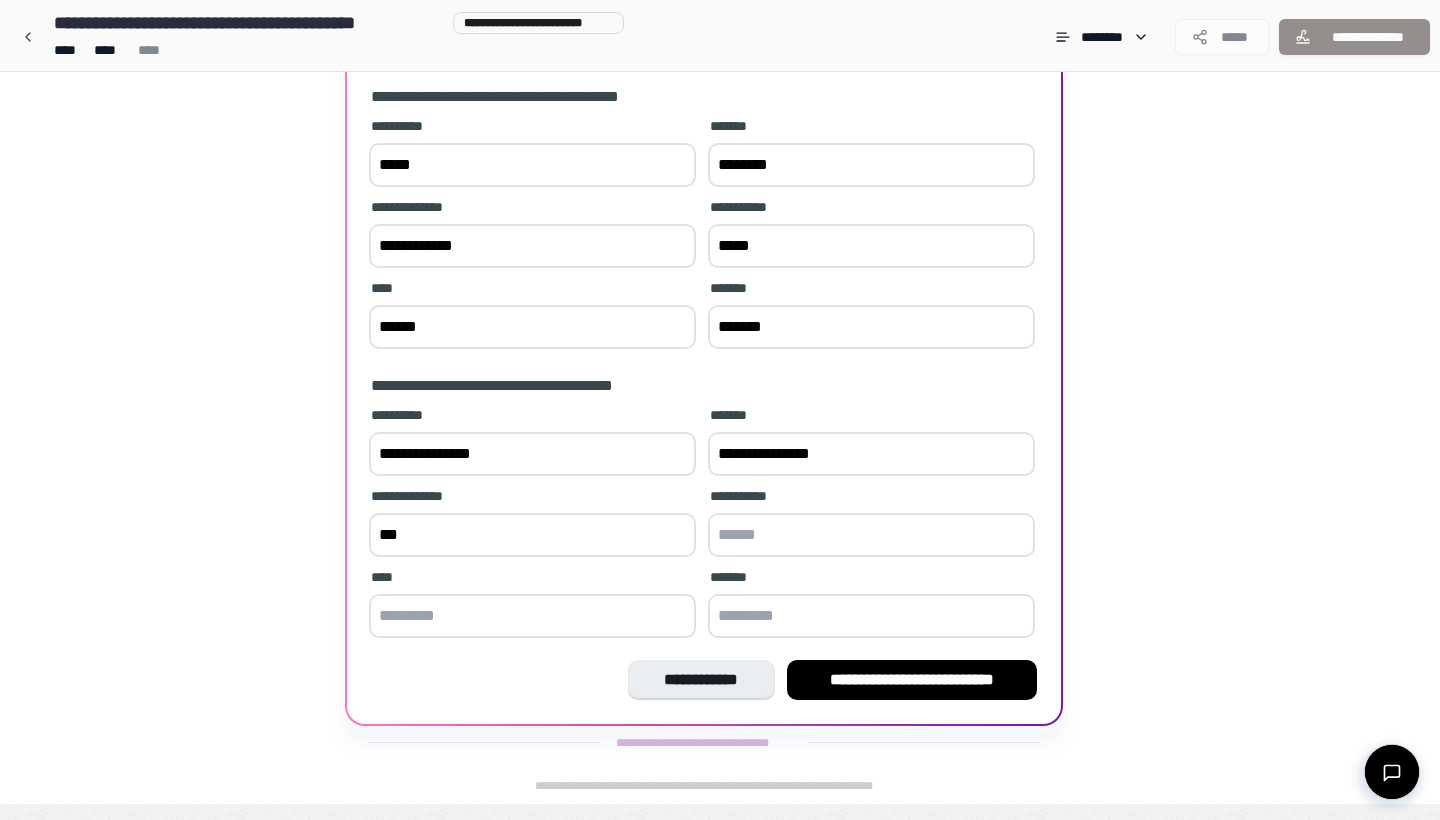 type on "**" 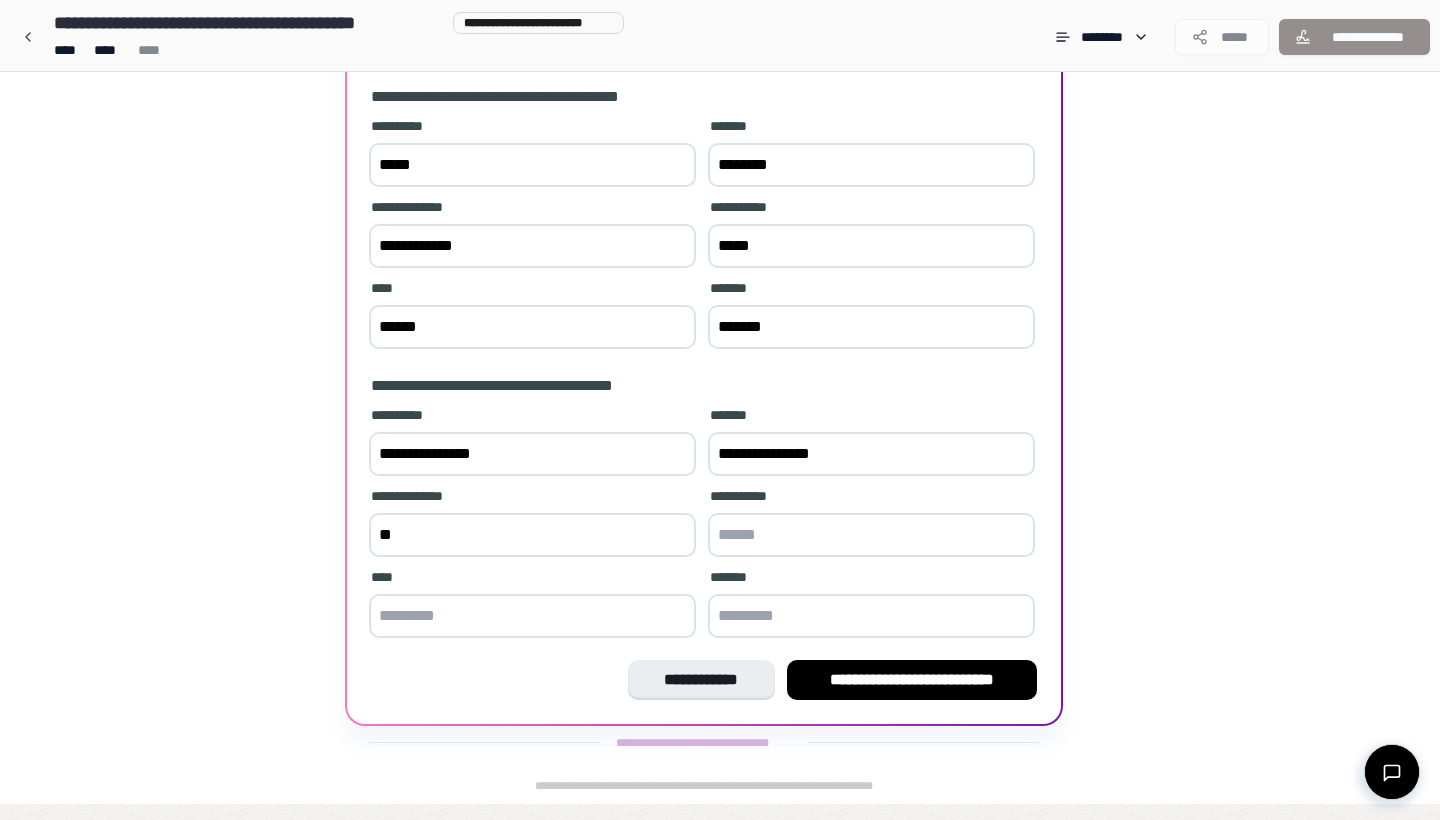 click at bounding box center [871, 535] 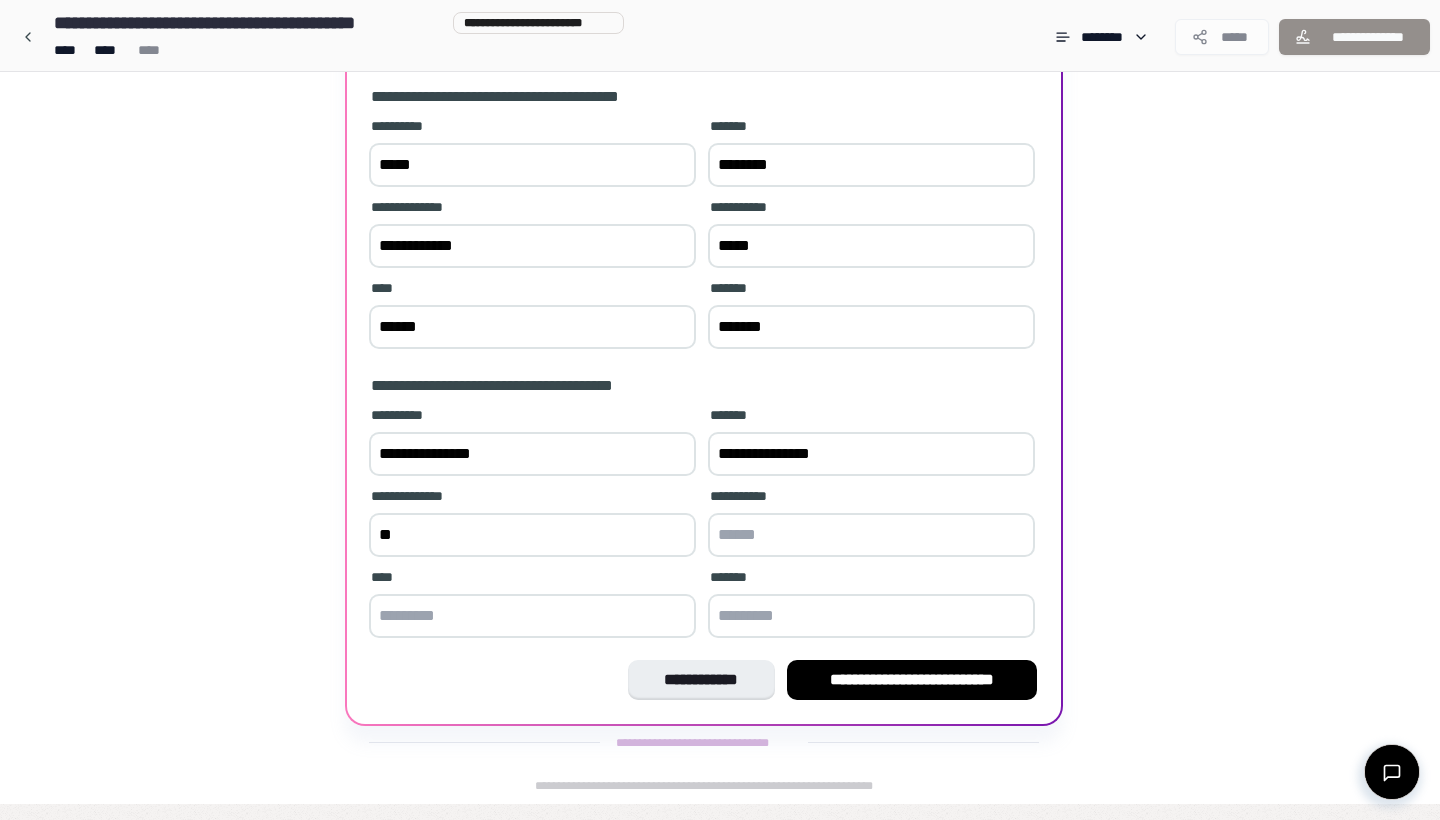 paste on "****" 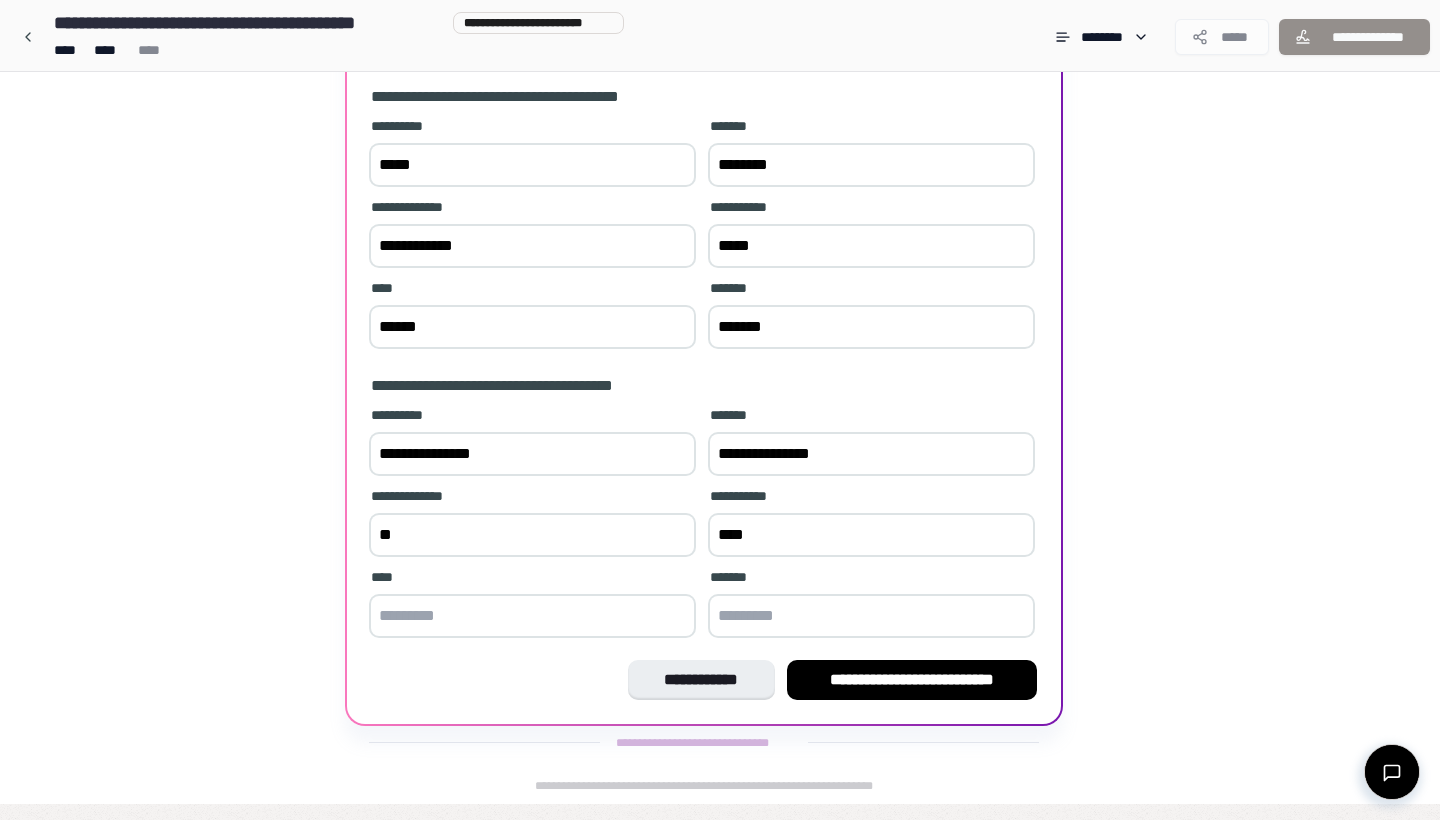 scroll, scrollTop: 208, scrollLeft: 0, axis: vertical 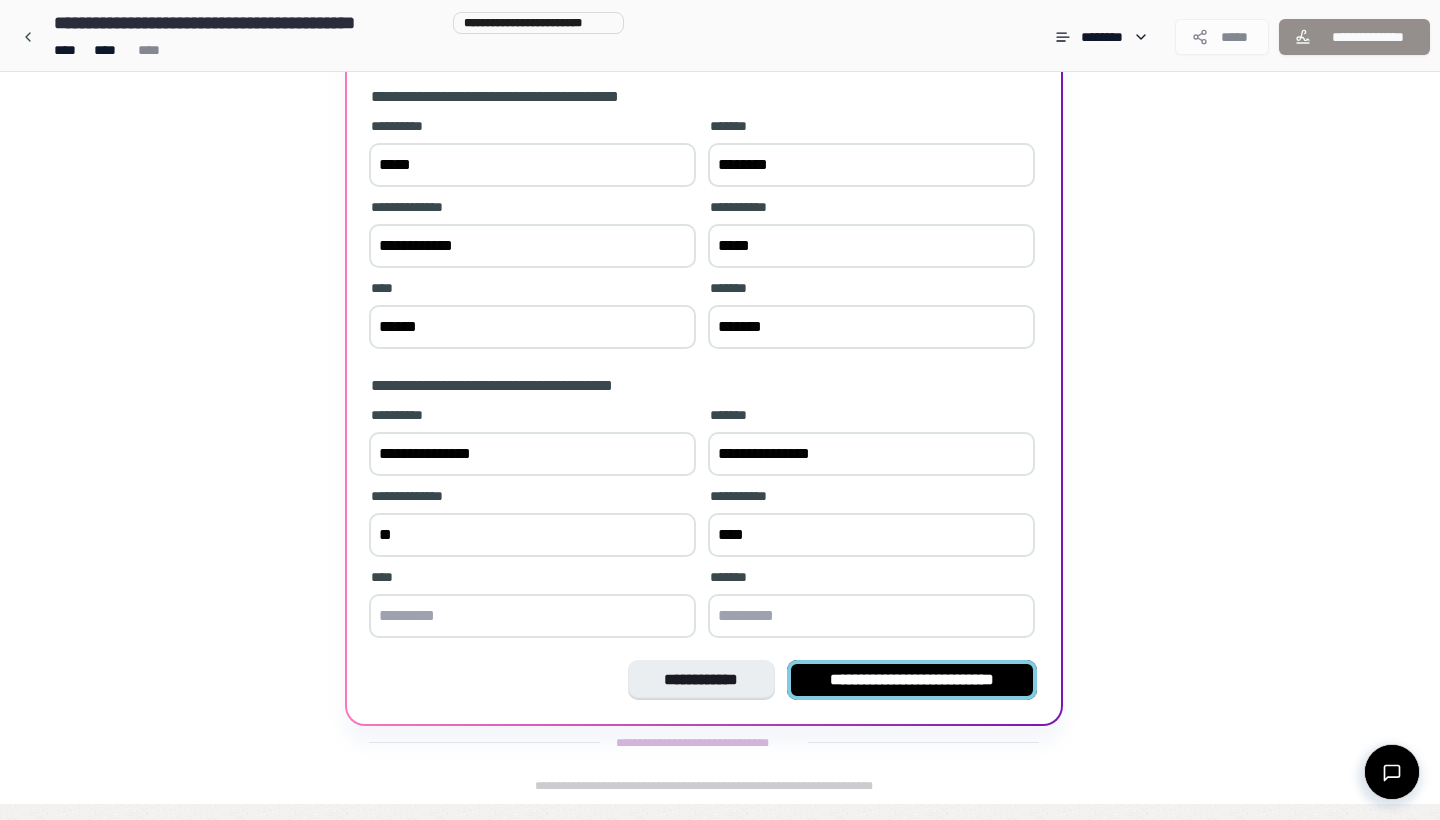type on "****" 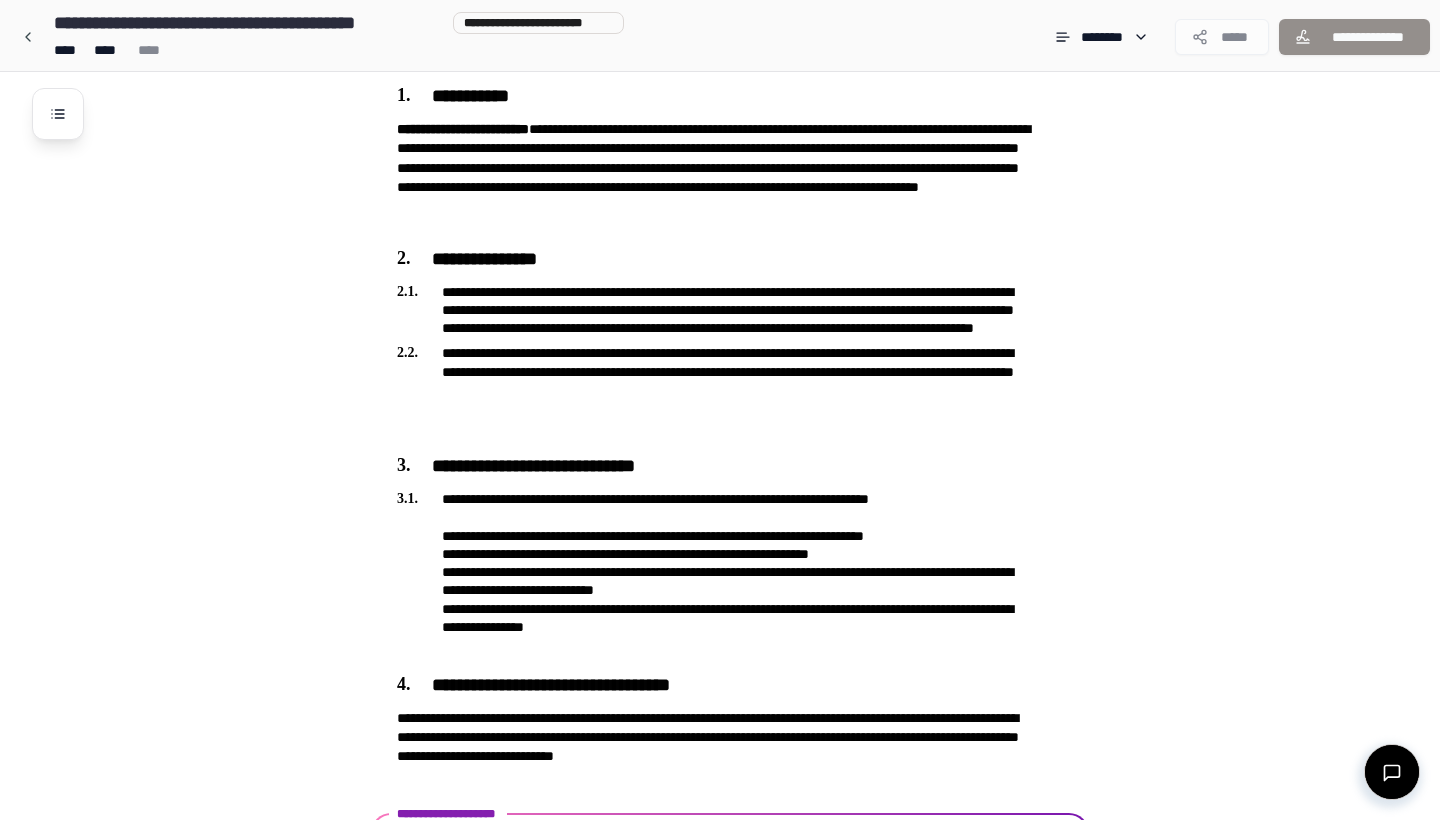 scroll, scrollTop: 677, scrollLeft: 0, axis: vertical 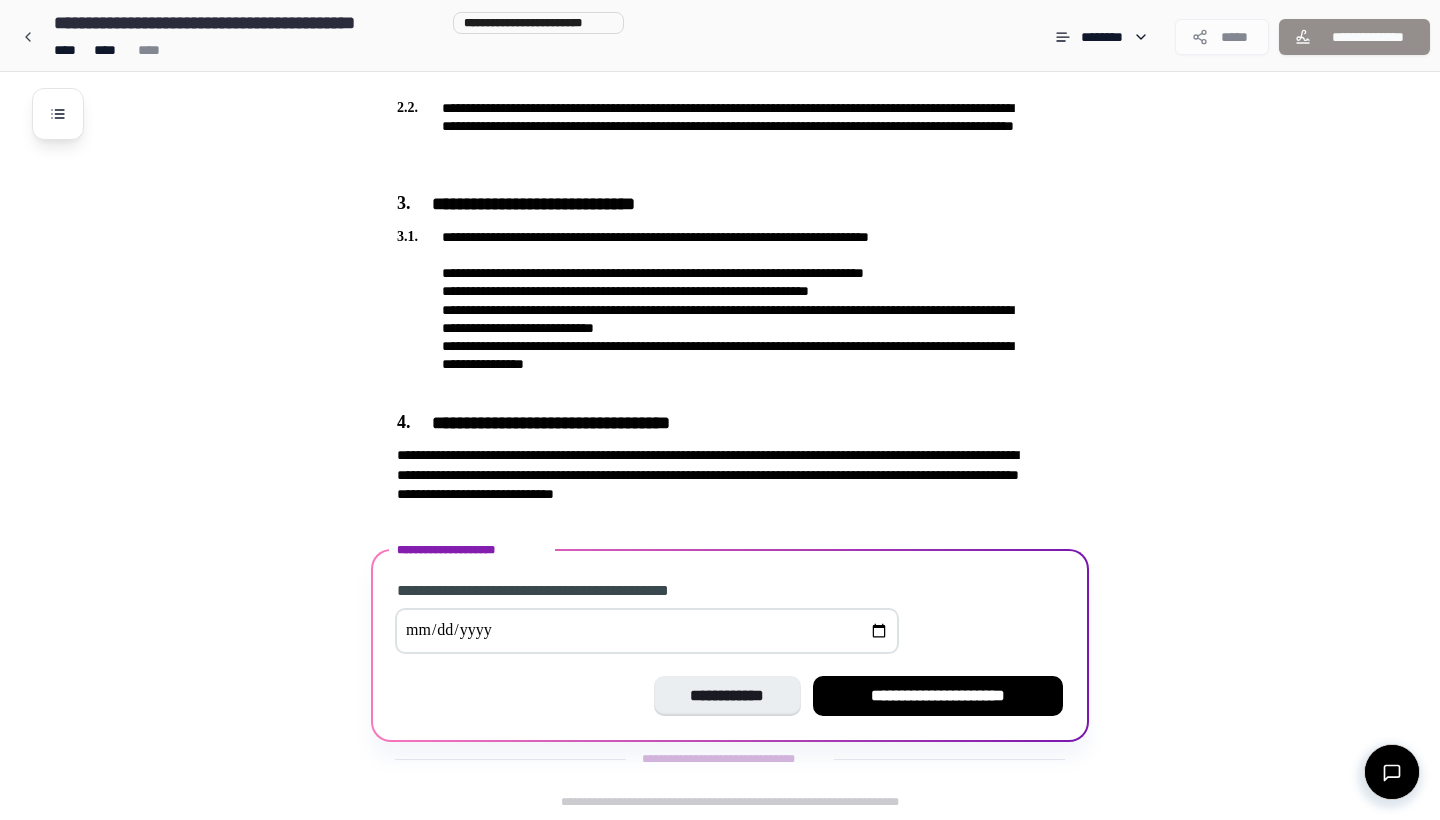 click at bounding box center [647, 631] 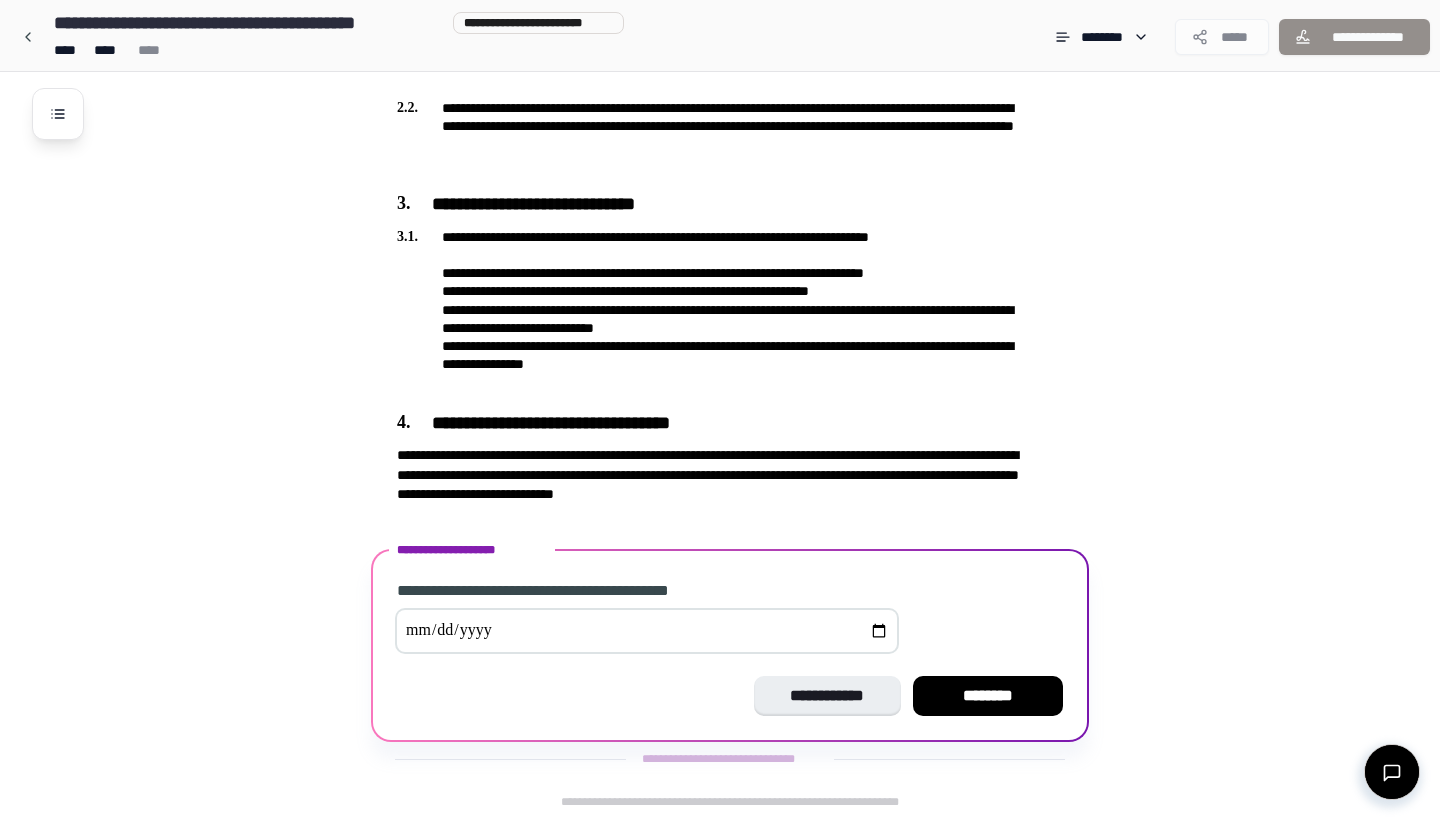 click on "**********" at bounding box center [562, 591] 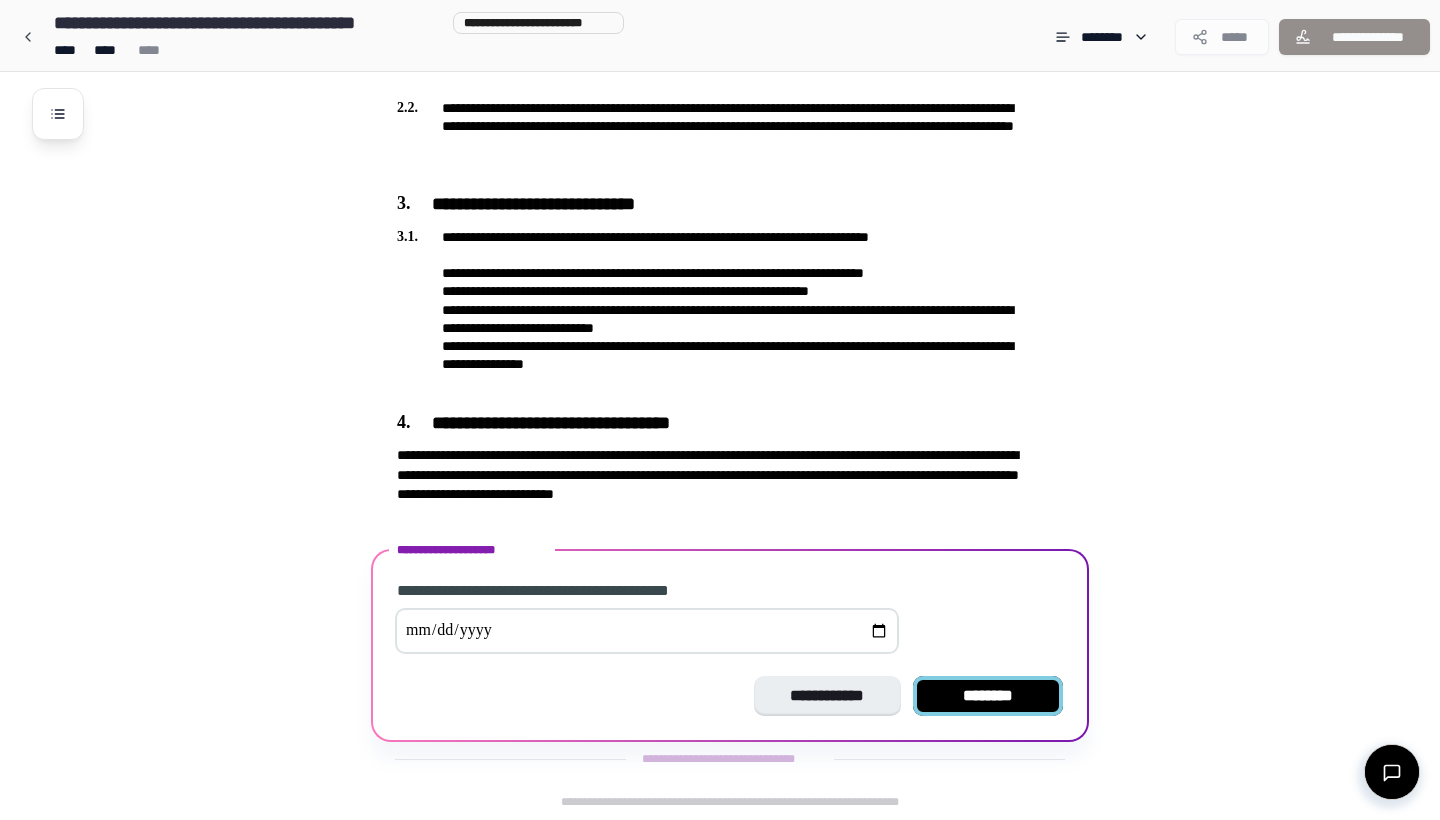click on "********" at bounding box center (988, 696) 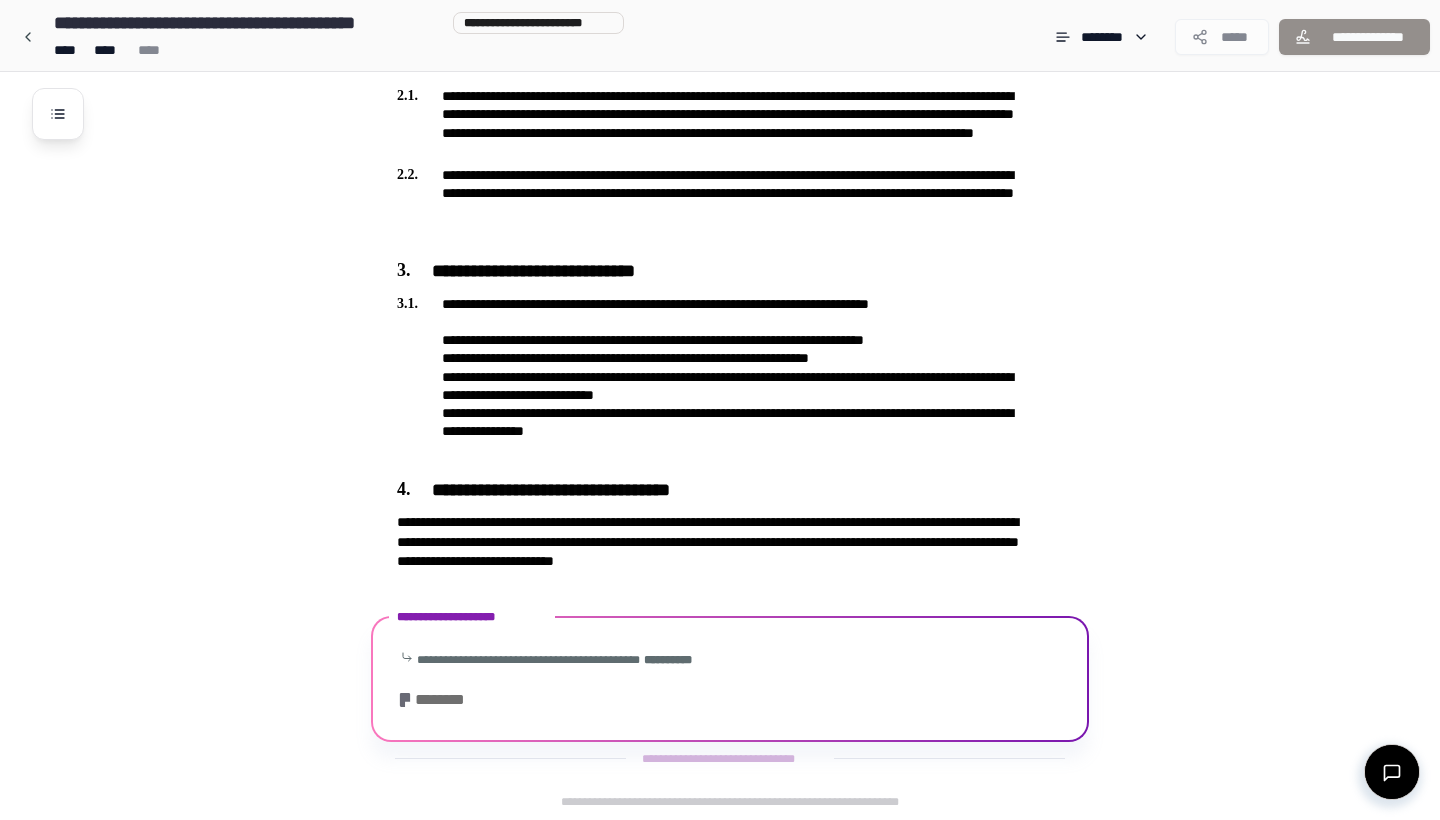 scroll, scrollTop: 607, scrollLeft: 0, axis: vertical 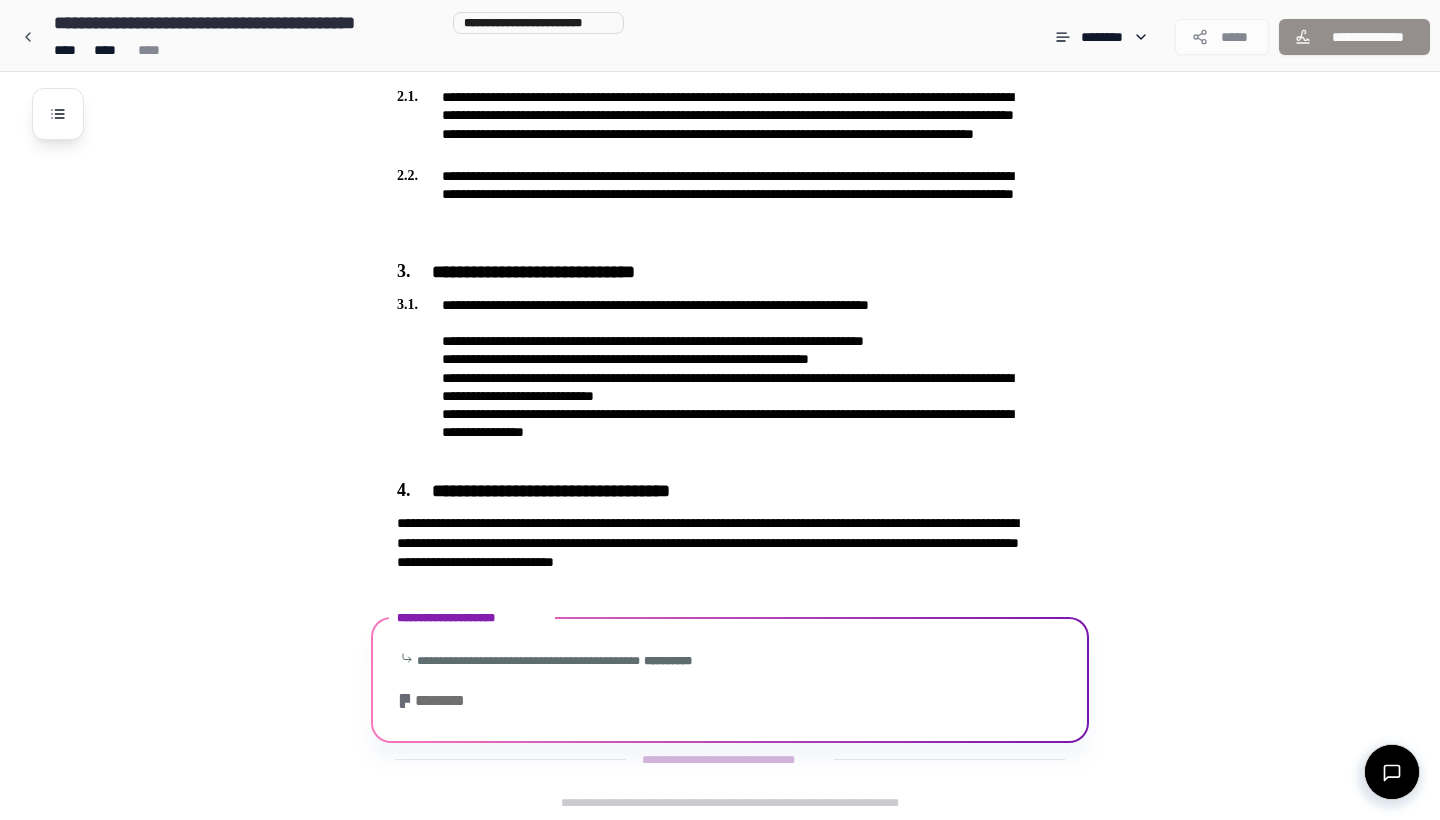 click on "**********" at bounding box center [720, 35] 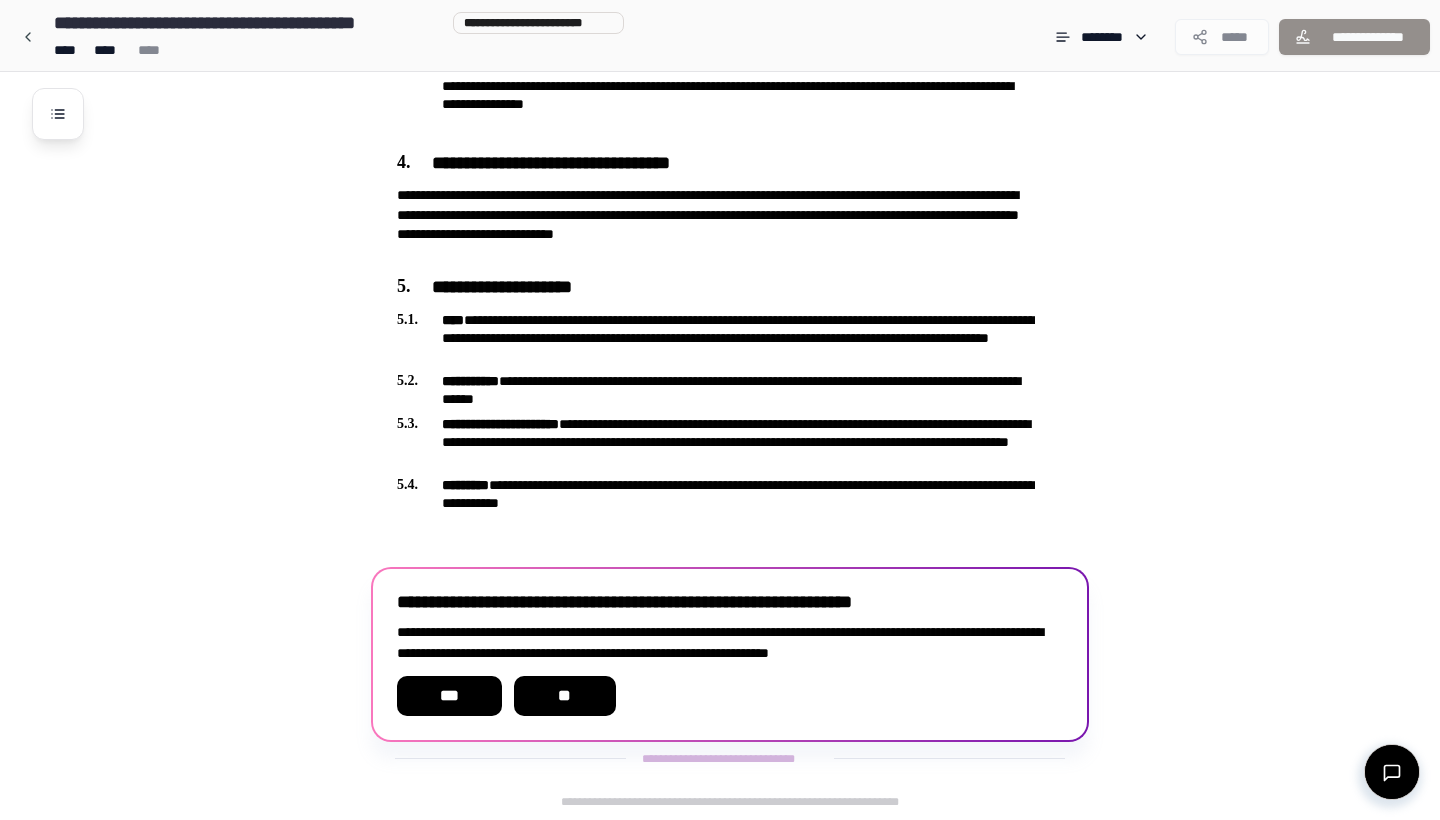 scroll, scrollTop: 935, scrollLeft: 0, axis: vertical 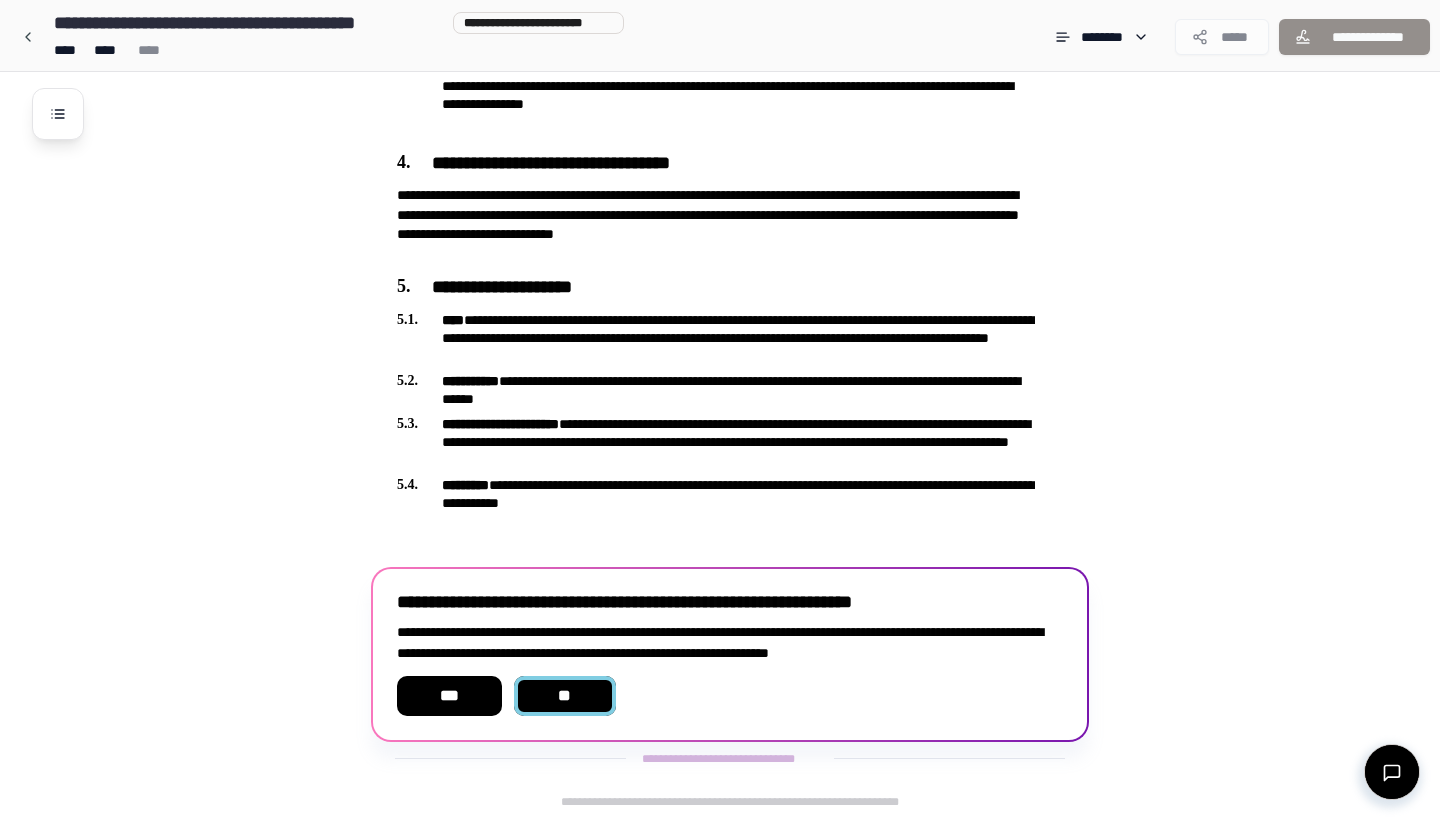 click on "**" at bounding box center [565, 696] 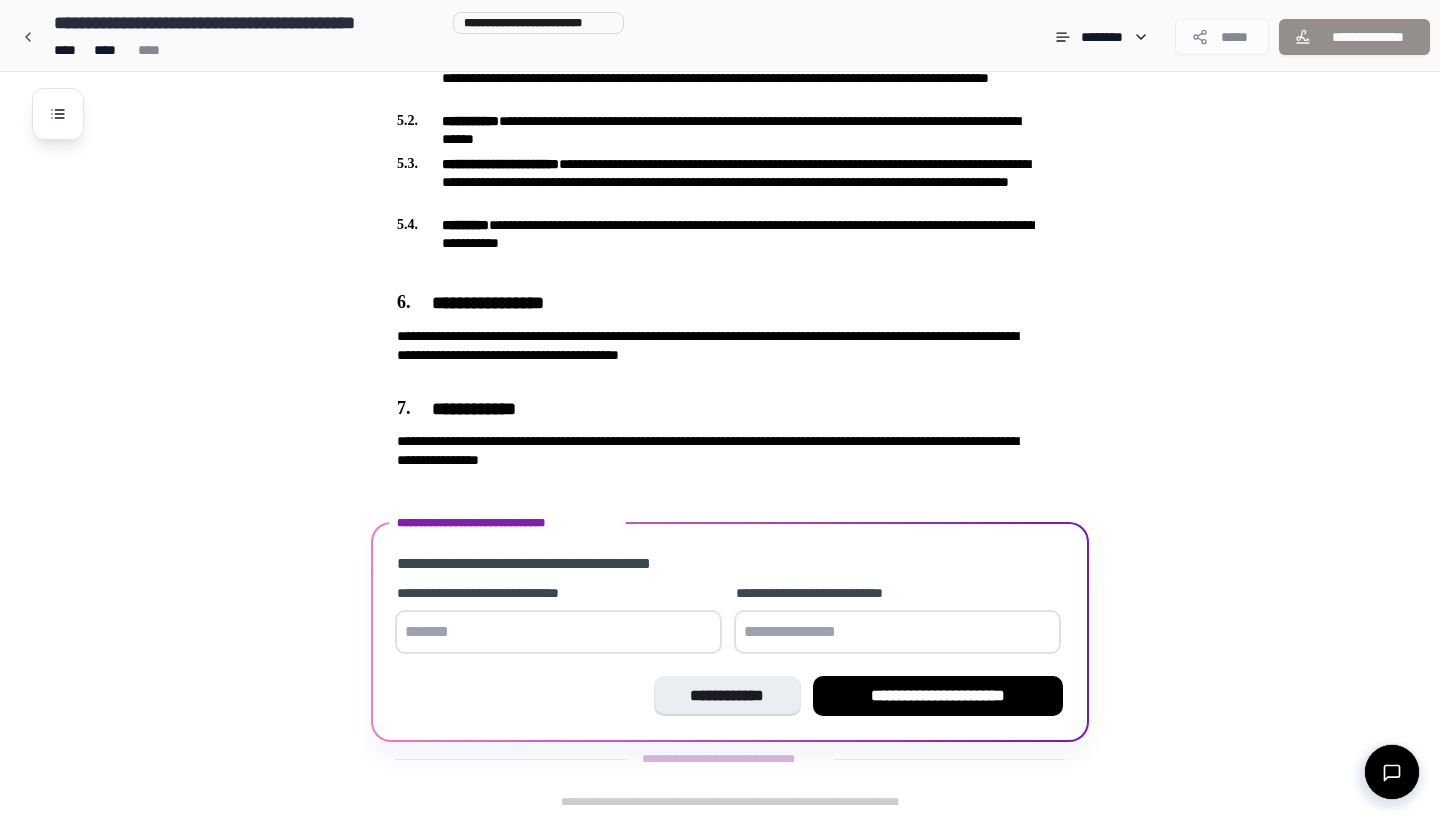 scroll, scrollTop: 1195, scrollLeft: 0, axis: vertical 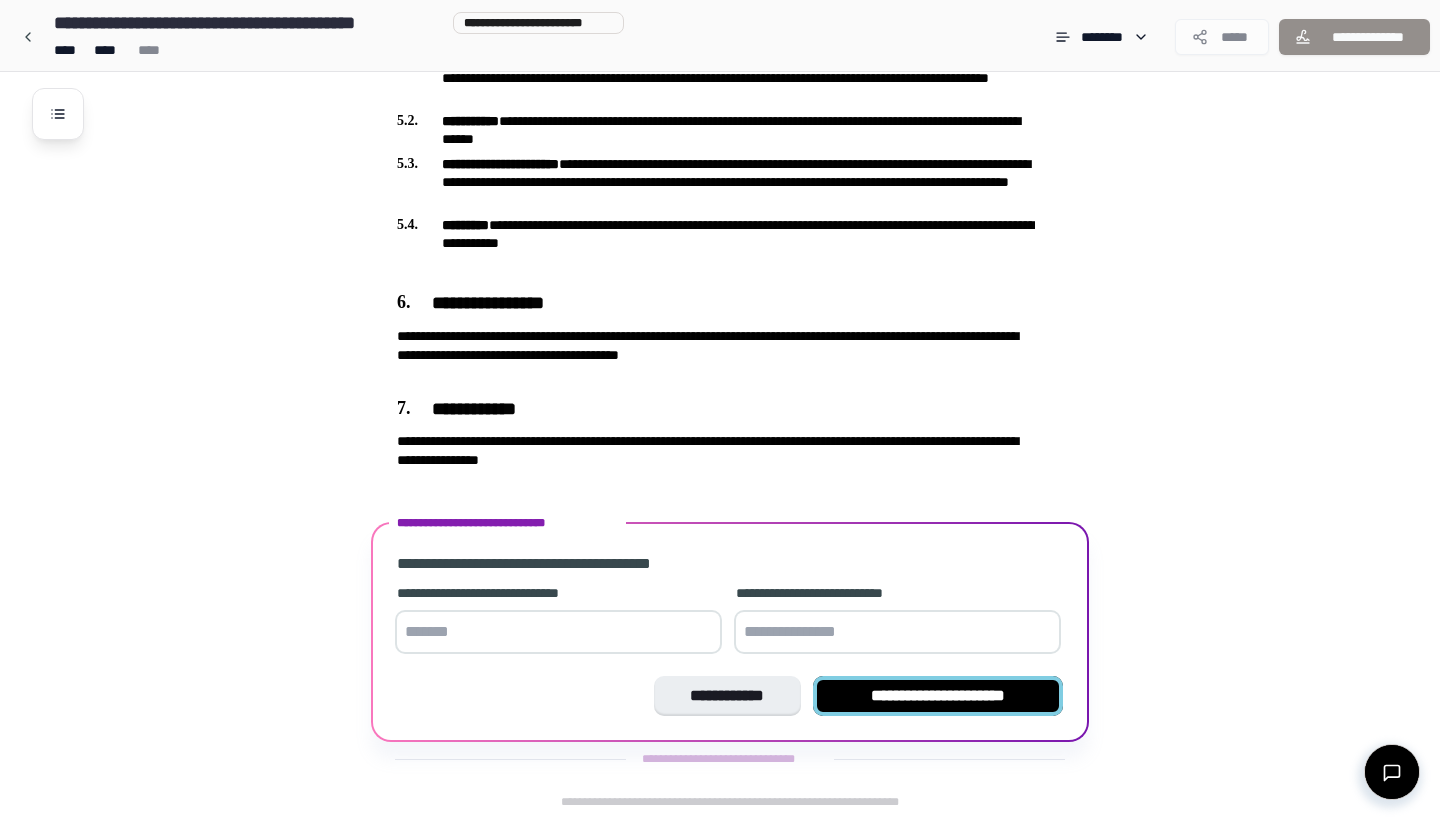 click on "**********" at bounding box center [938, 696] 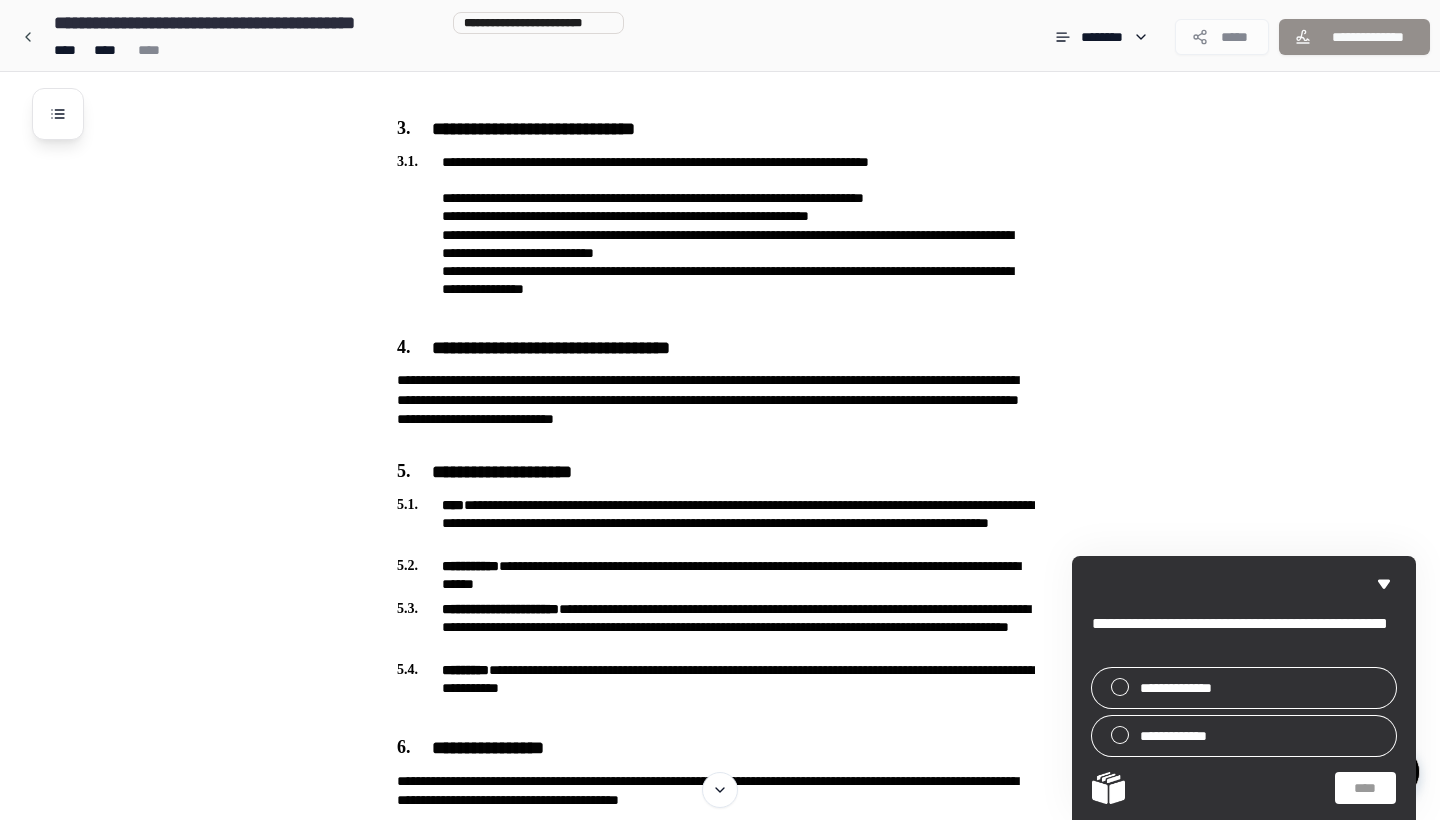 scroll, scrollTop: 1039, scrollLeft: 0, axis: vertical 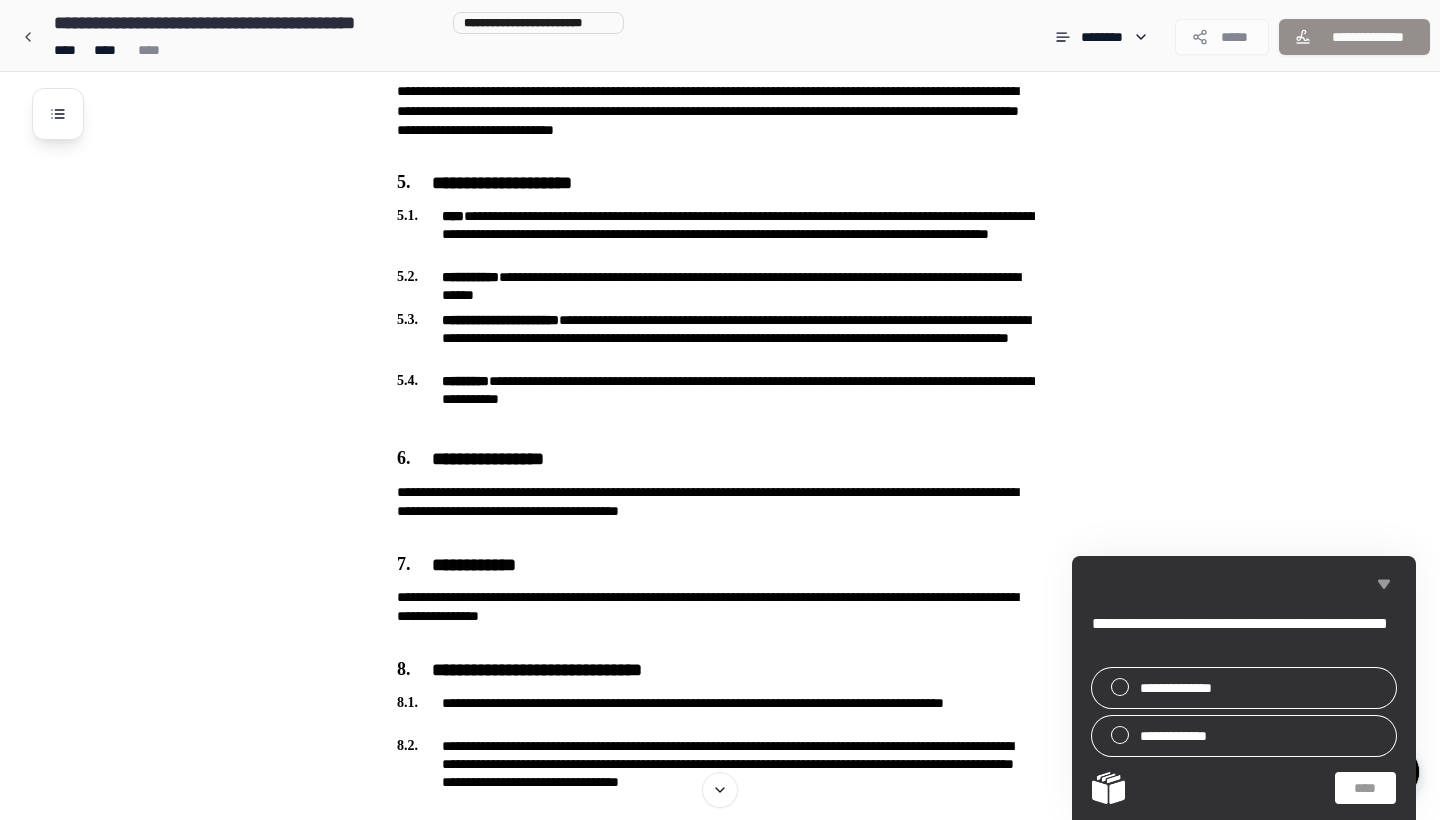 click 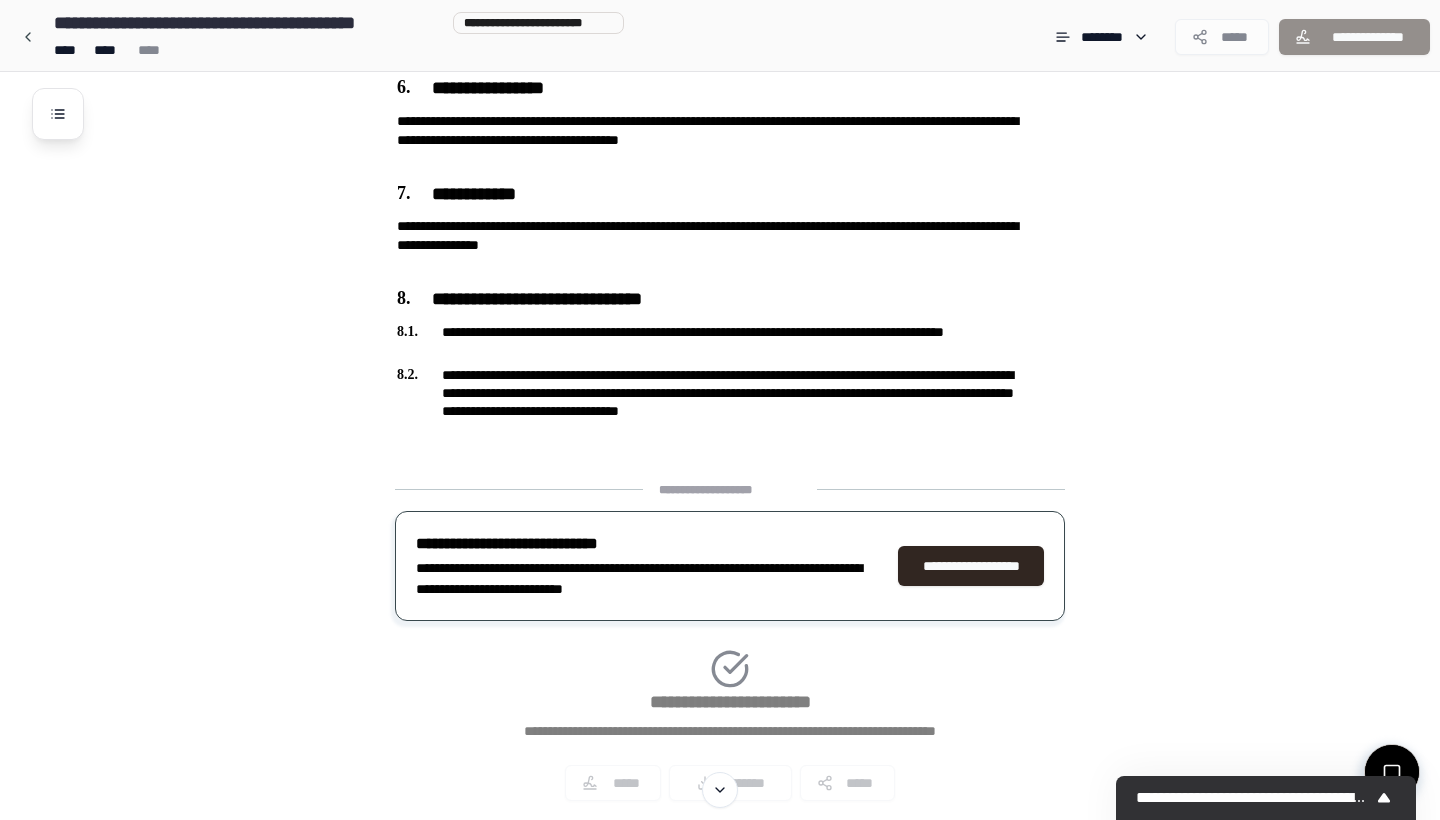 scroll, scrollTop: 1408, scrollLeft: 0, axis: vertical 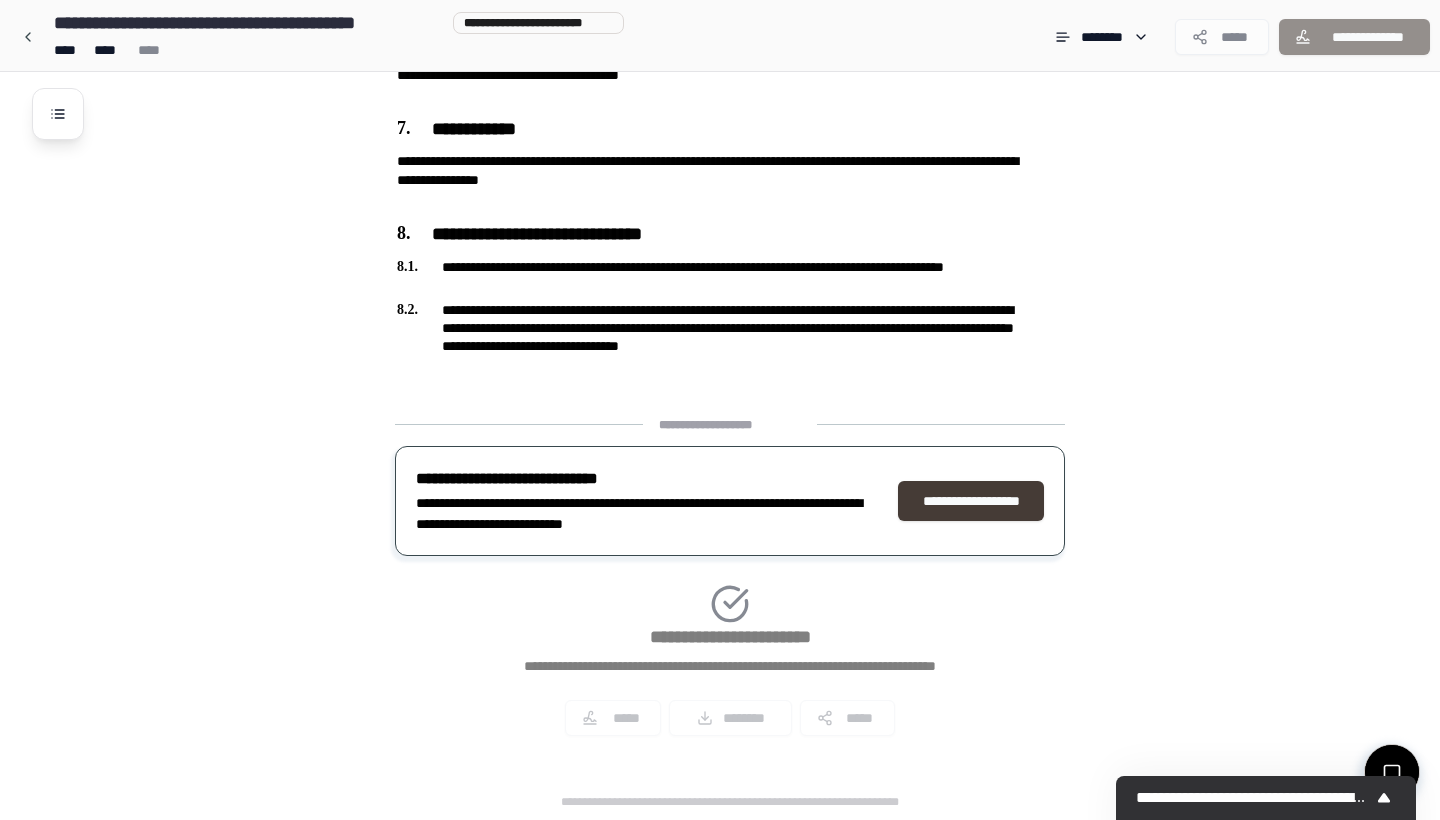 click on "**********" at bounding box center [971, 501] 